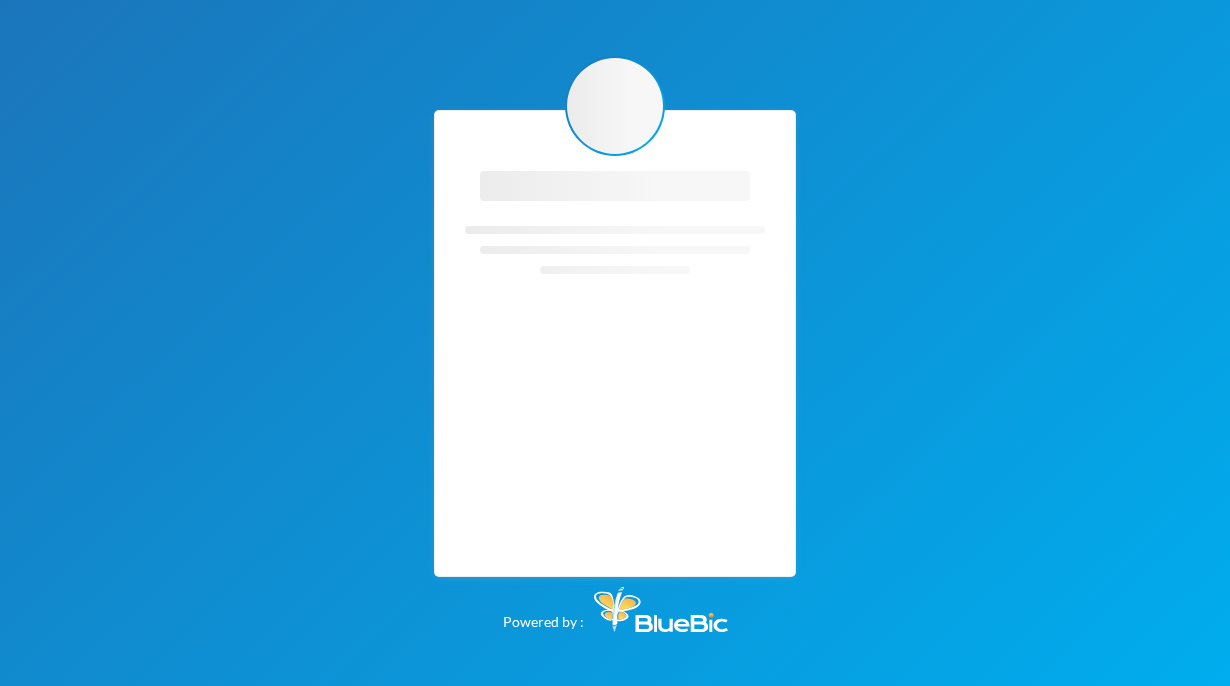 scroll, scrollTop: 0, scrollLeft: 0, axis: both 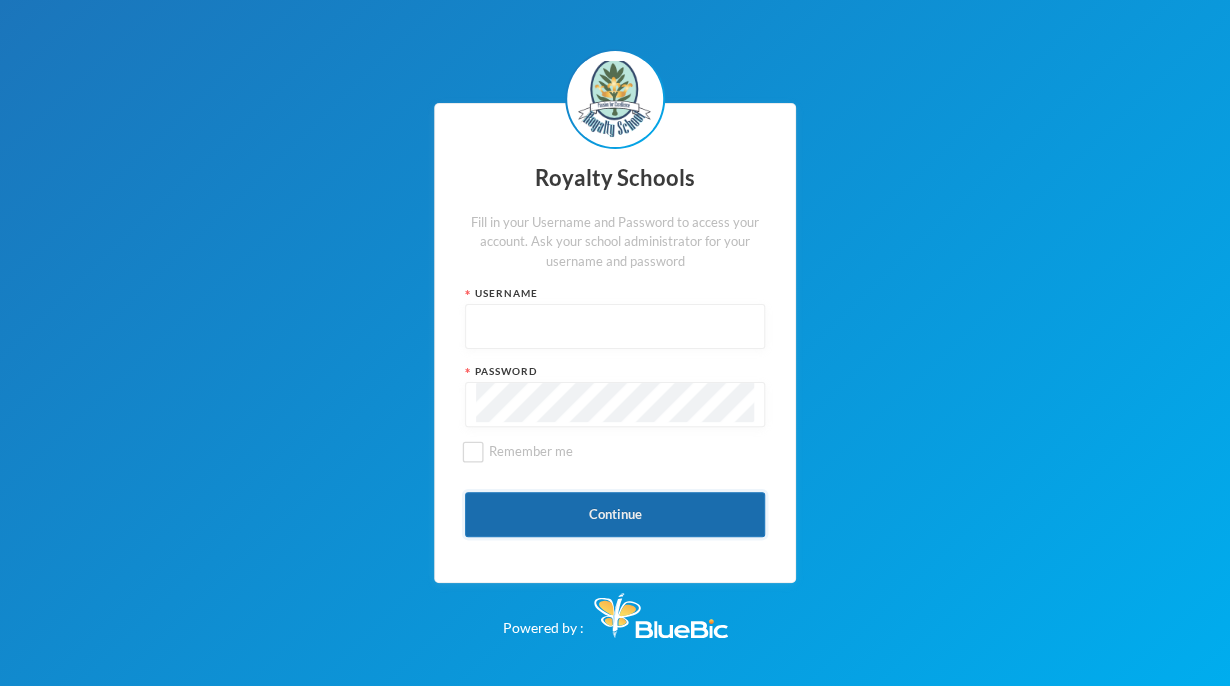 type on "admin" 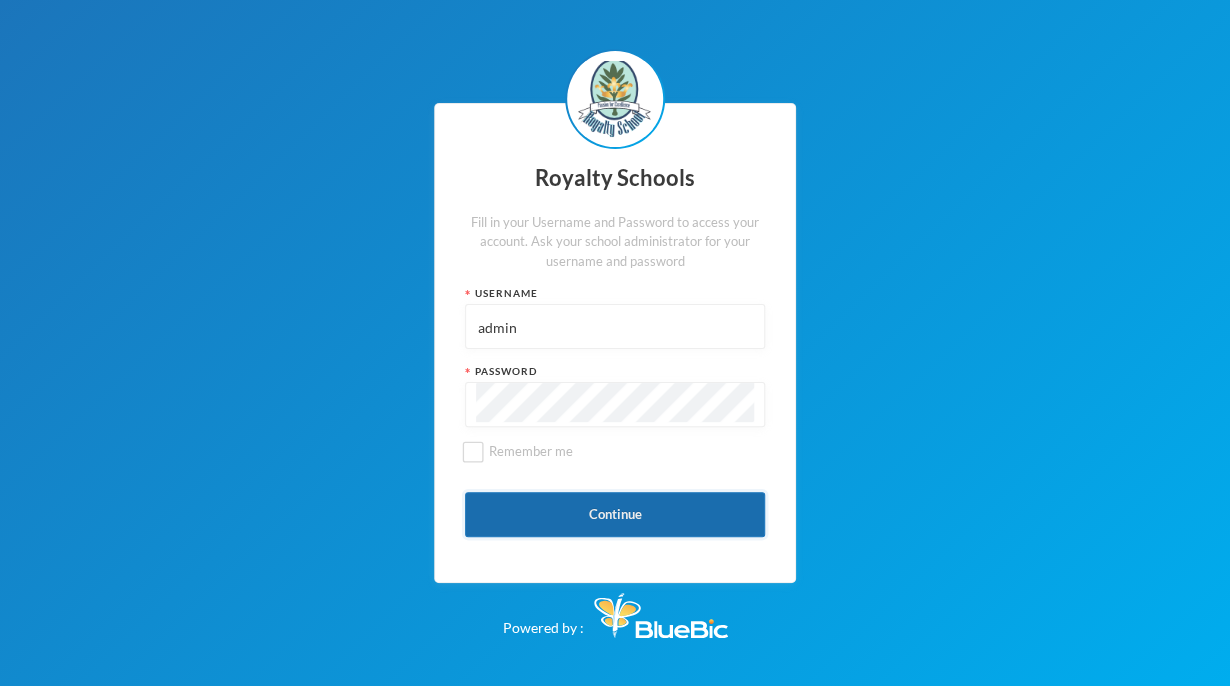 click on "Continue" at bounding box center [615, 514] 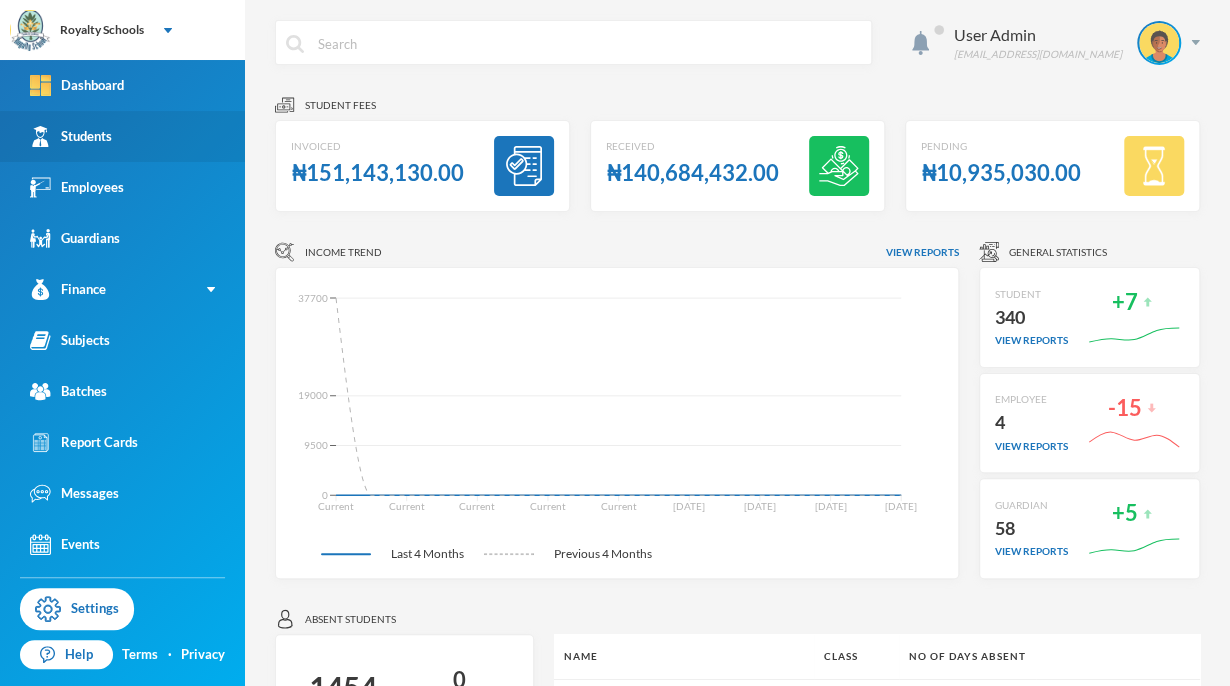 click on "Students" at bounding box center [122, 136] 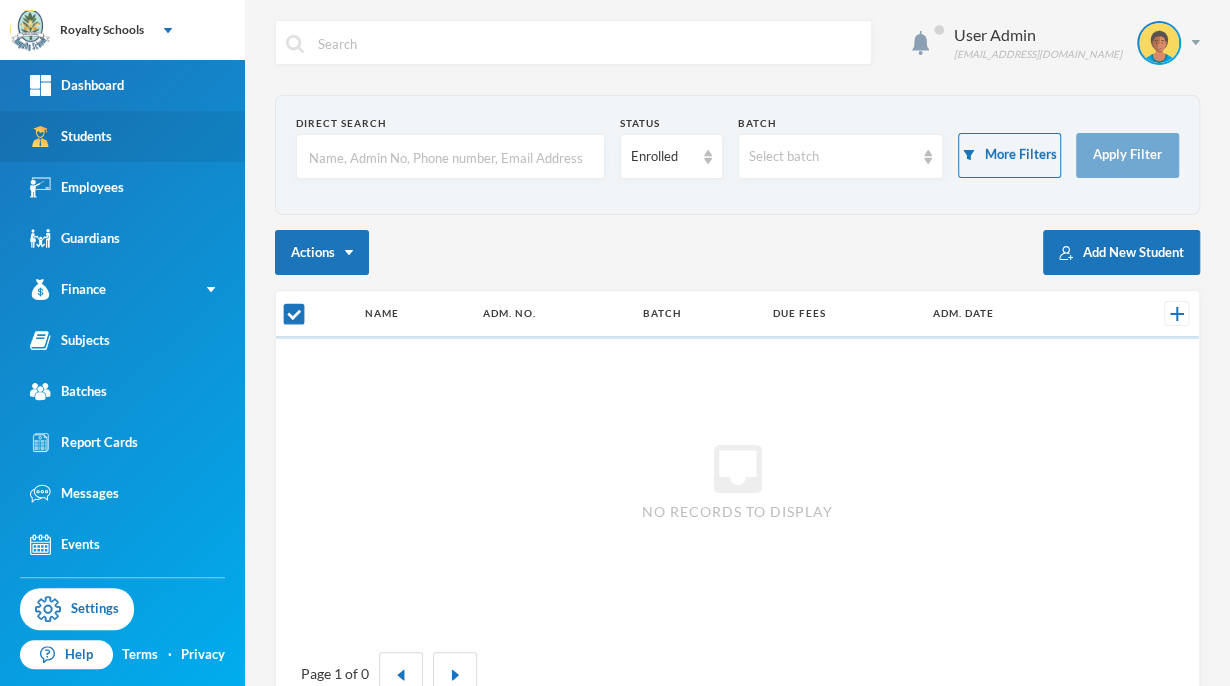 click on "Students" at bounding box center (122, 136) 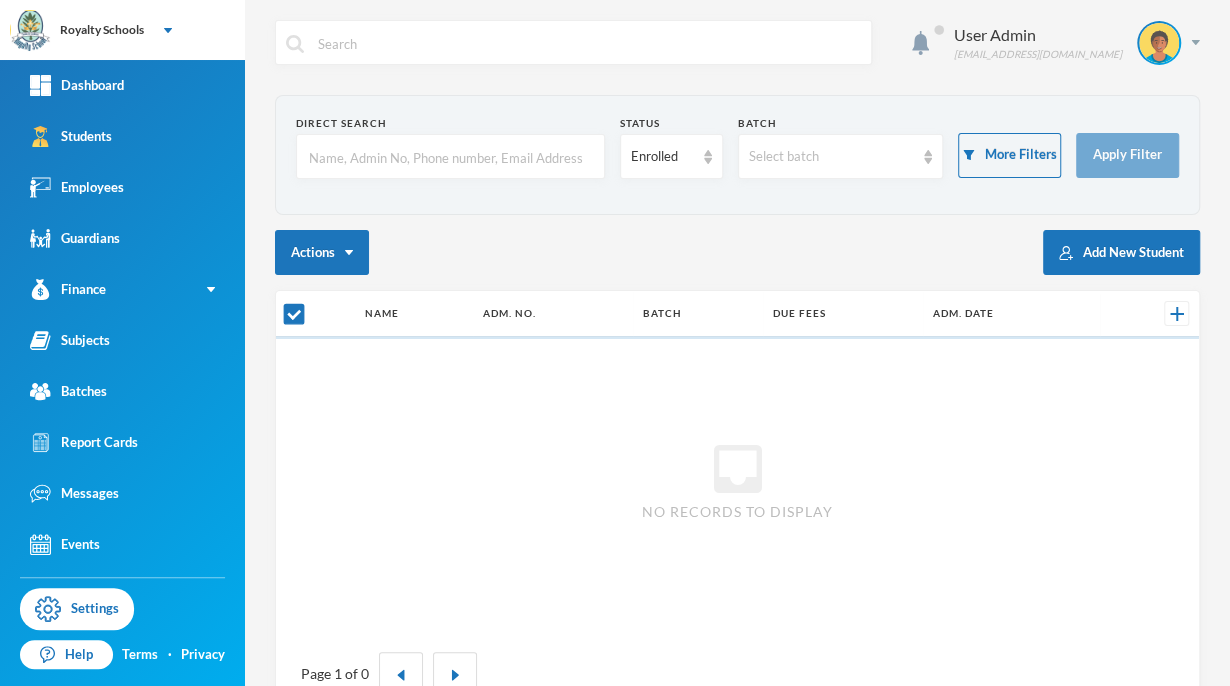 checkbox on "false" 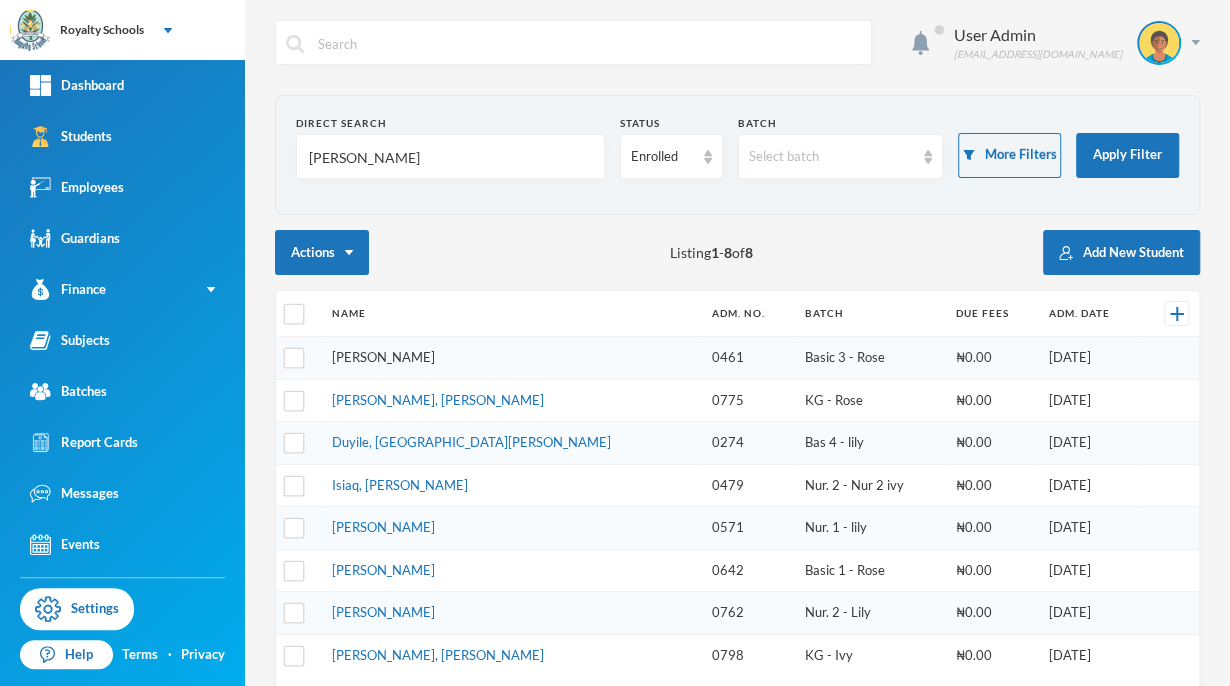 type on "[PERSON_NAME]" 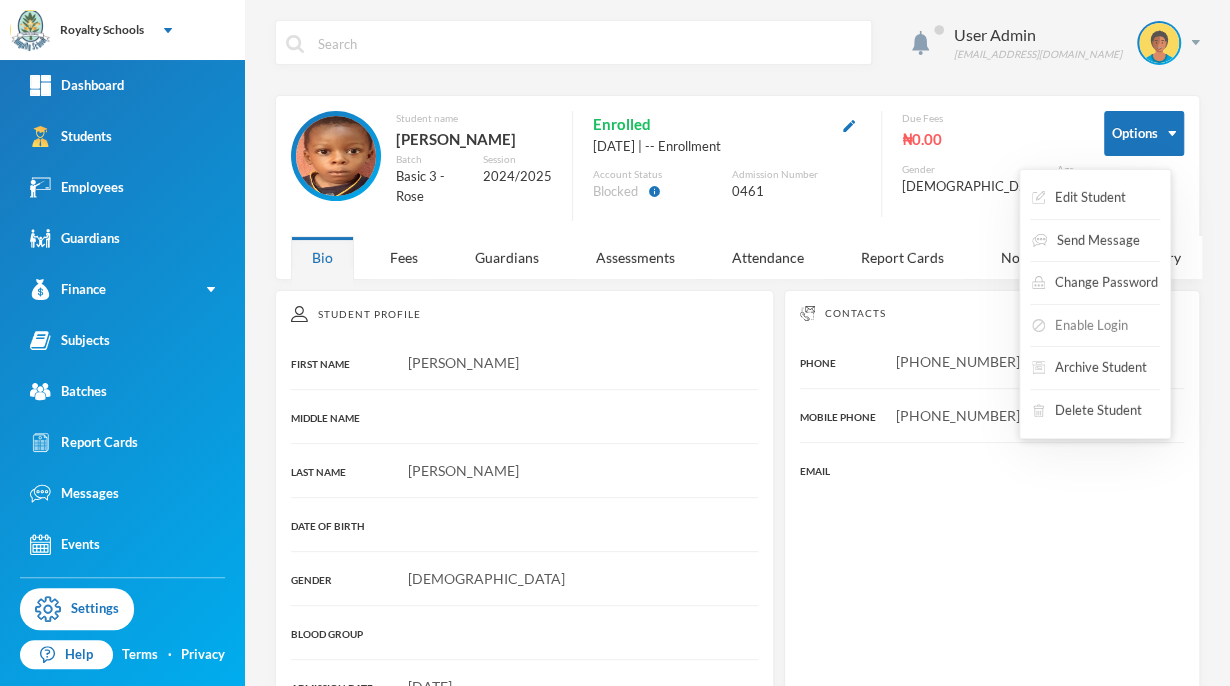 click on "Enable Login" at bounding box center [1080, 326] 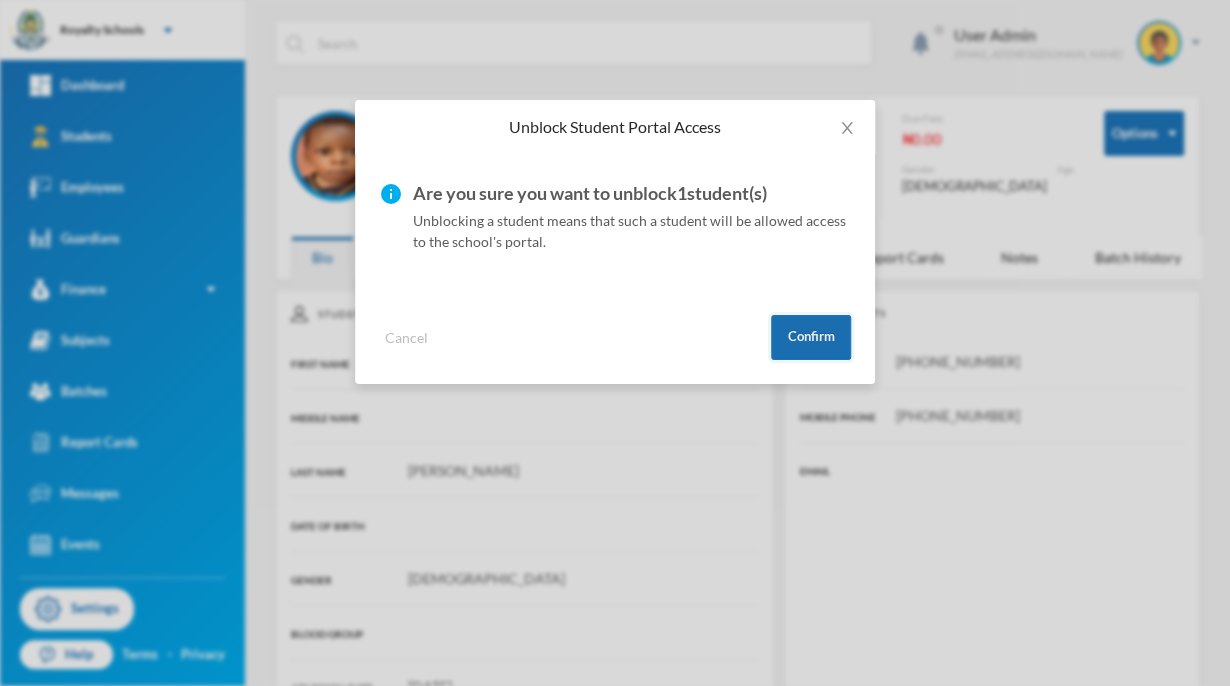 click on "Confirm" at bounding box center [811, 337] 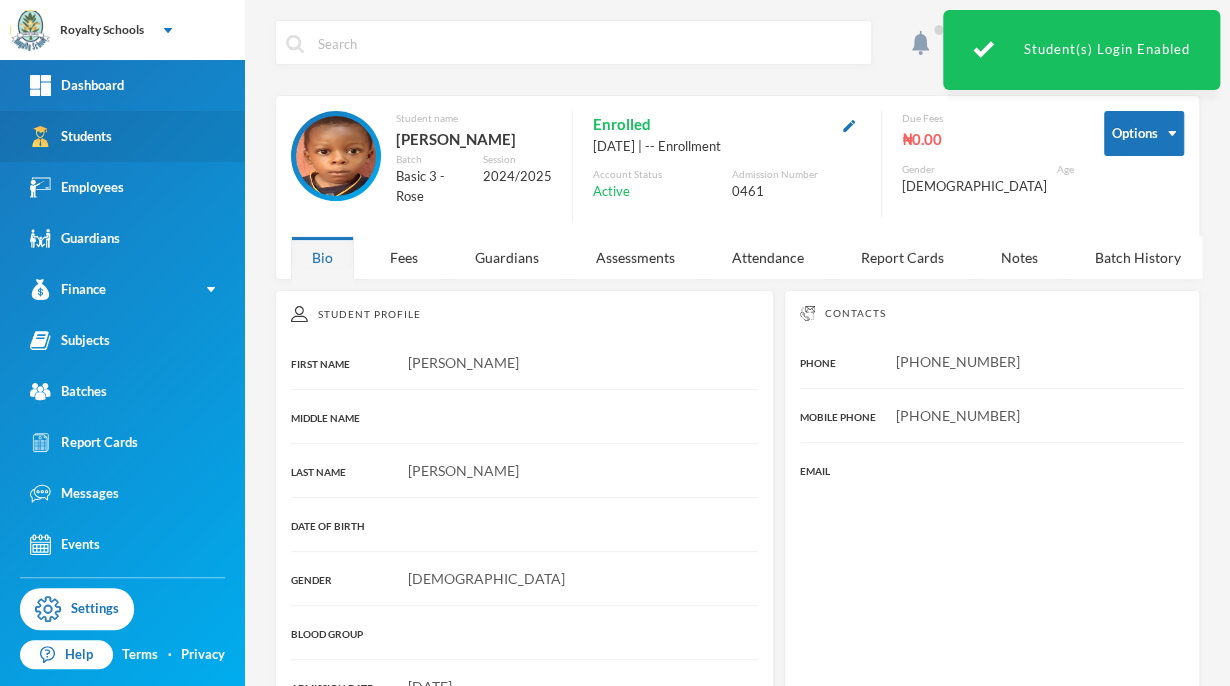 click on "Students" at bounding box center [122, 136] 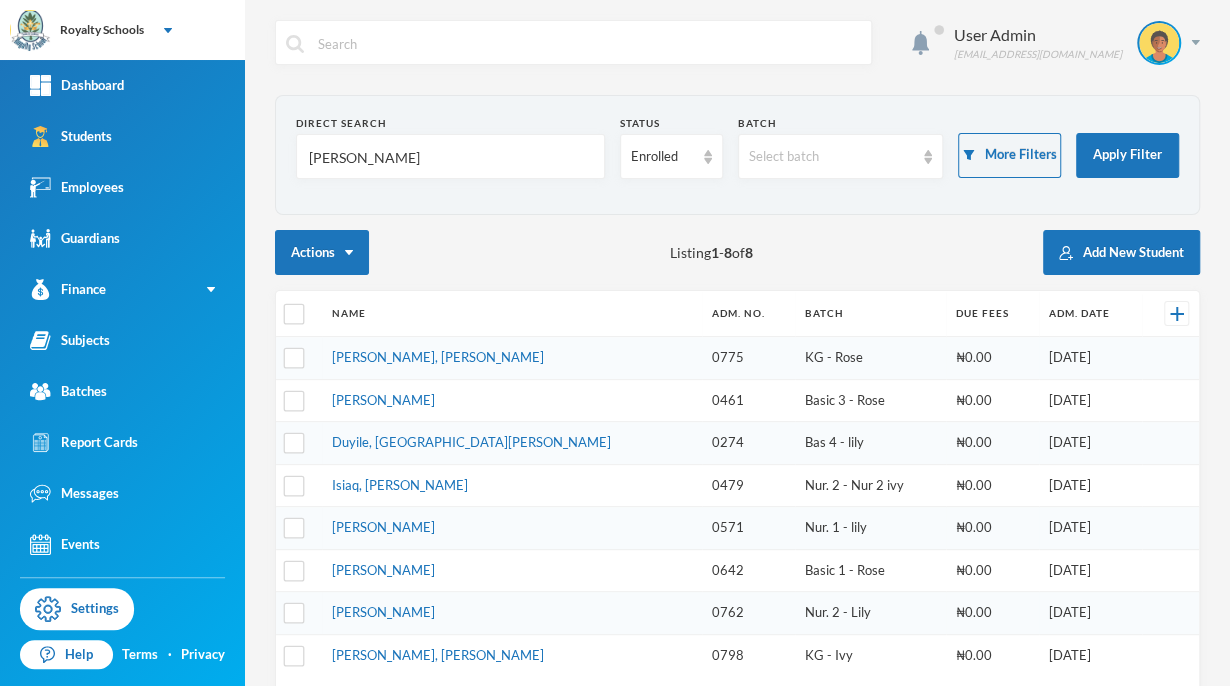 click on "[PERSON_NAME]" at bounding box center [450, 157] 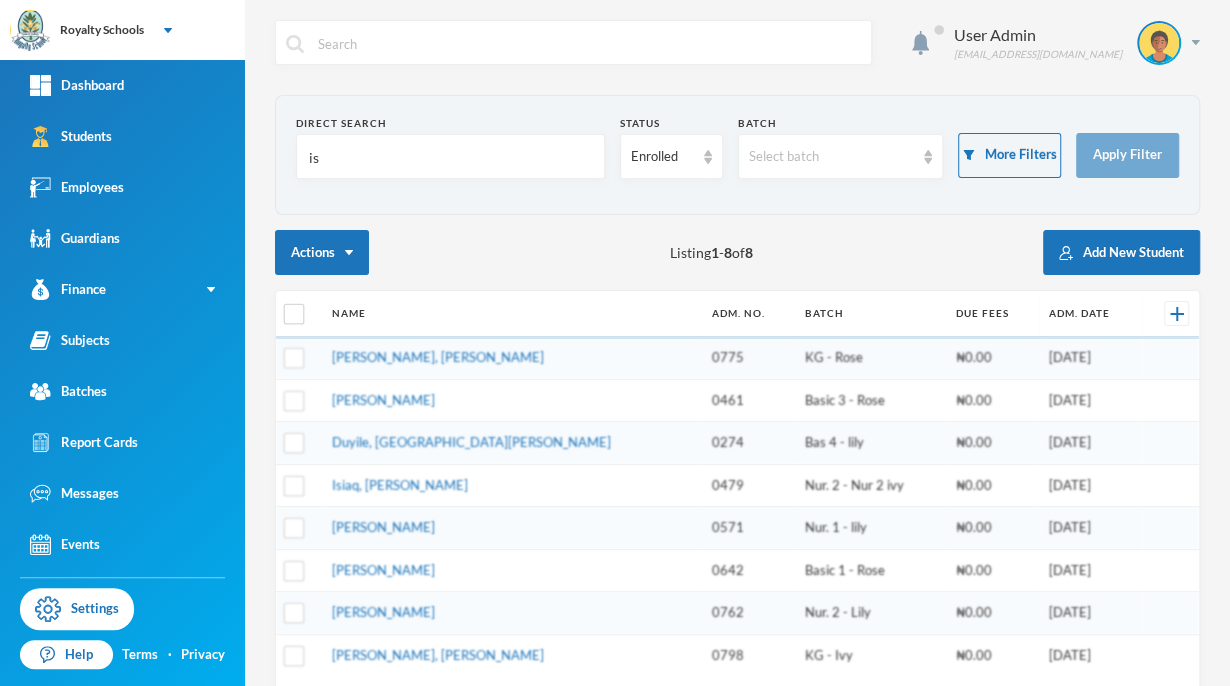 type on "i" 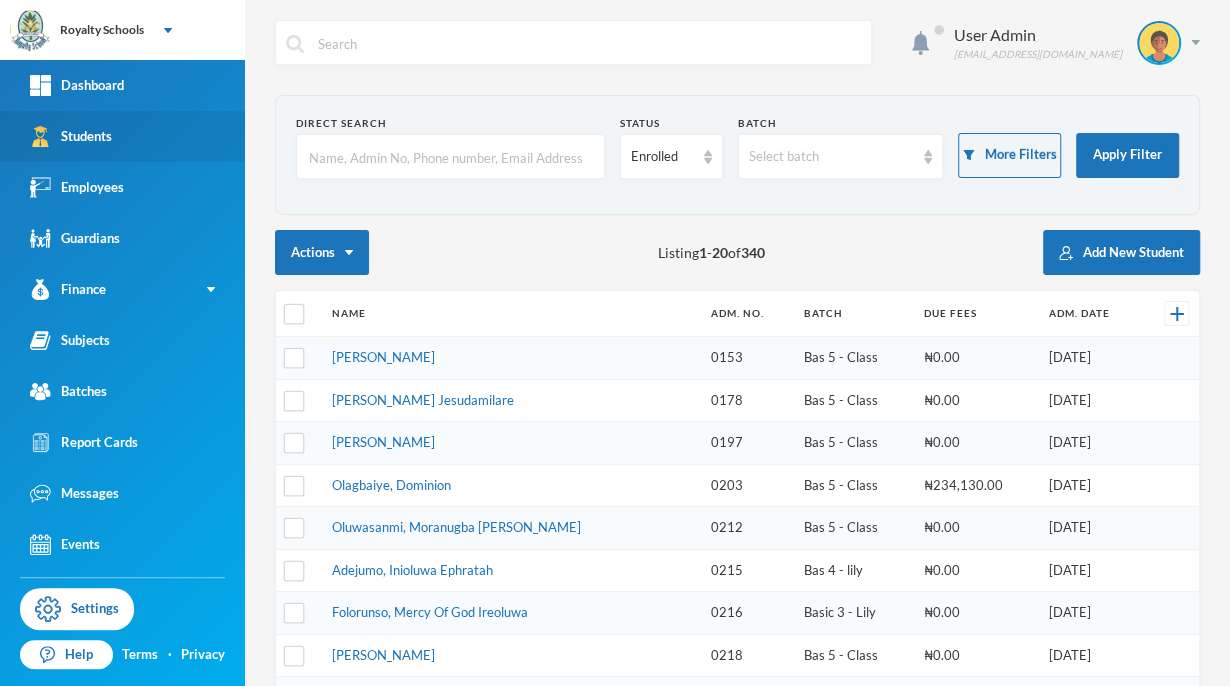 click on "Students" at bounding box center [122, 136] 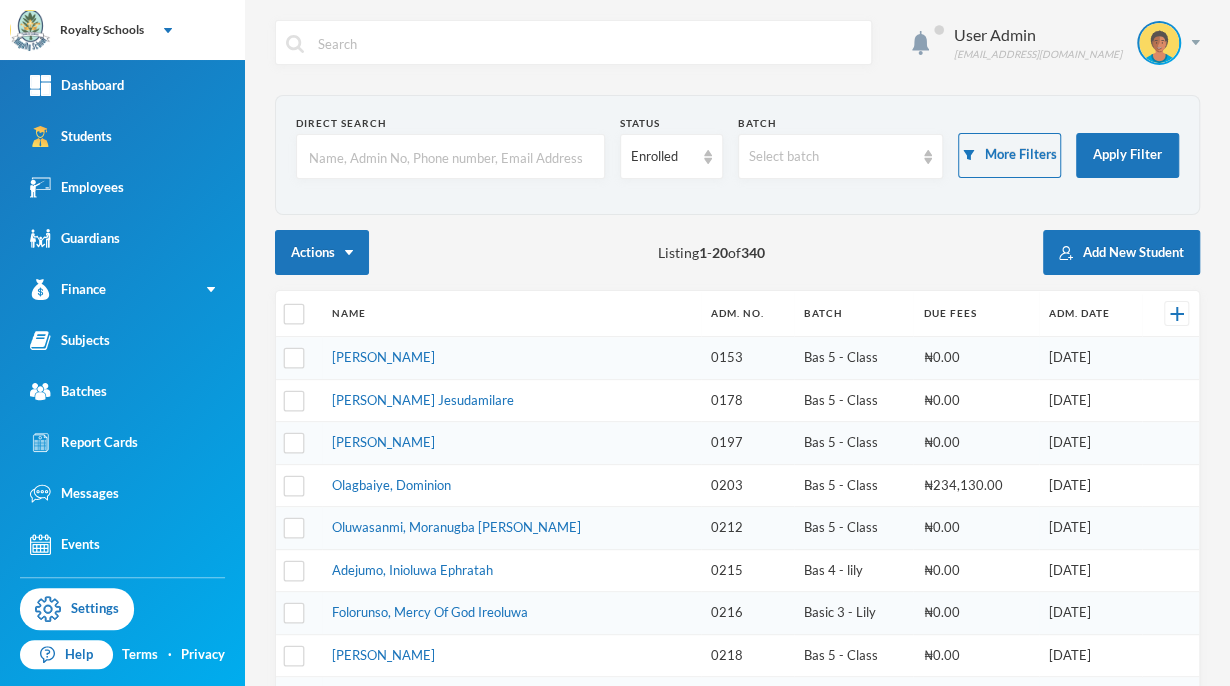 click at bounding box center (450, 157) 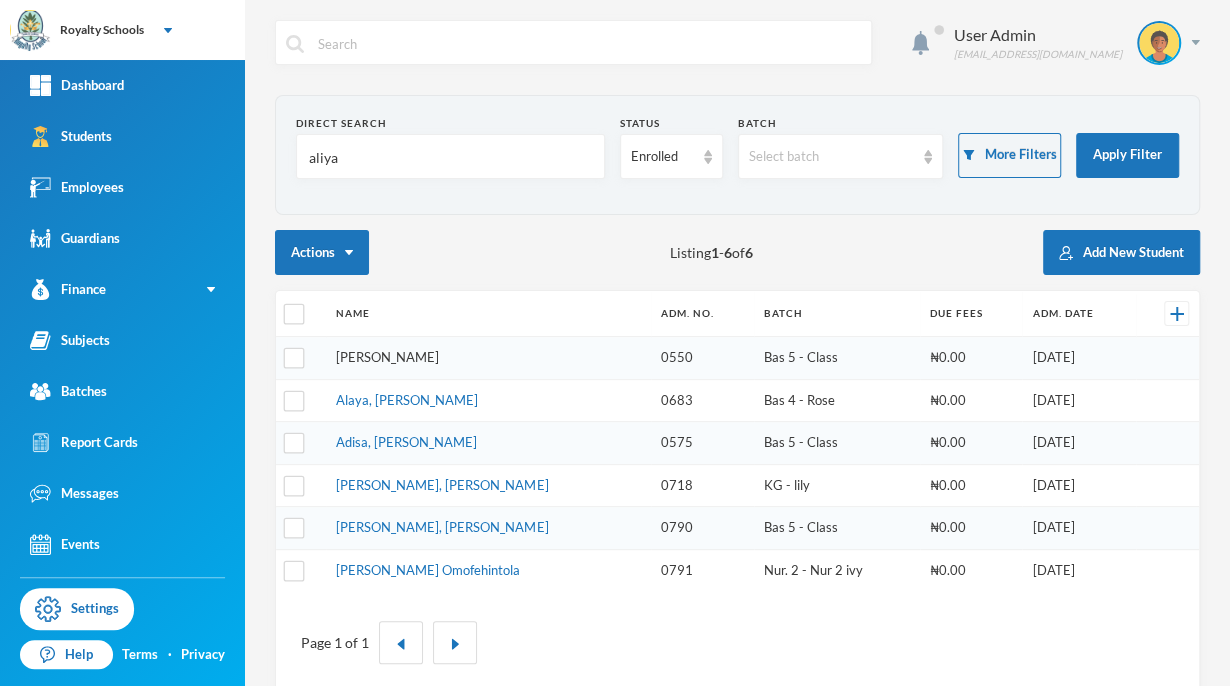type on "aliya" 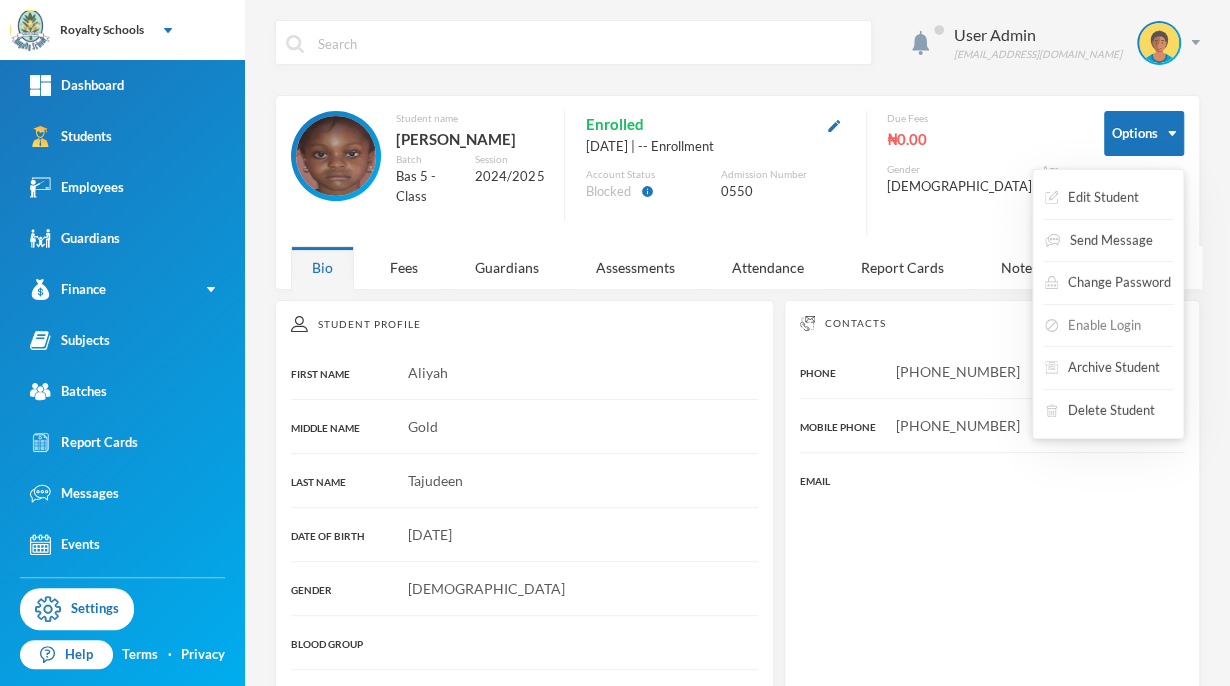 click on "Enable Login" at bounding box center (1093, 326) 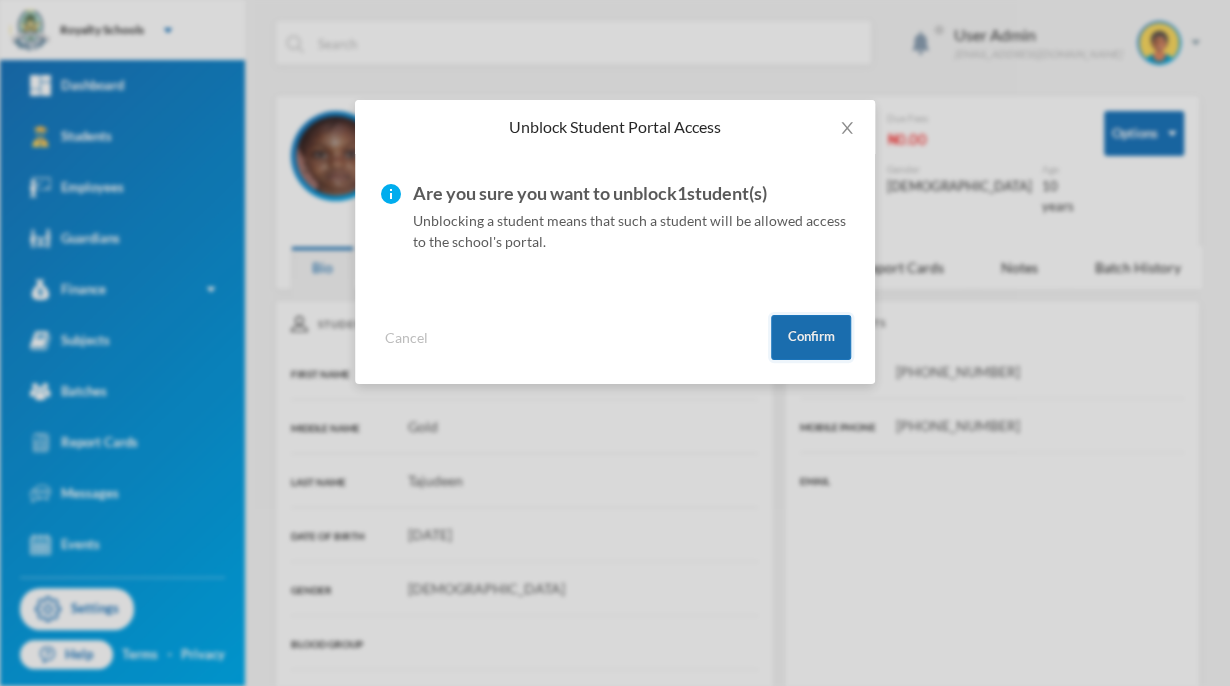 click on "Confirm" at bounding box center [811, 337] 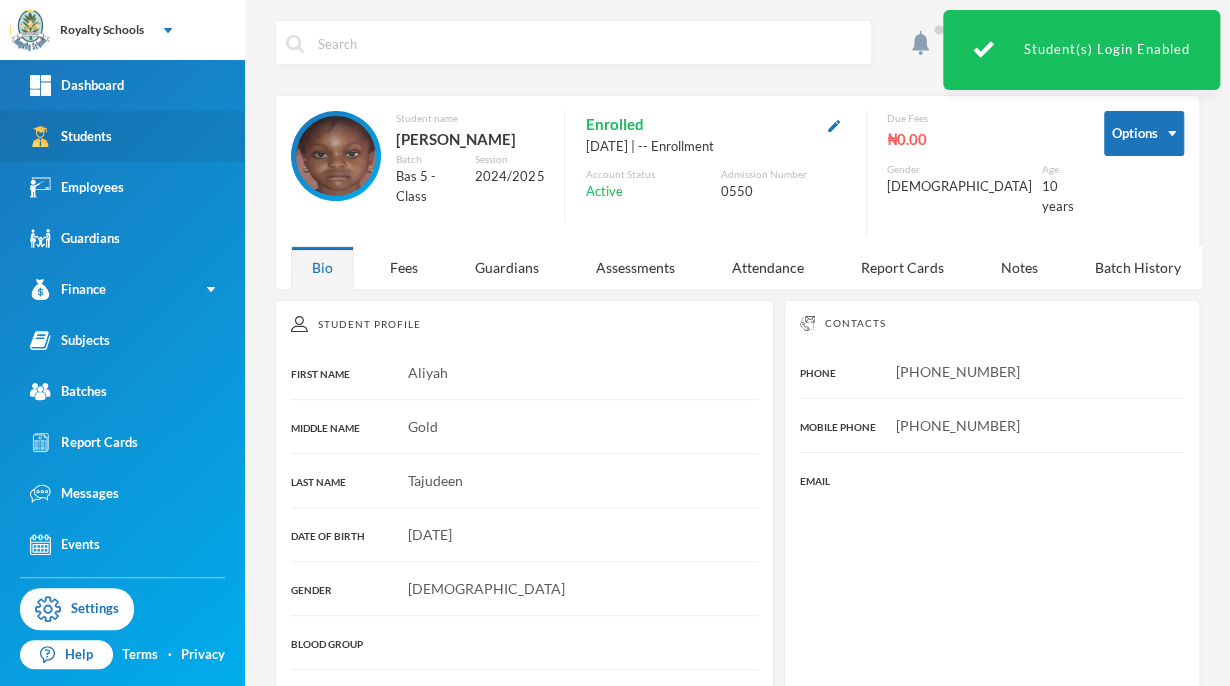 click on "Students" at bounding box center (122, 136) 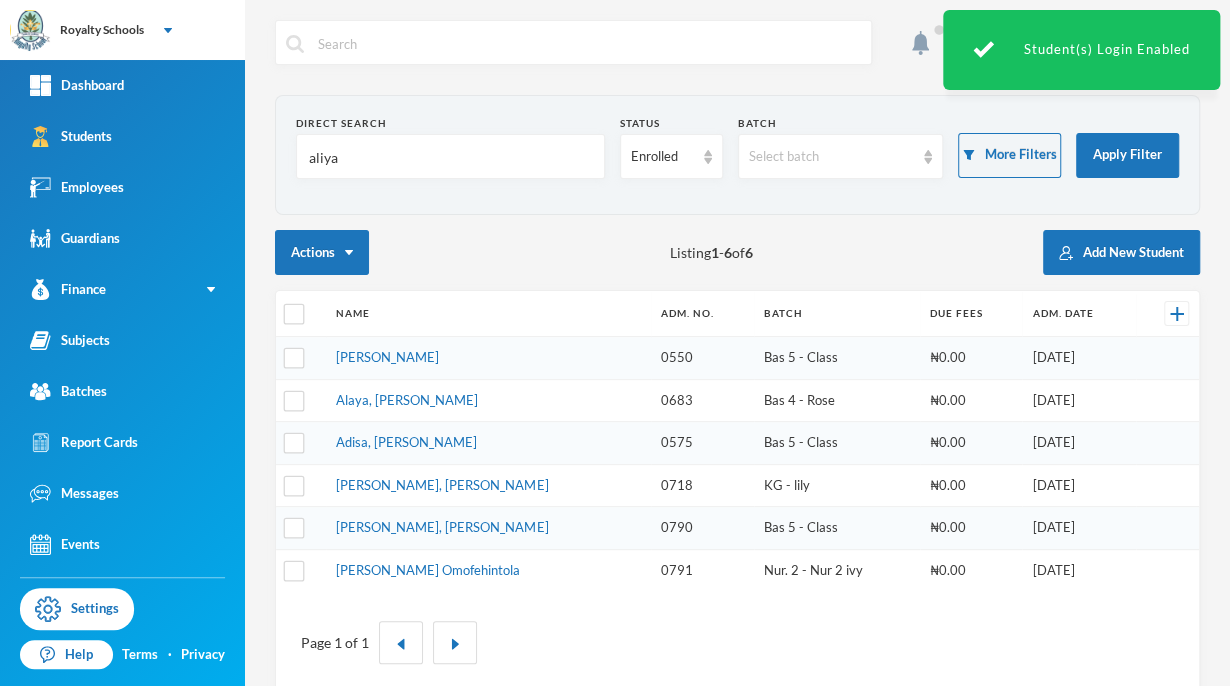click on "aliya" at bounding box center [450, 157] 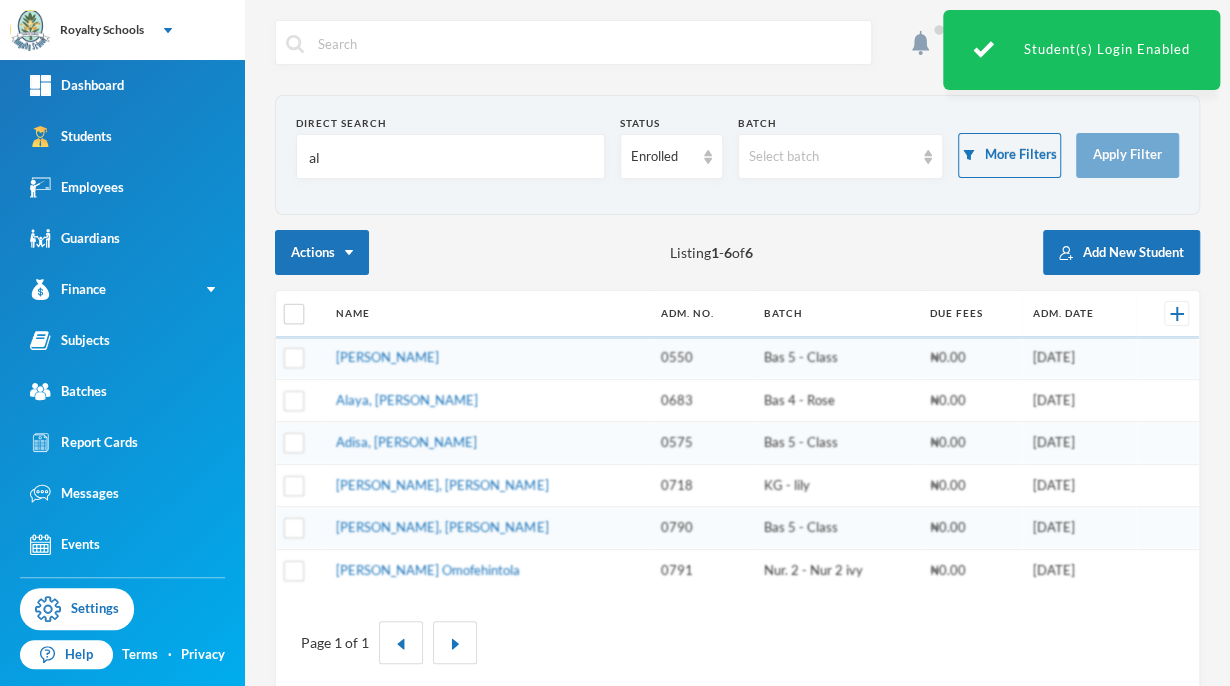 type on "a" 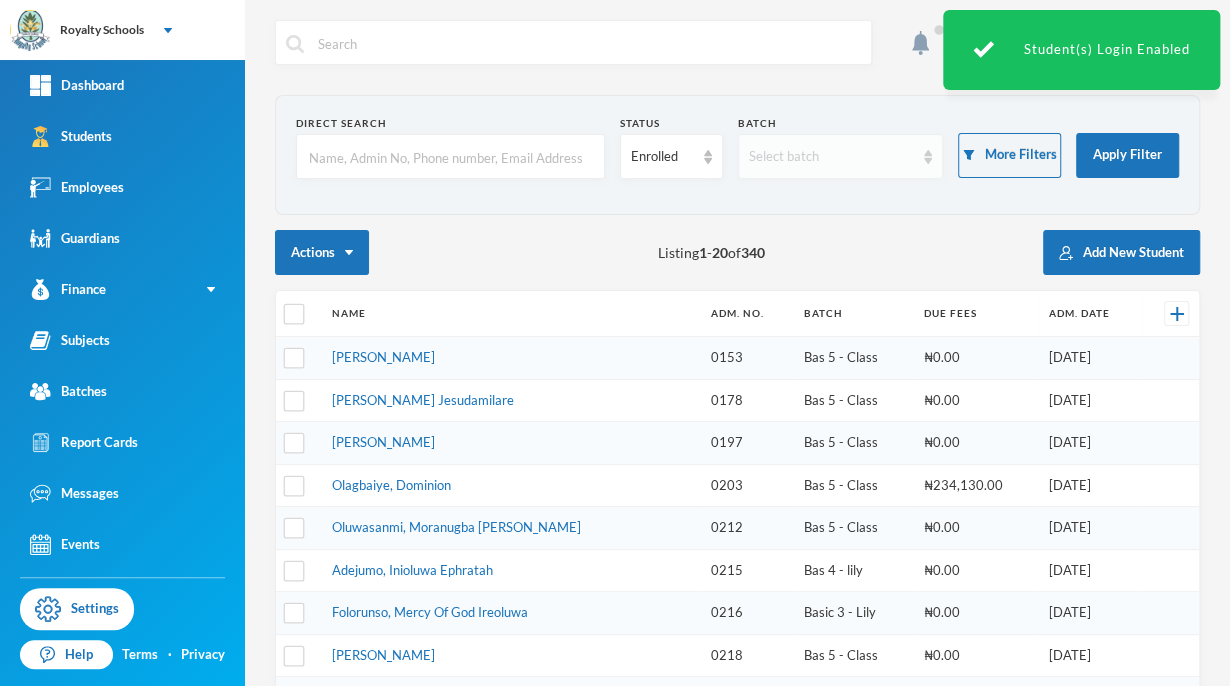 type 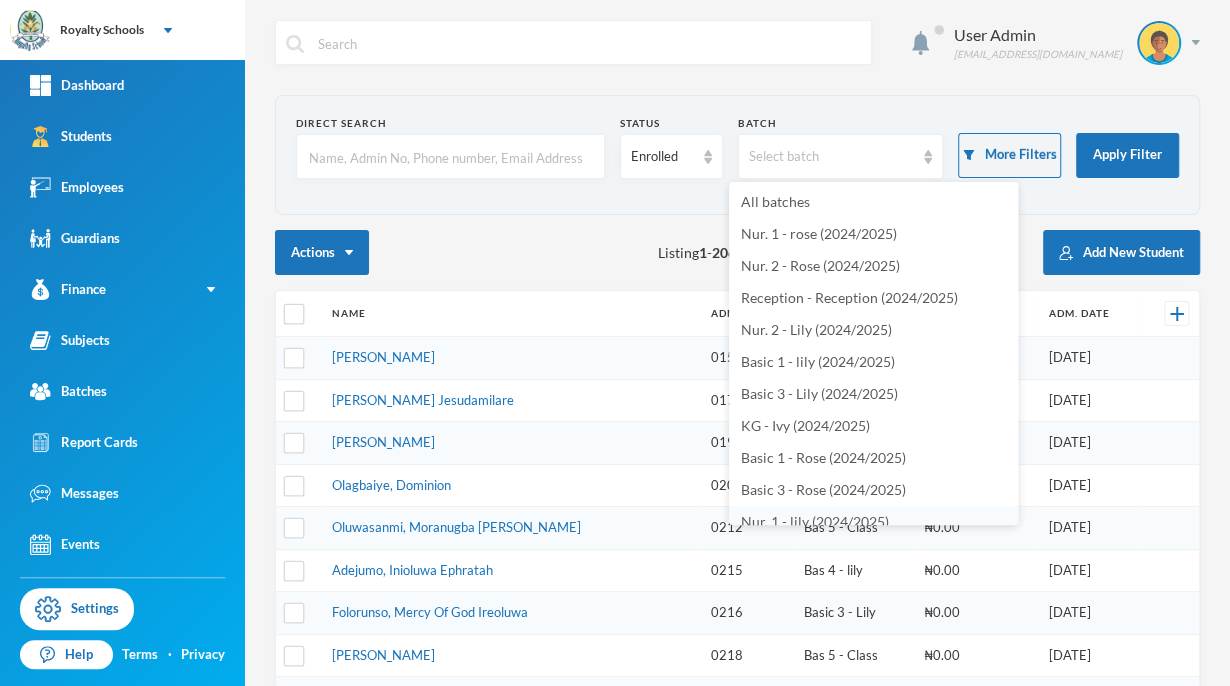 scroll, scrollTop: 12, scrollLeft: 0, axis: vertical 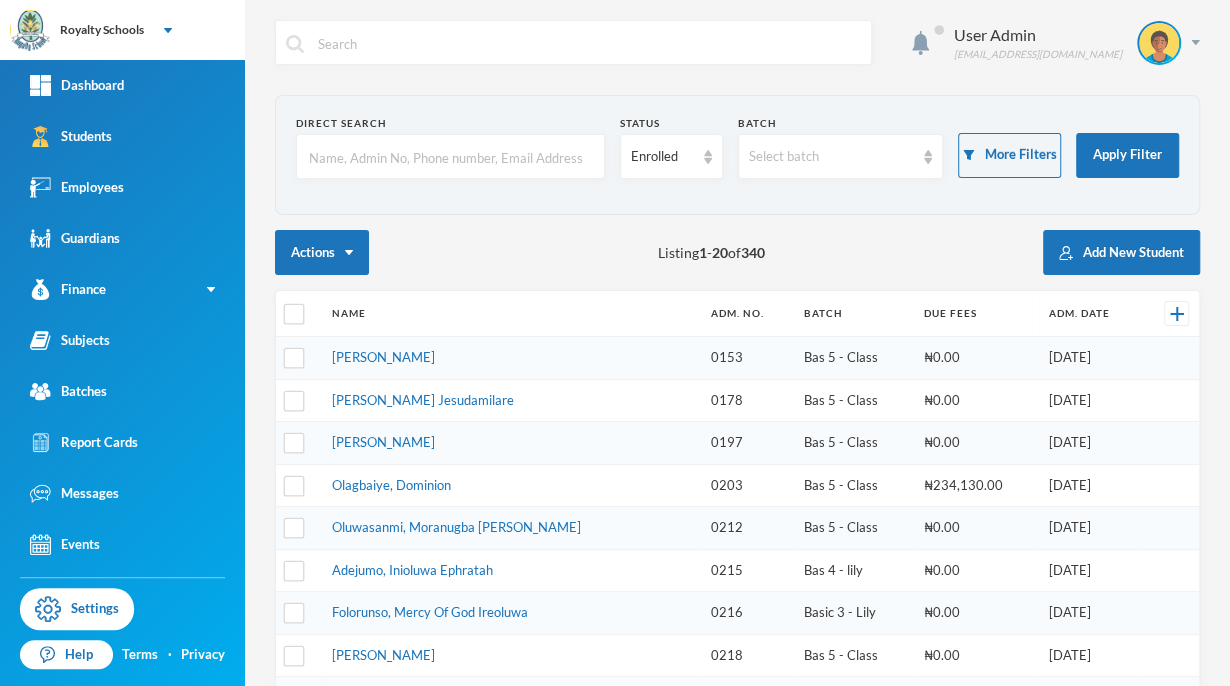 click on "[DATE]" at bounding box center (1090, 485) 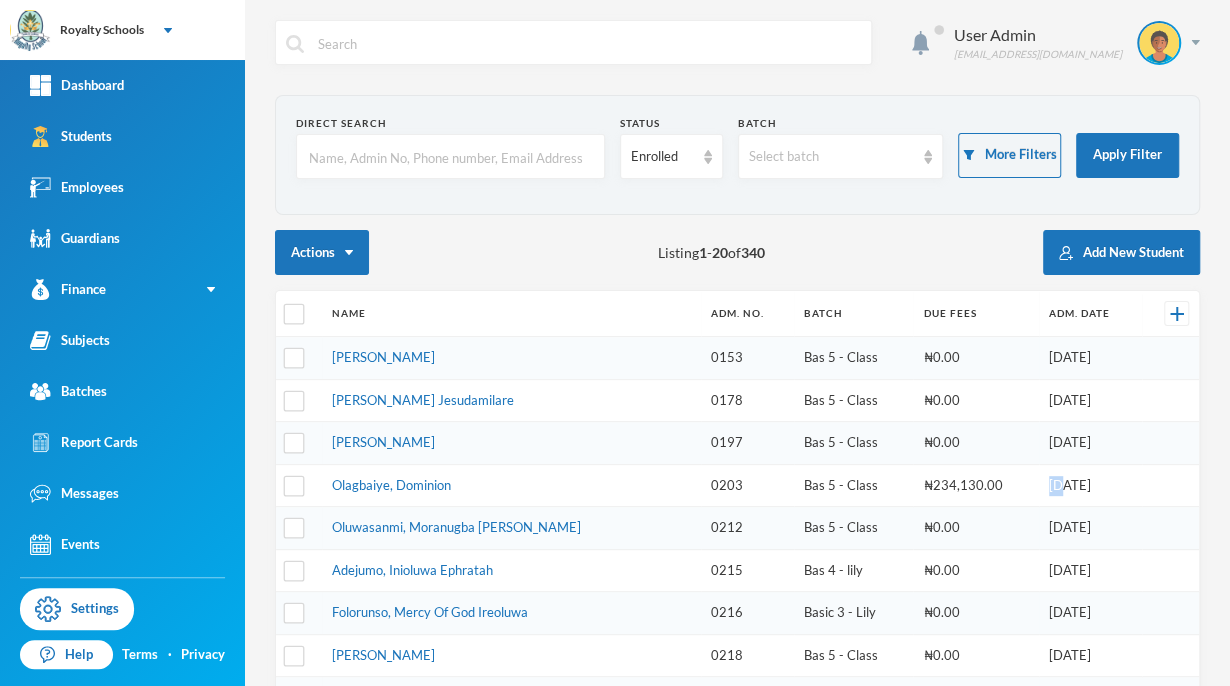 click on "[DATE]" at bounding box center [1090, 485] 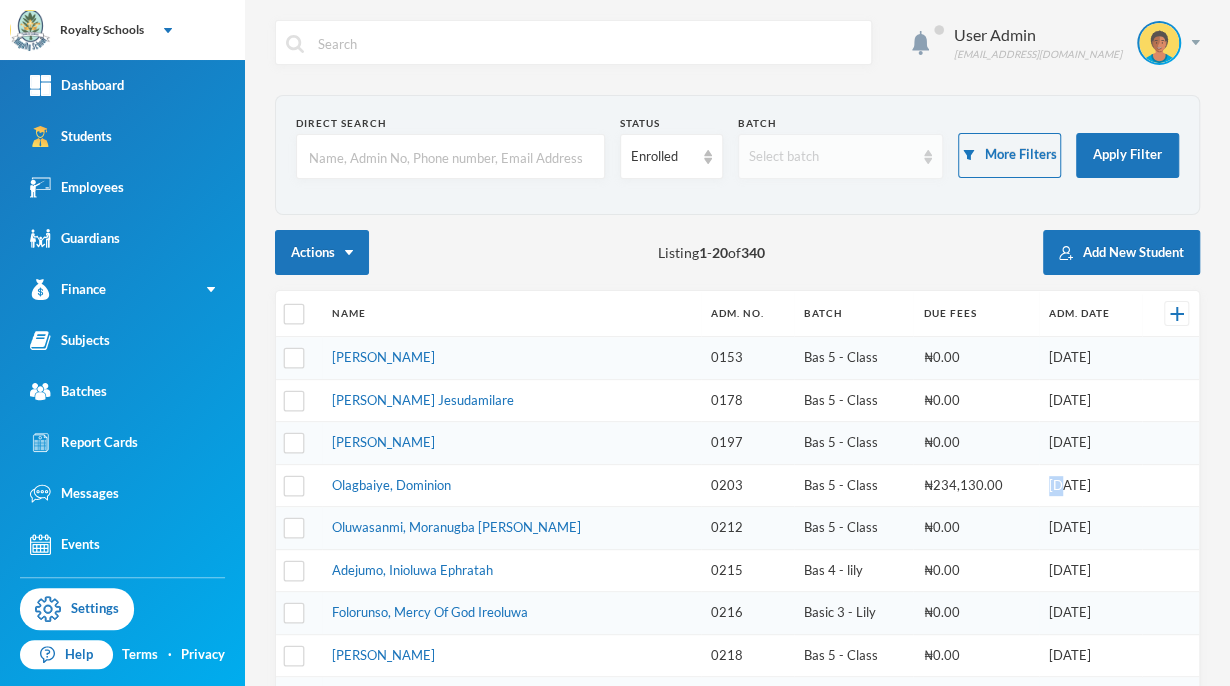click on "Select batch" at bounding box center [832, 157] 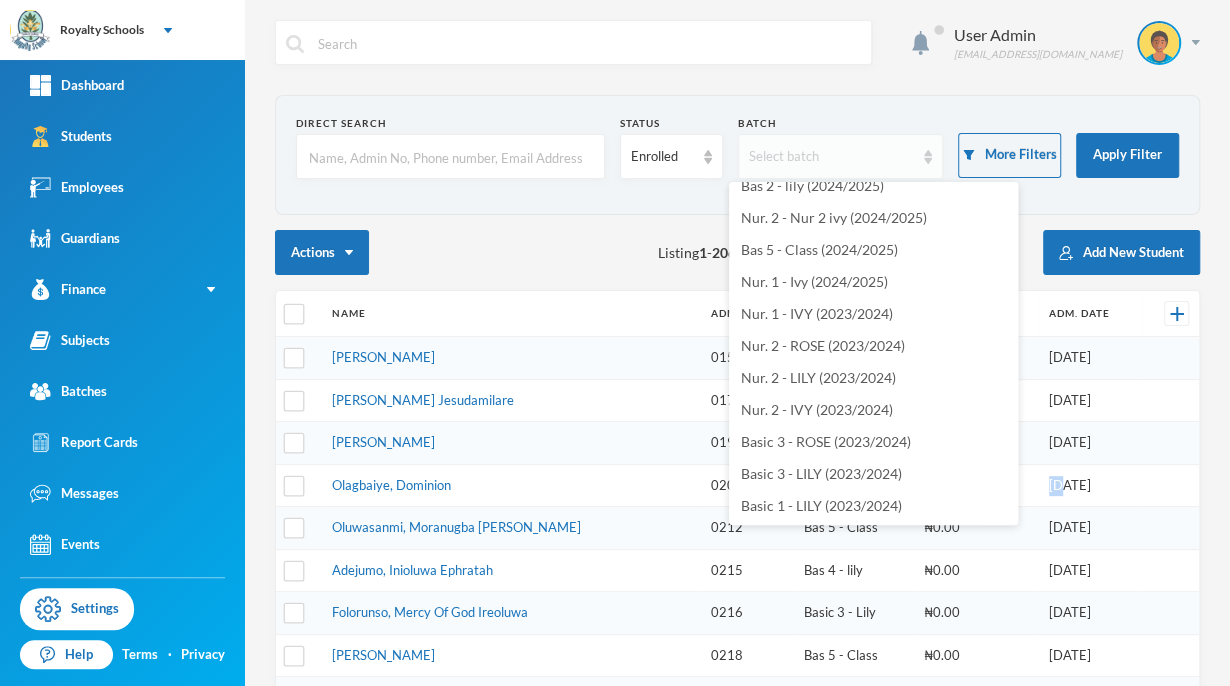 scroll, scrollTop: 528, scrollLeft: 0, axis: vertical 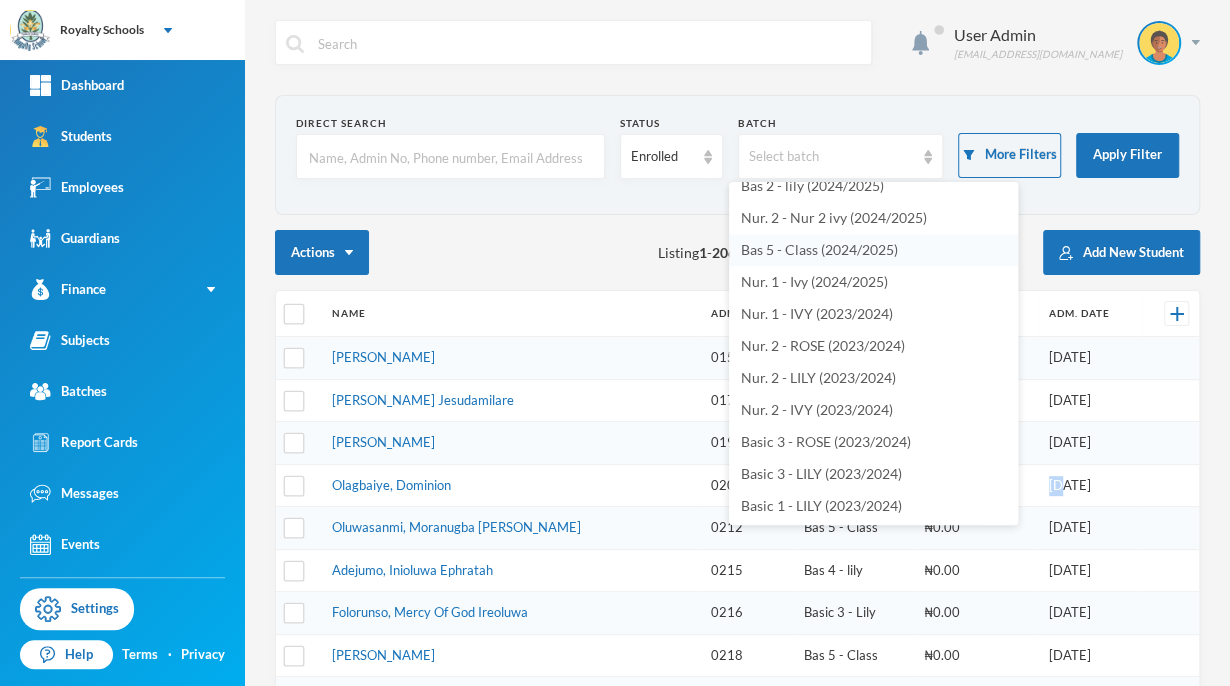 click on "Bas 5 - Class (2024/2025)" at bounding box center [819, 249] 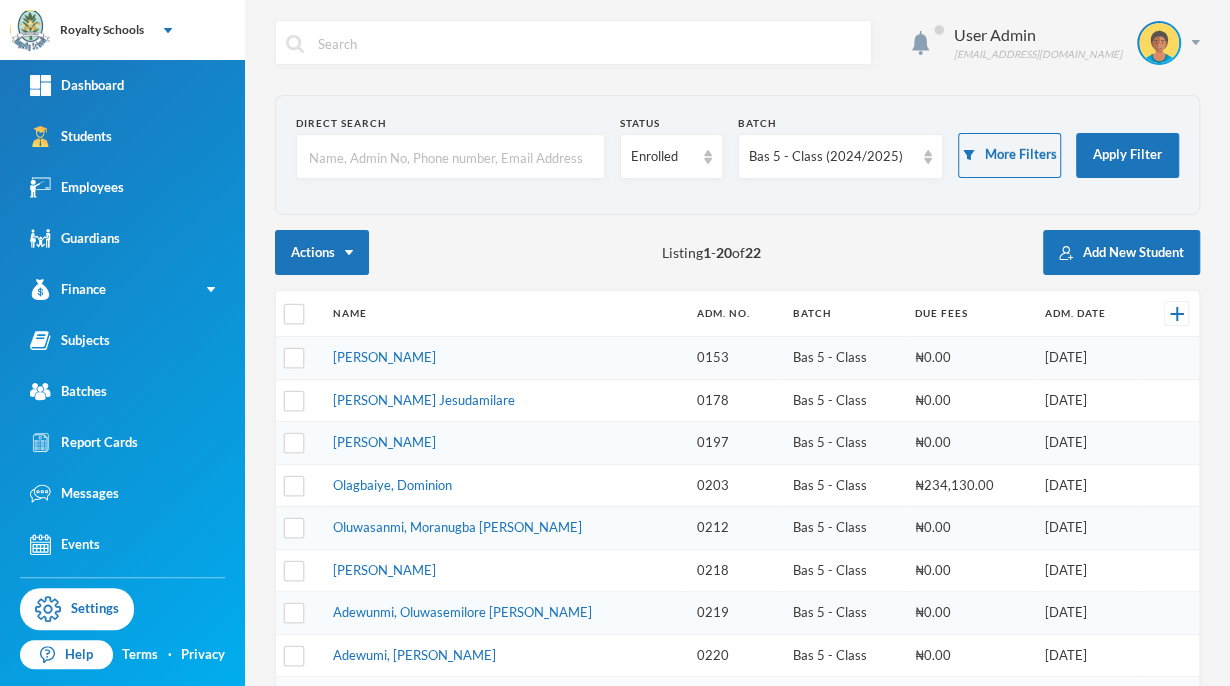 click on "Name" at bounding box center (505, 314) 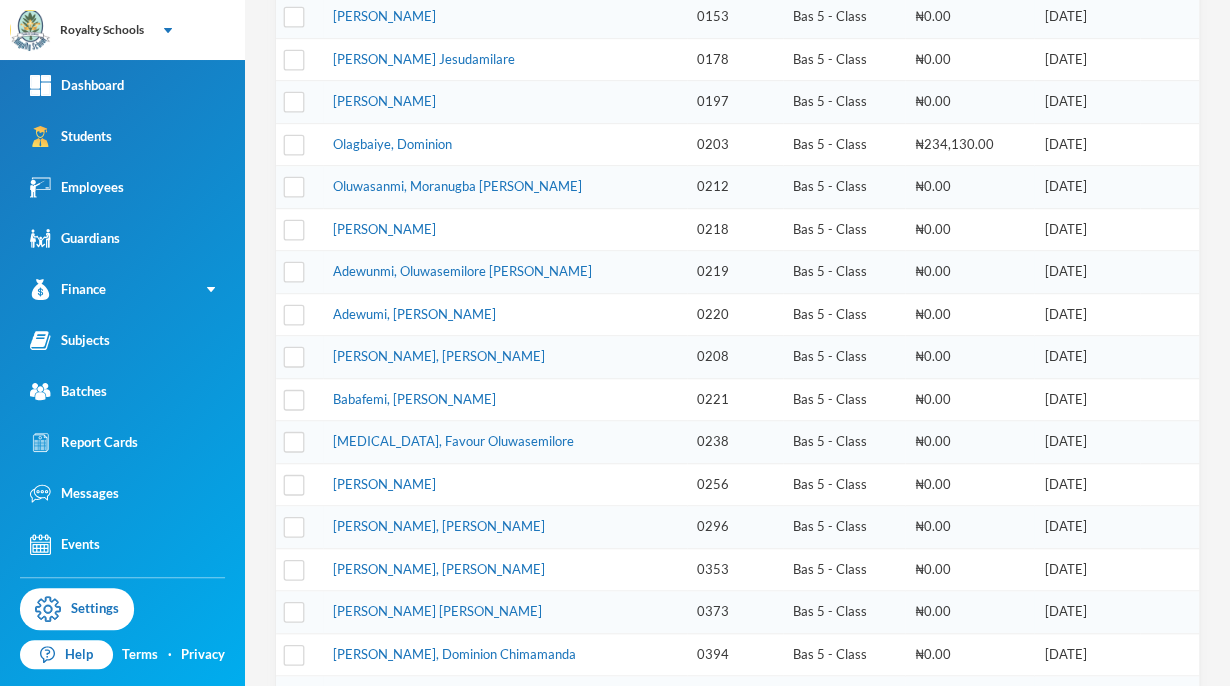scroll, scrollTop: 343, scrollLeft: 0, axis: vertical 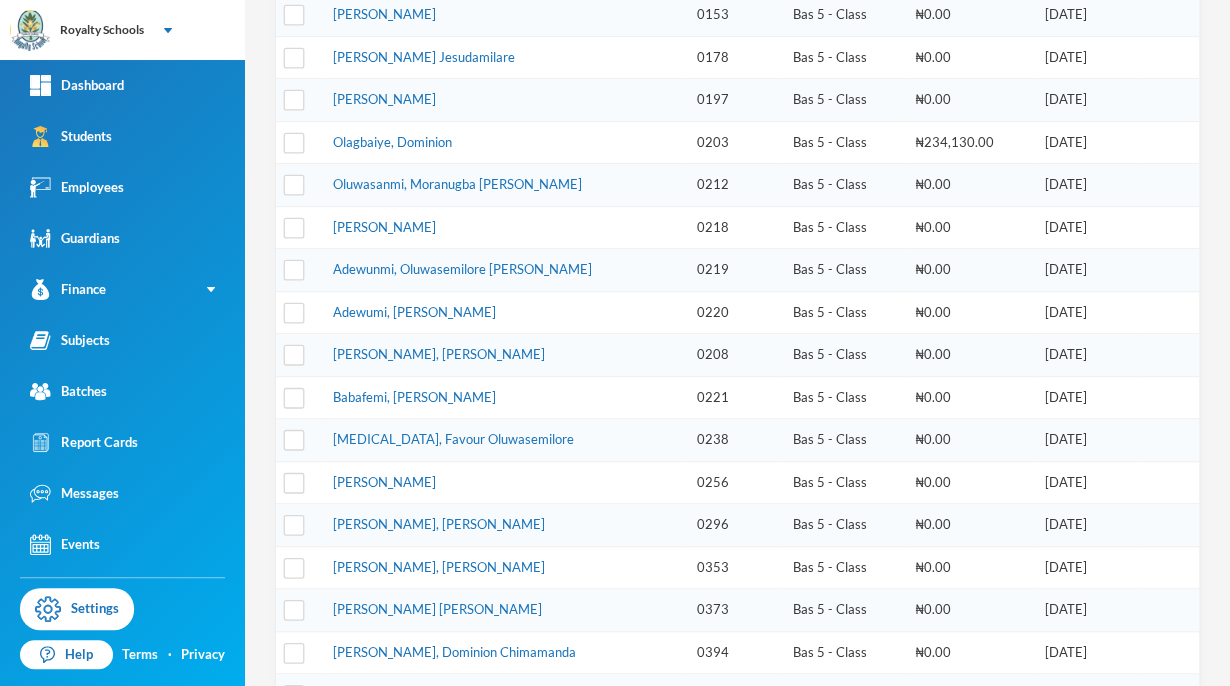 click on "[PERSON_NAME], [PERSON_NAME]" at bounding box center [505, 355] 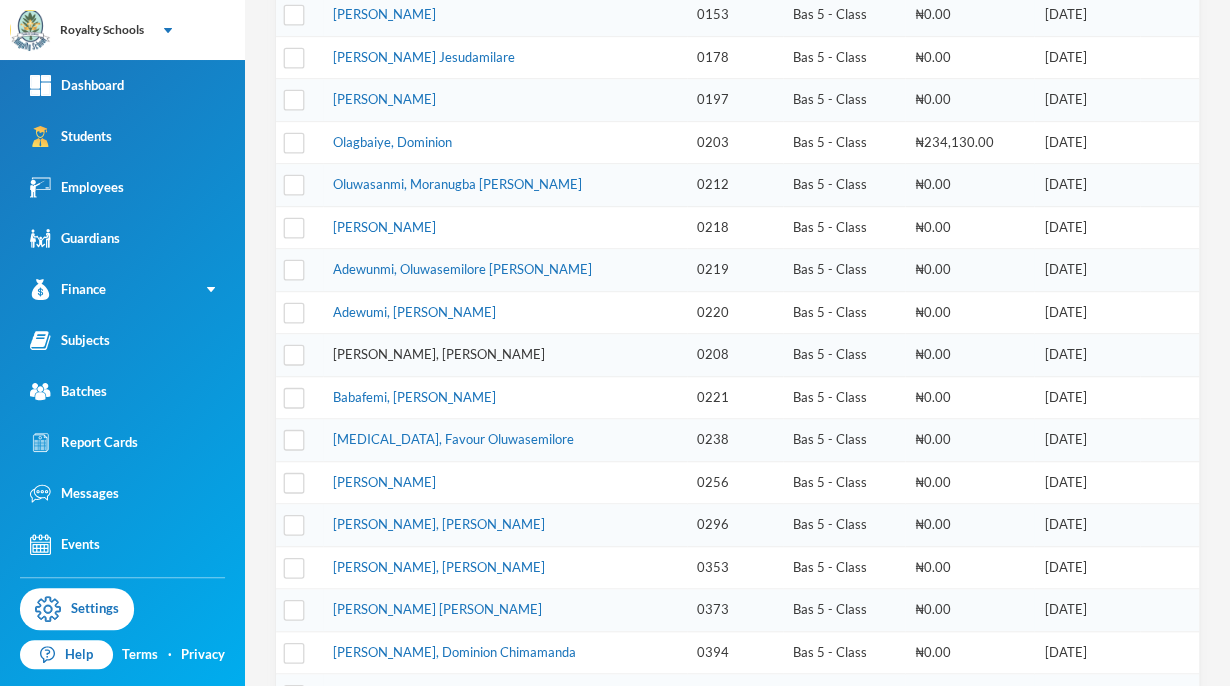 click on "[PERSON_NAME], [PERSON_NAME]" at bounding box center (439, 354) 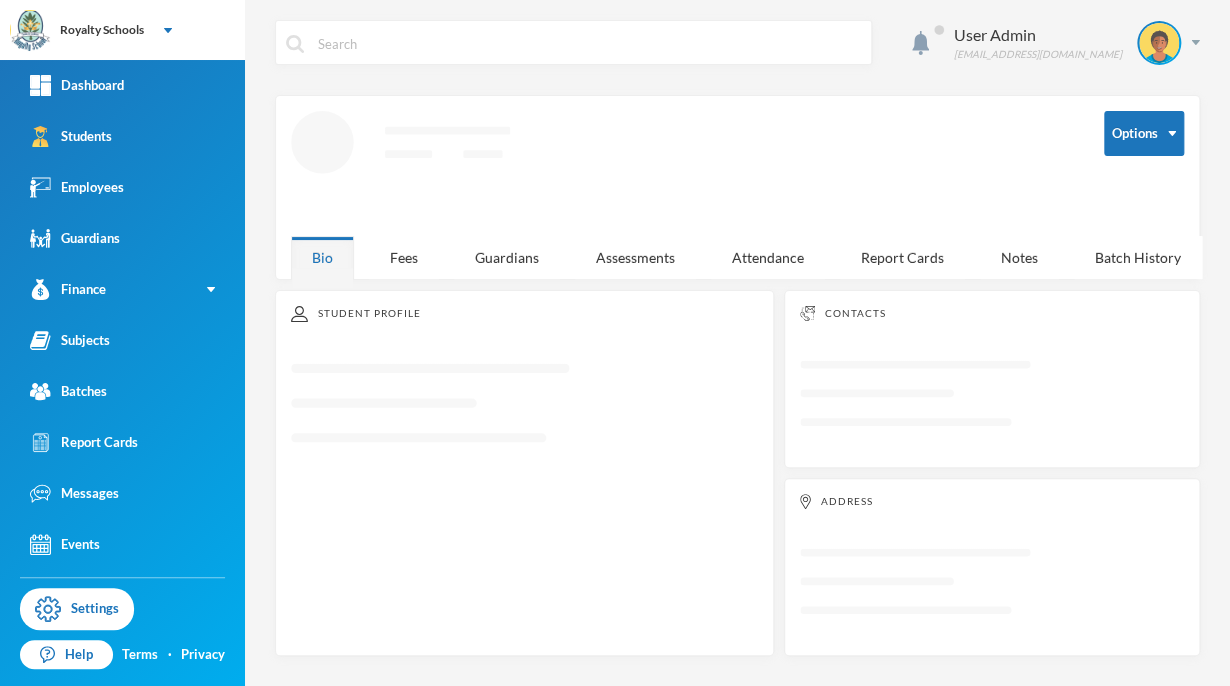 scroll, scrollTop: 0, scrollLeft: 0, axis: both 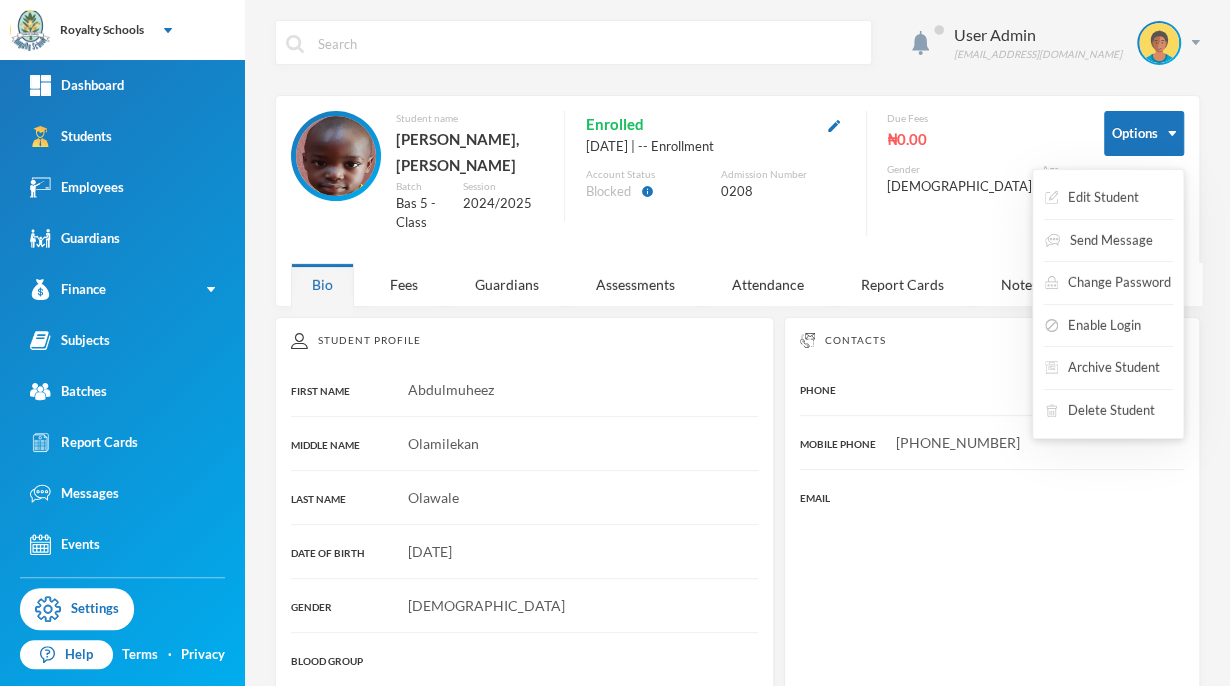 click on "Edit Student Send Message Change Password Enable Login Archive Student Delete Student" at bounding box center [1108, 304] 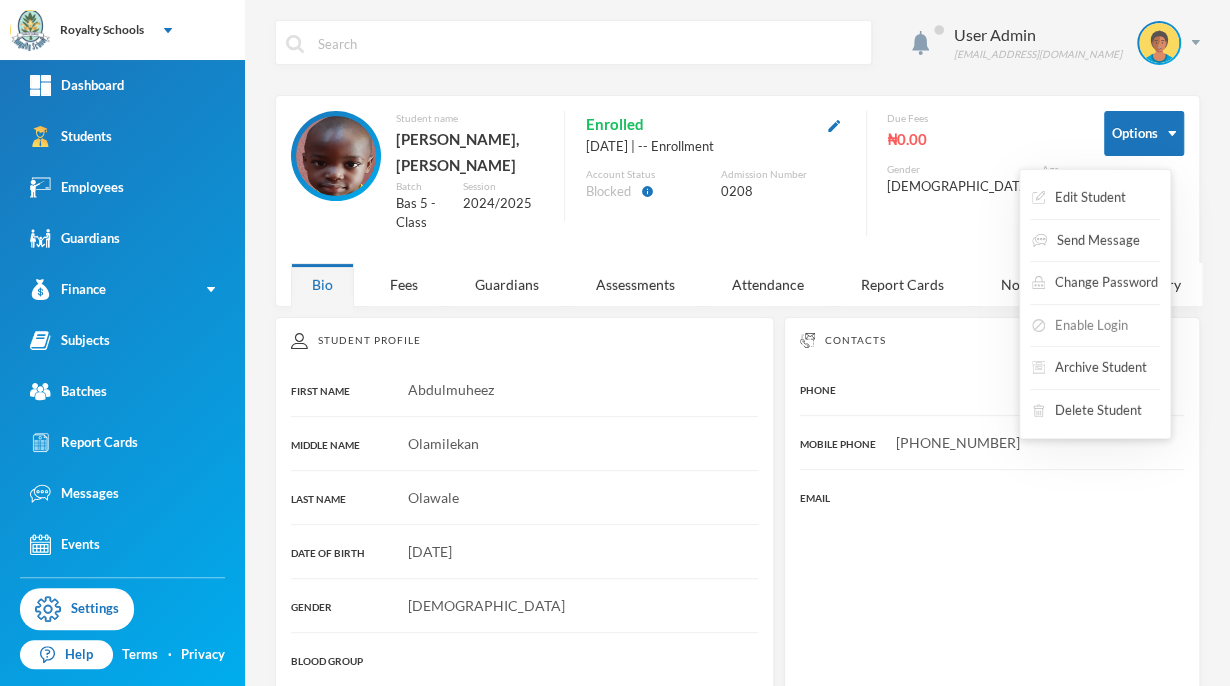 click on "Enable Login" at bounding box center (1080, 326) 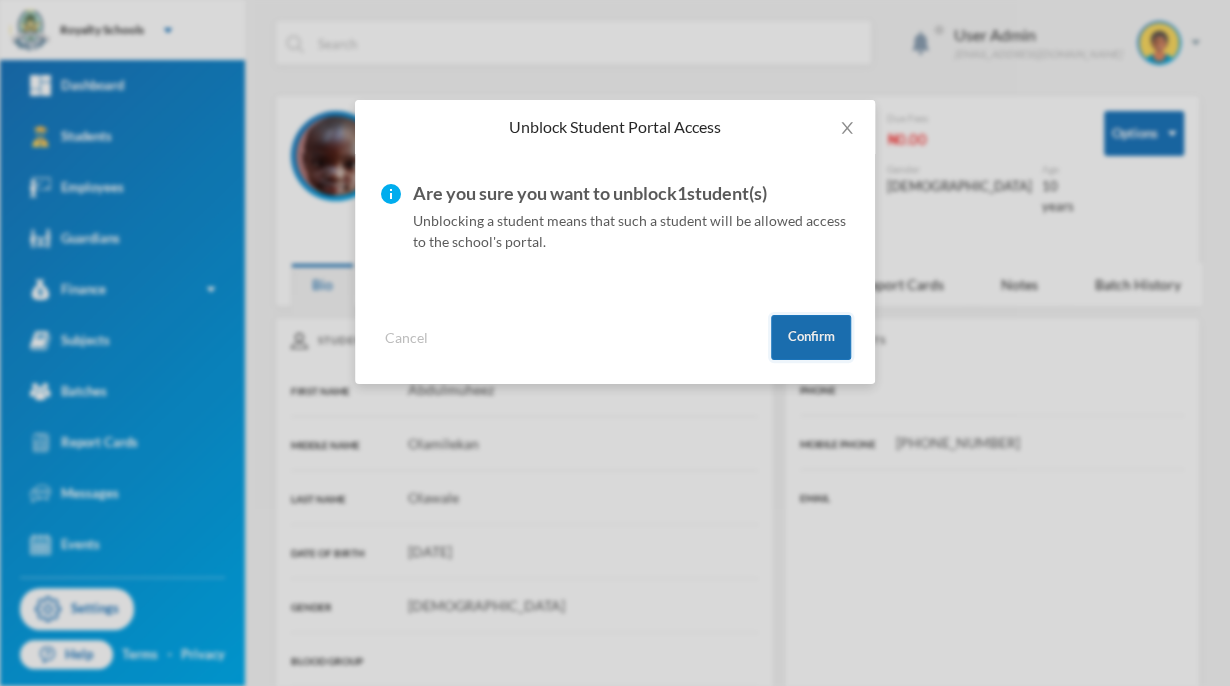 click on "Confirm" at bounding box center (811, 337) 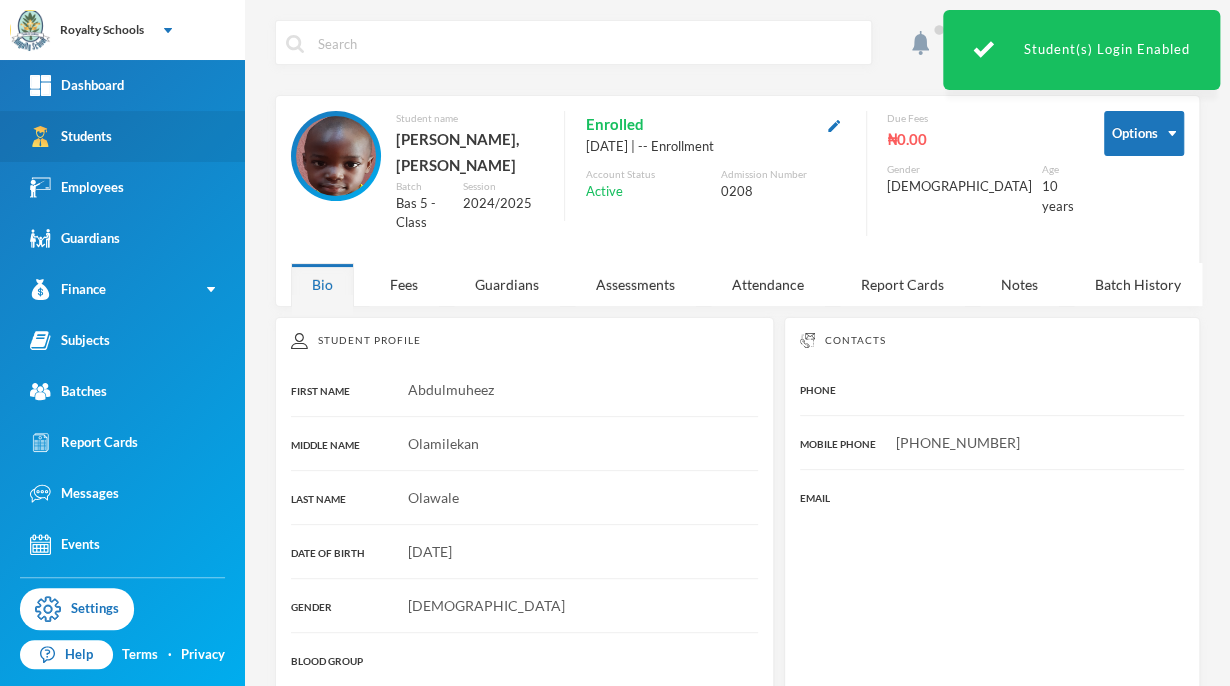 click on "Students" at bounding box center [122, 136] 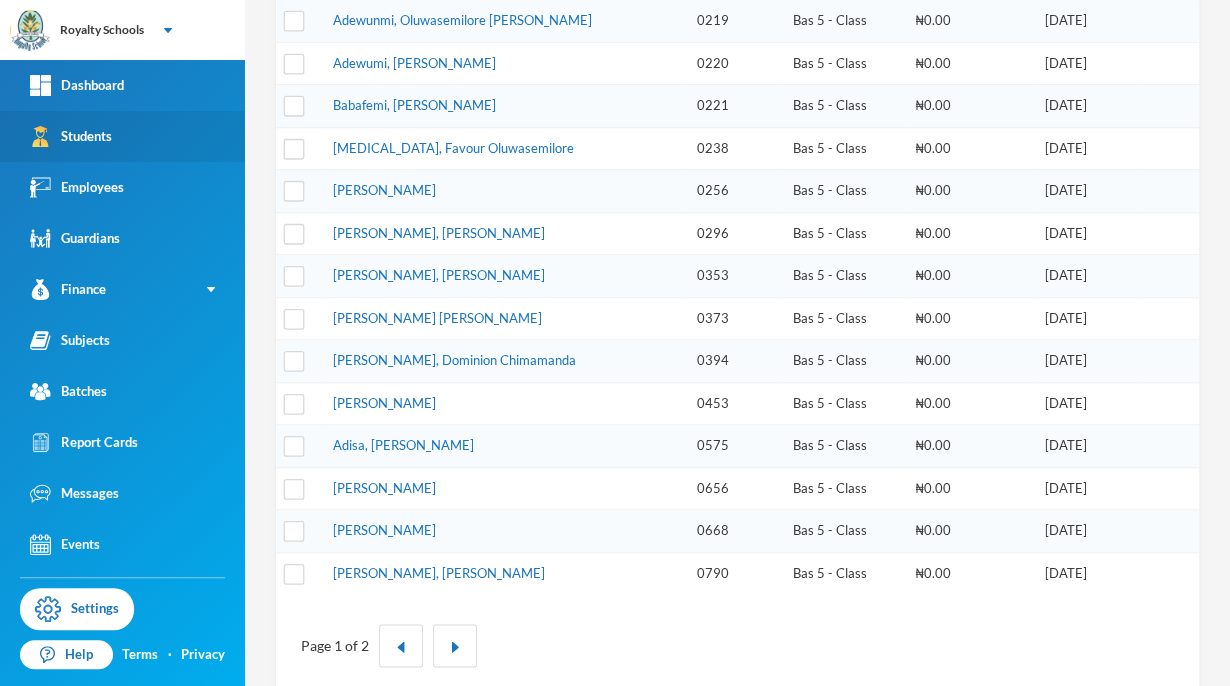 scroll, scrollTop: 608, scrollLeft: 0, axis: vertical 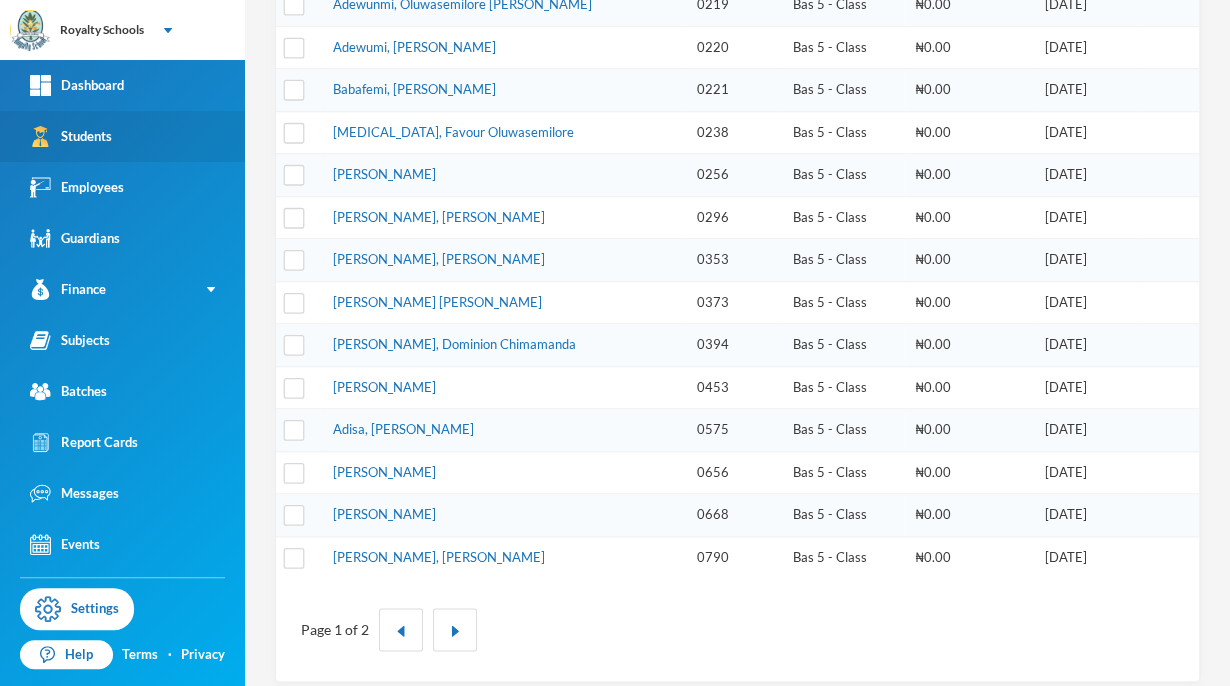 click on "Students" at bounding box center (122, 136) 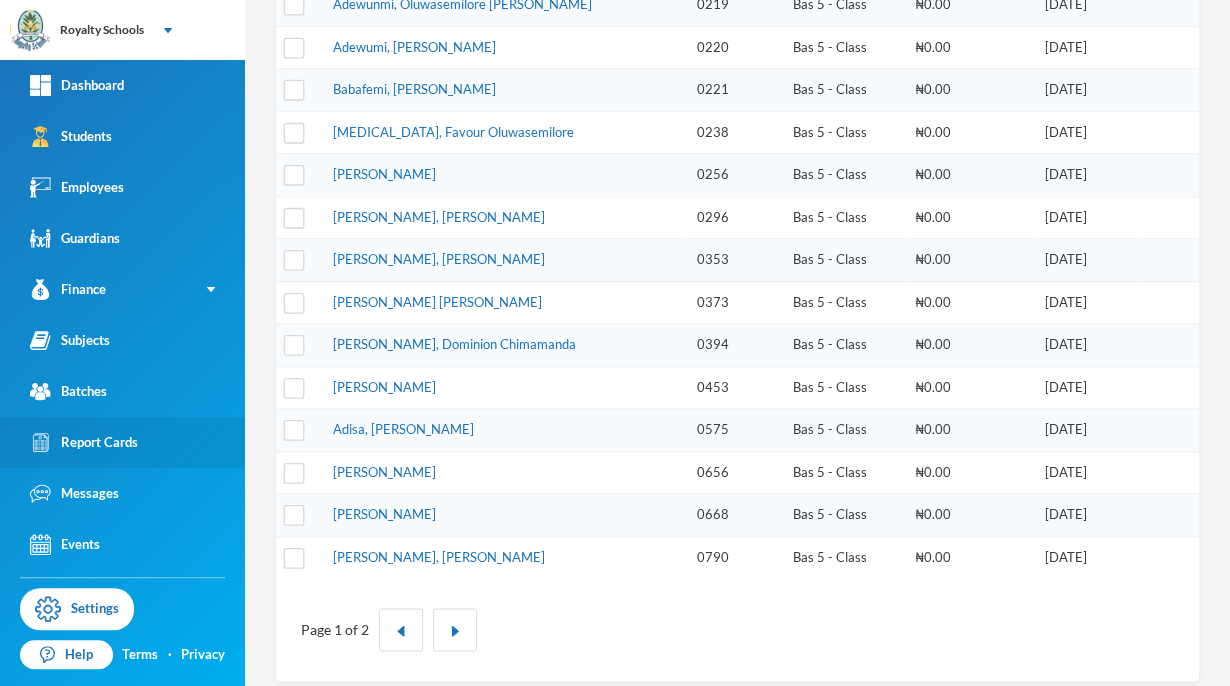 click on "Report Cards" at bounding box center [122, 442] 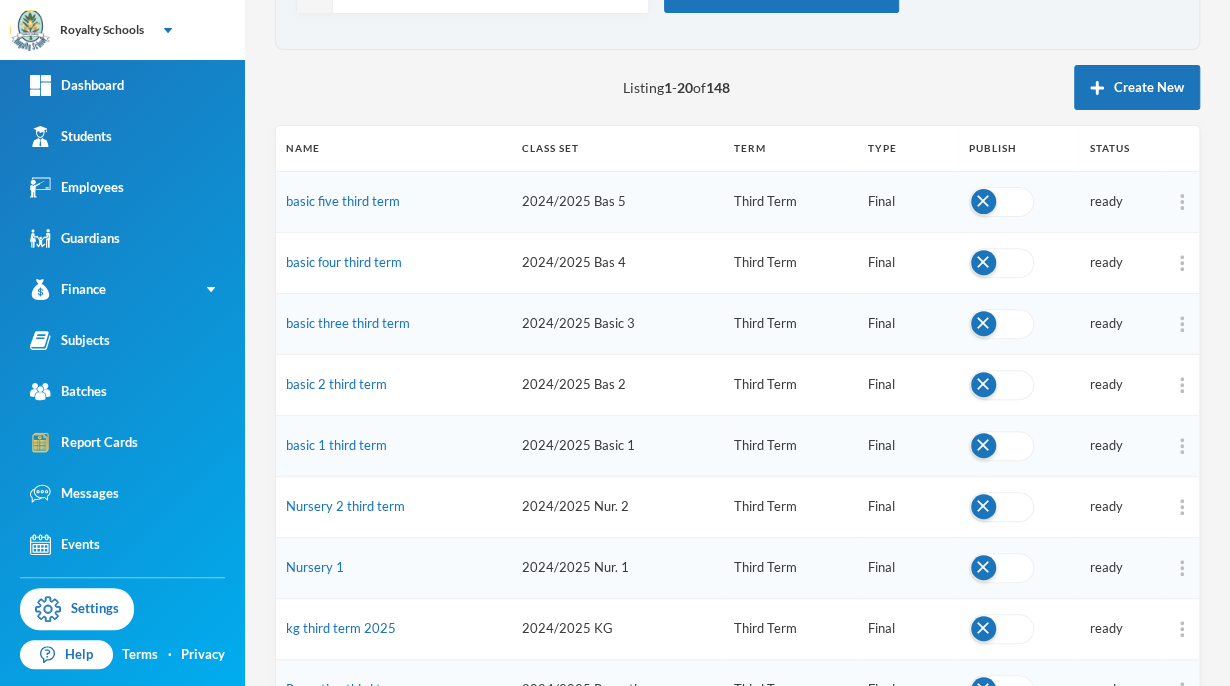 scroll, scrollTop: 167, scrollLeft: 0, axis: vertical 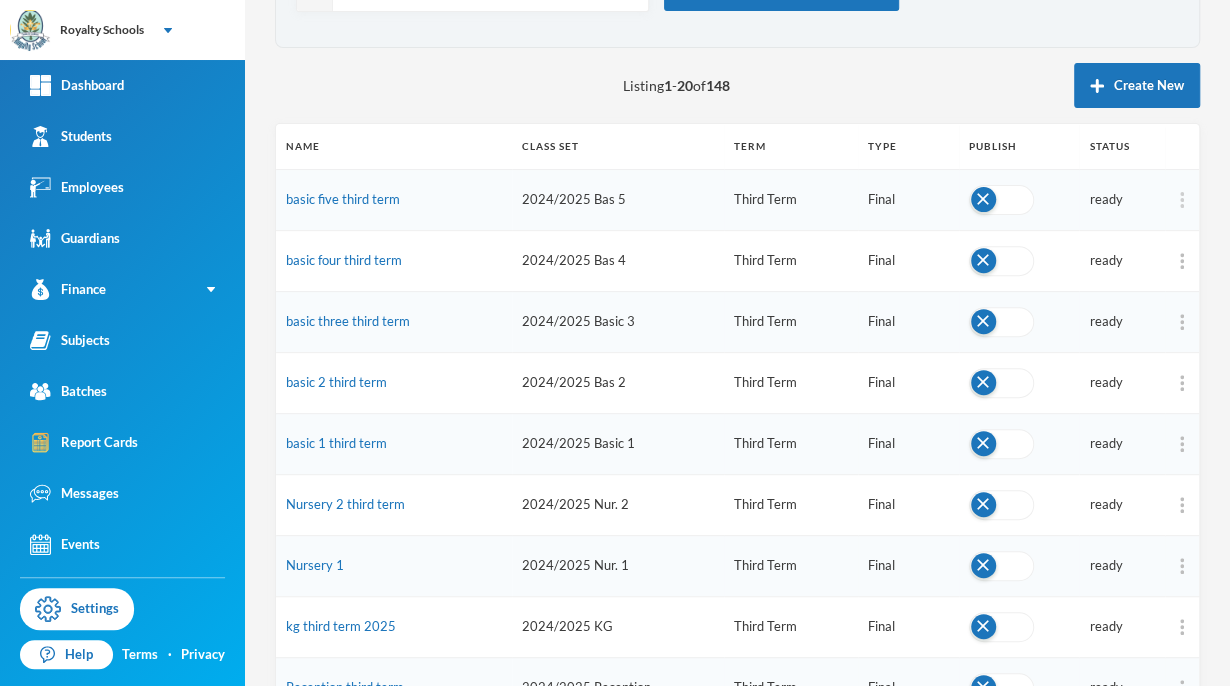 click at bounding box center (1182, 200) 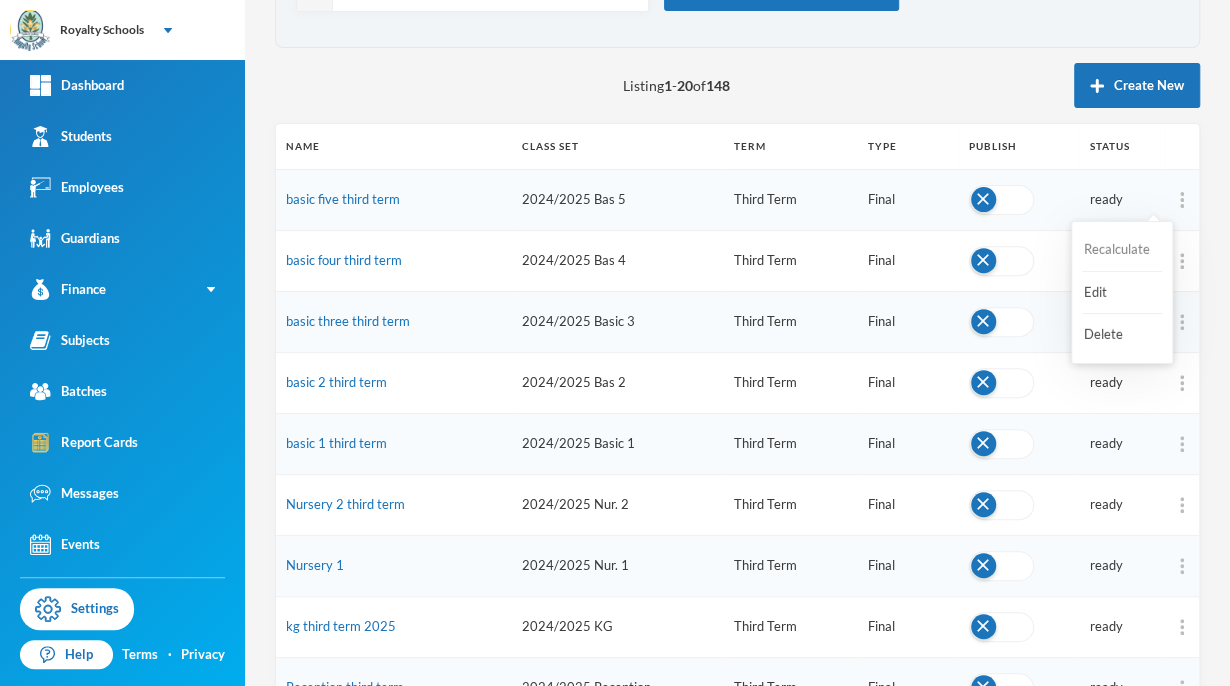 click on "Recalculate" at bounding box center (1122, 250) 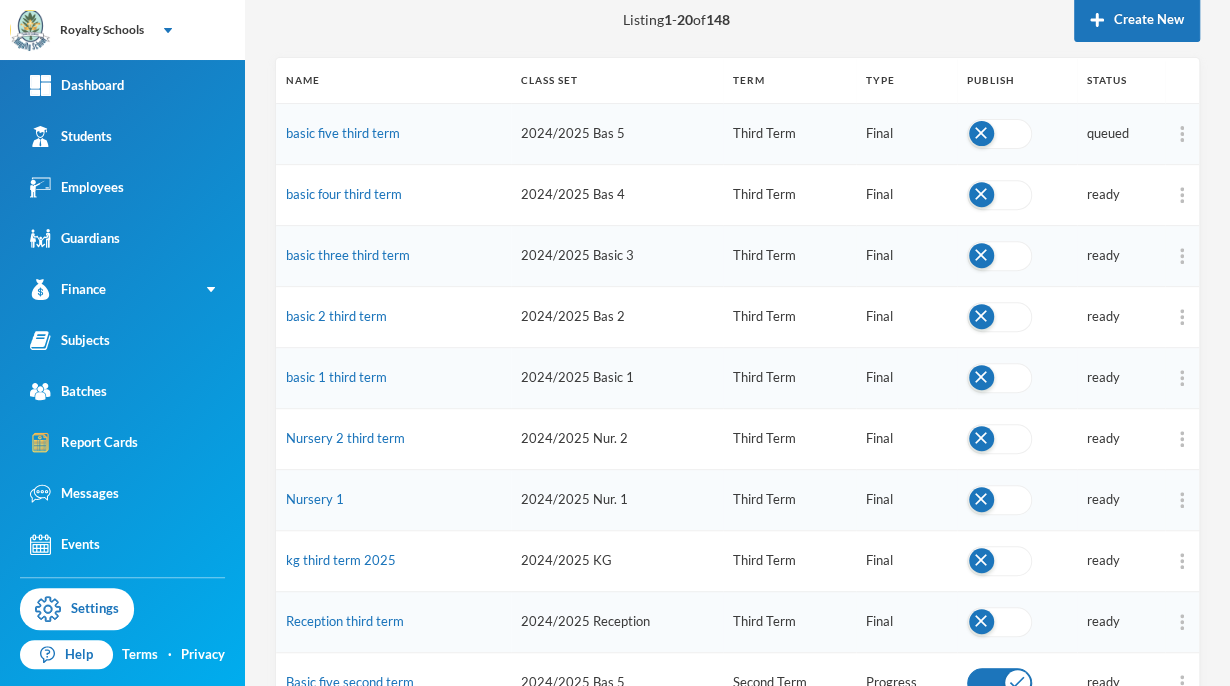 scroll, scrollTop: 254, scrollLeft: 0, axis: vertical 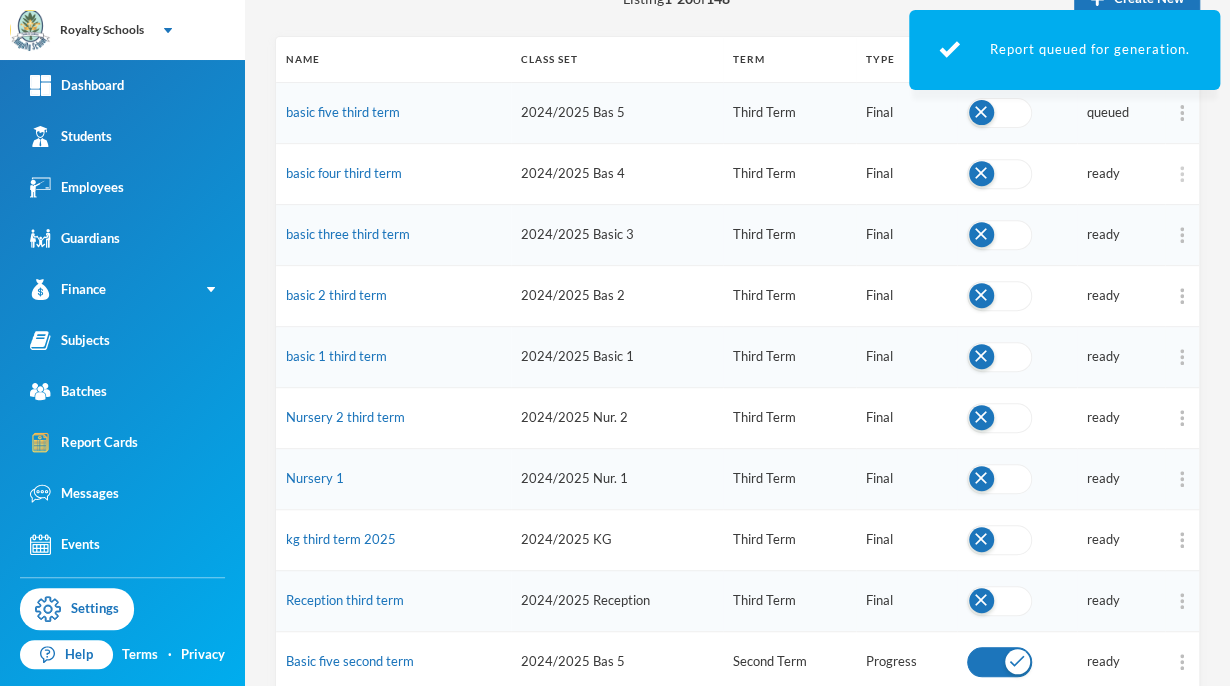 click at bounding box center (1182, 174) 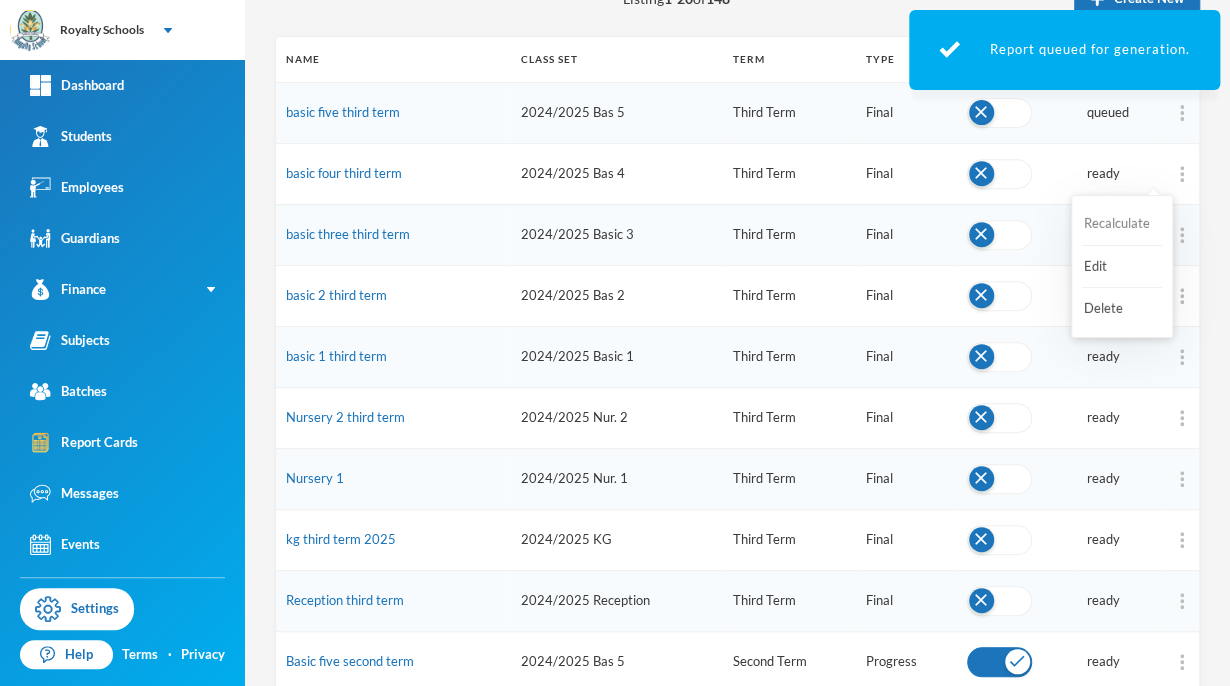 click on "Recalculate" at bounding box center (1122, 224) 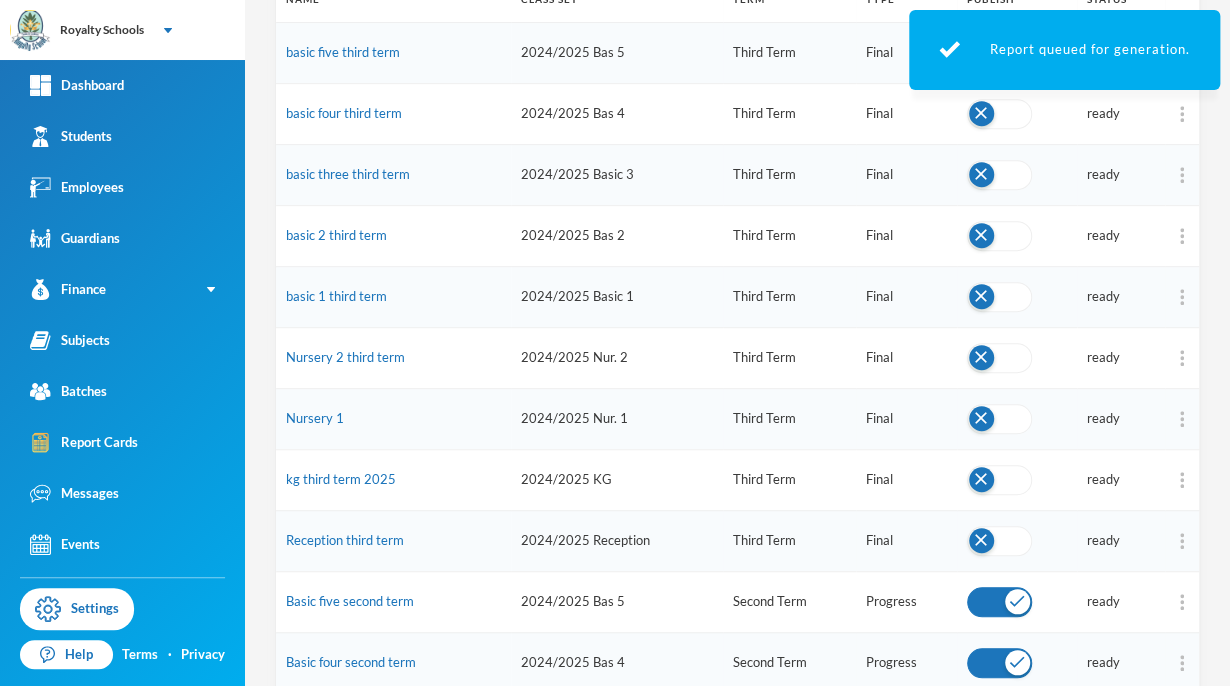 scroll, scrollTop: 326, scrollLeft: 0, axis: vertical 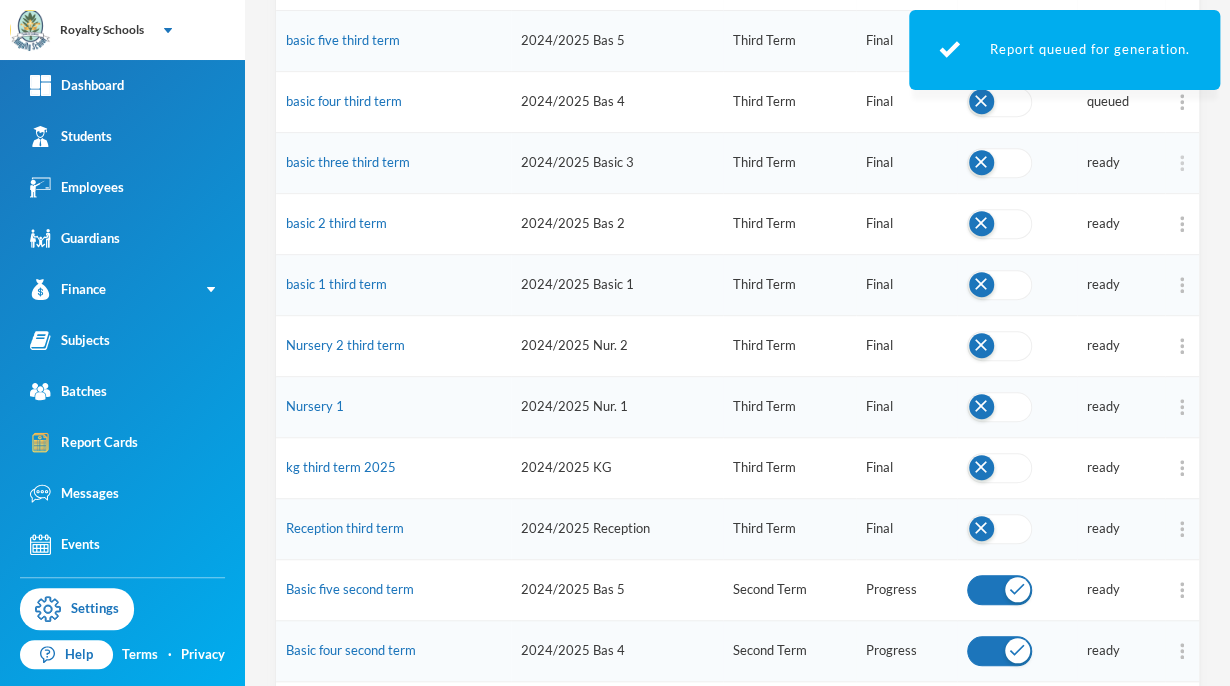 click at bounding box center [1182, 163] 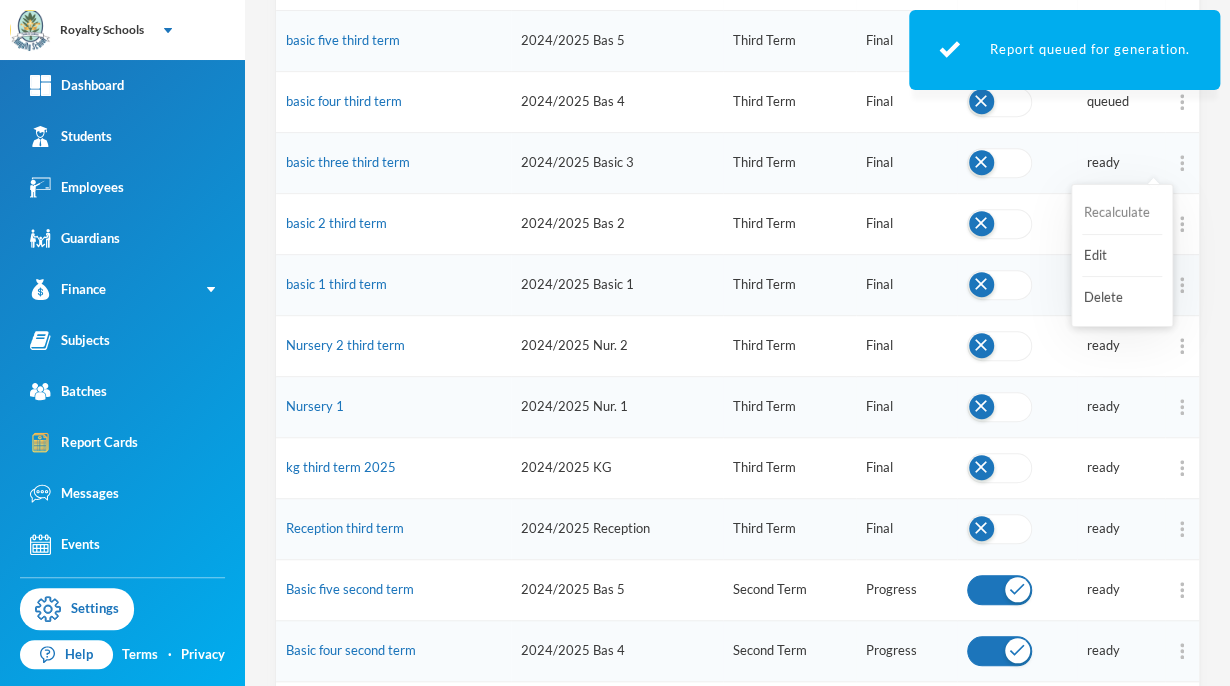 click on "Recalculate" at bounding box center [1122, 213] 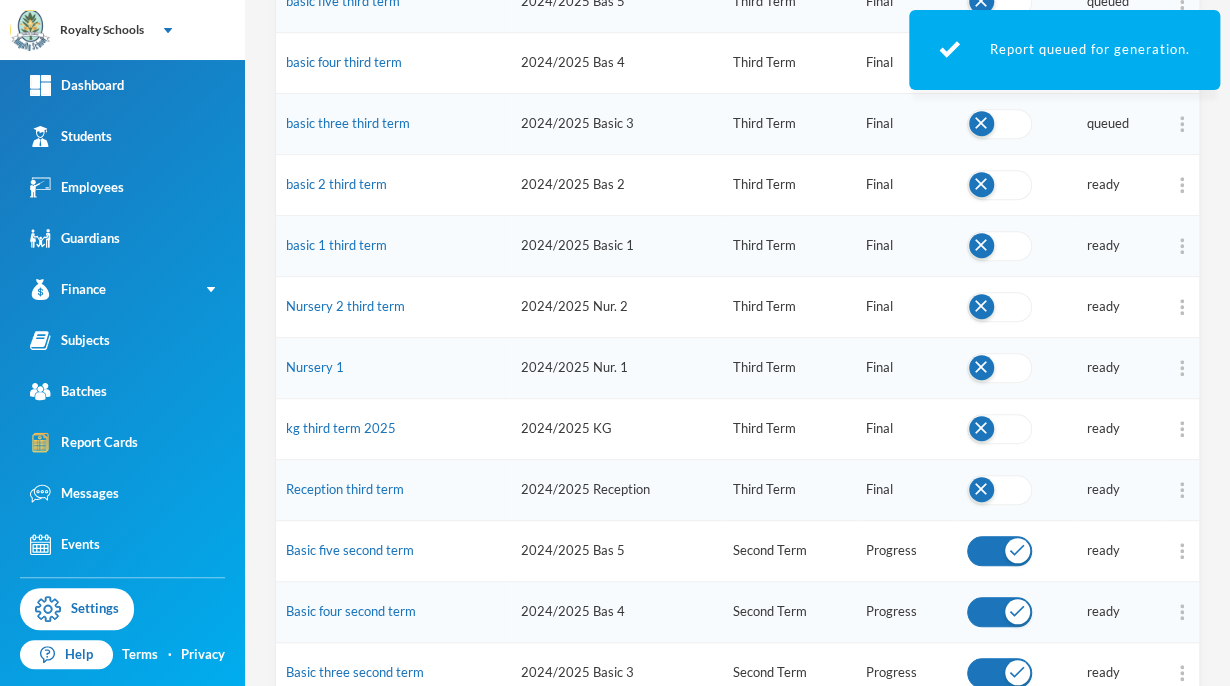 scroll, scrollTop: 377, scrollLeft: 0, axis: vertical 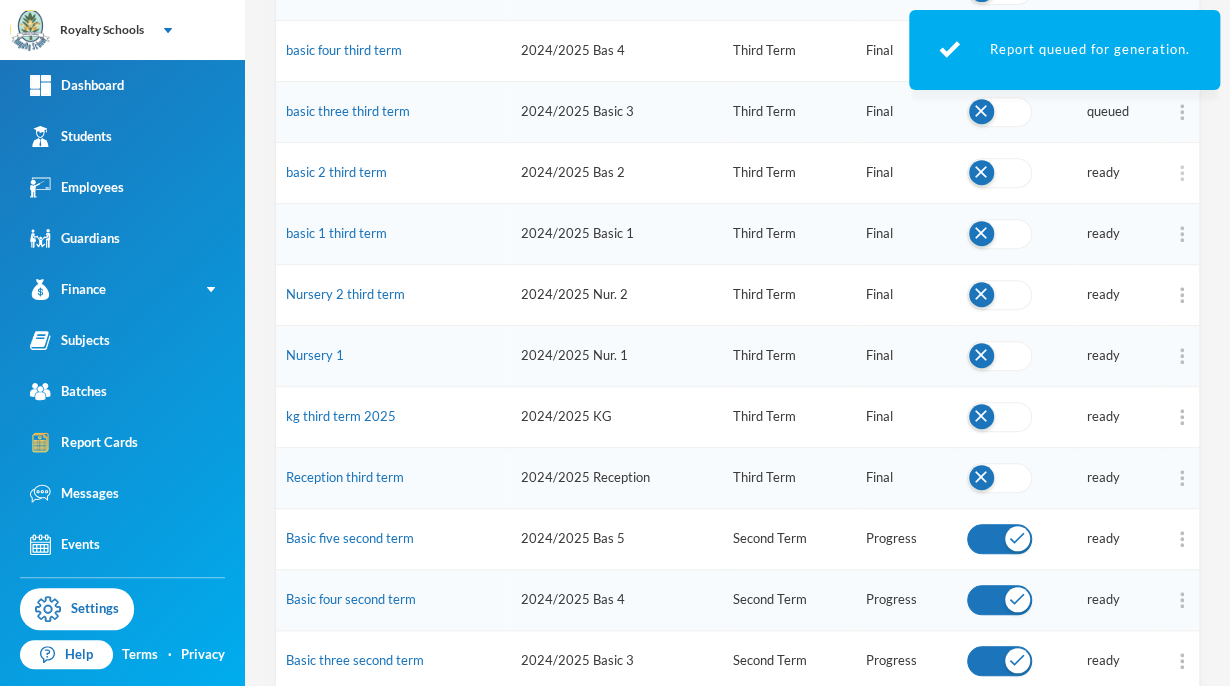 click at bounding box center (1182, 173) 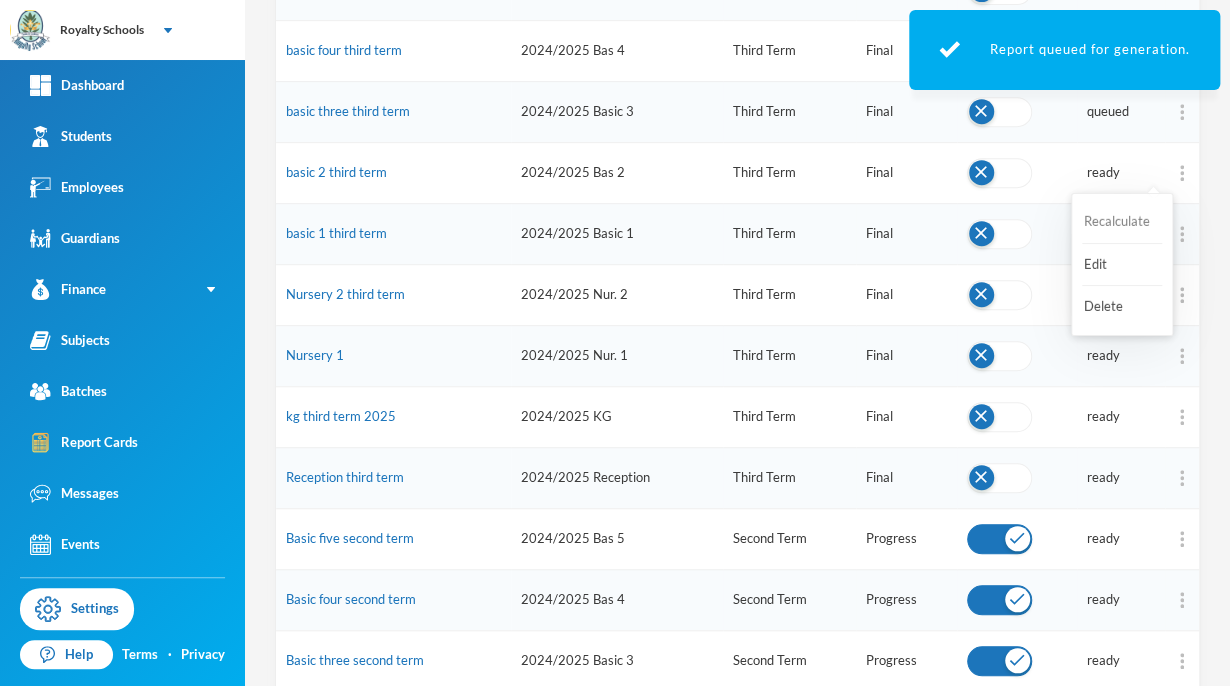 click on "Recalculate" at bounding box center [1122, 222] 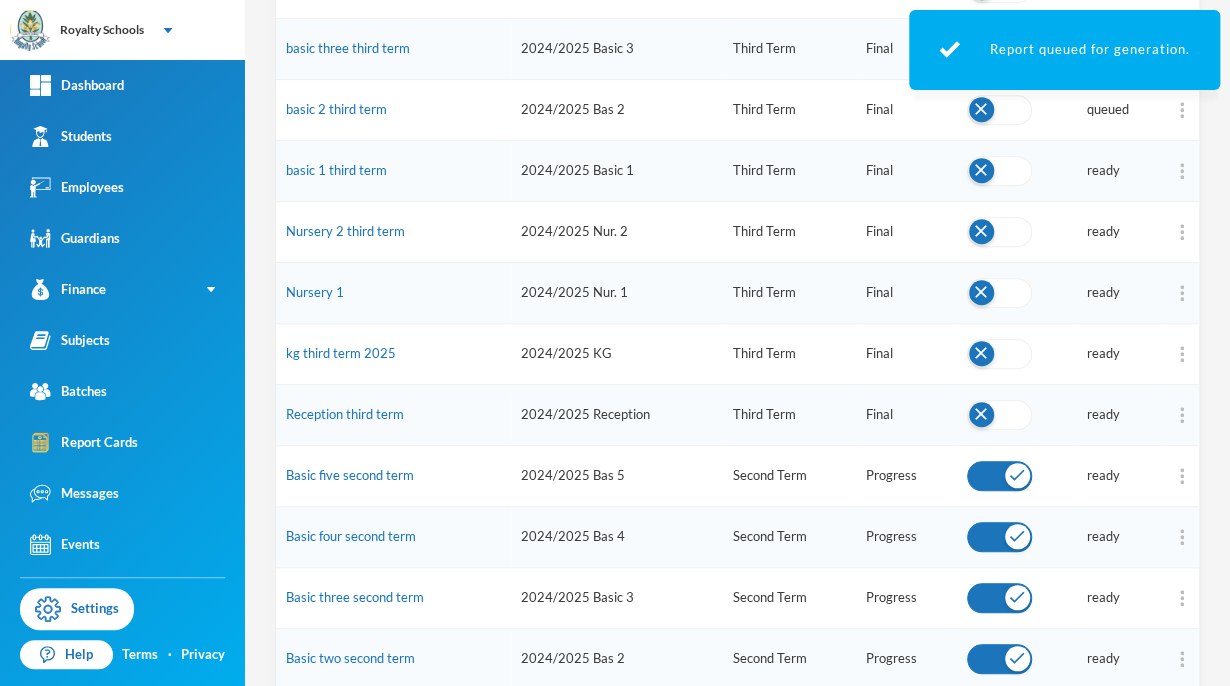 scroll, scrollTop: 450, scrollLeft: 0, axis: vertical 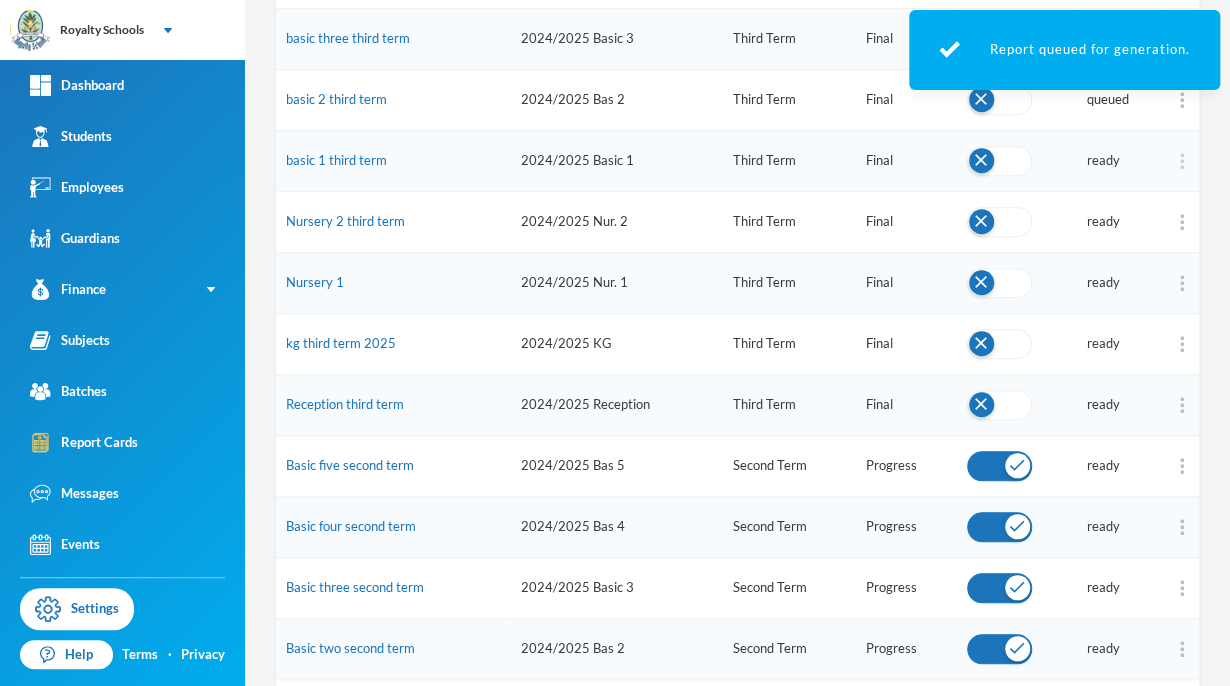 click at bounding box center [1182, 161] 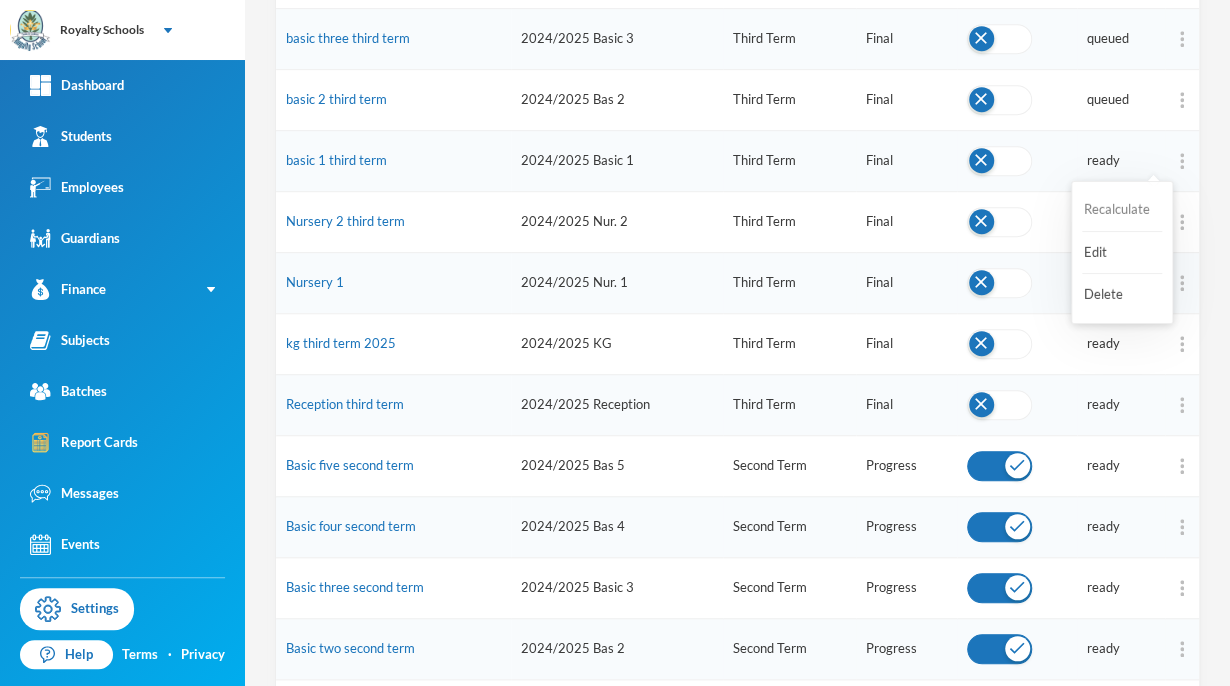 click on "Recalculate" at bounding box center [1122, 210] 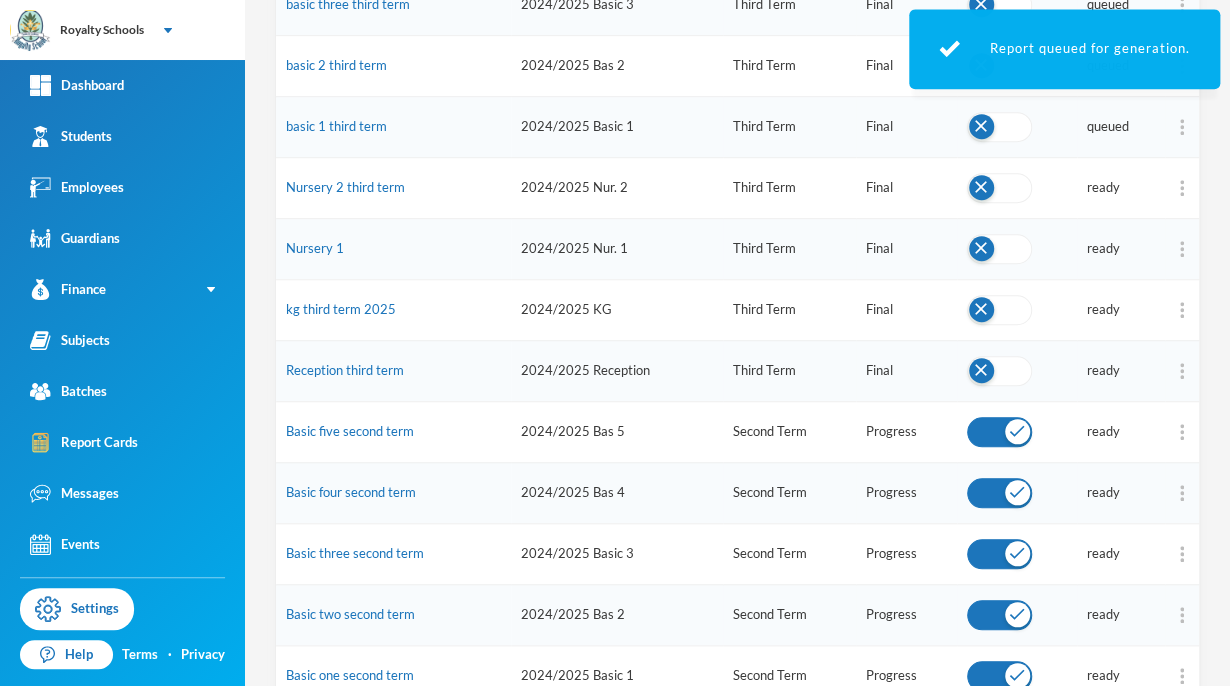 scroll, scrollTop: 500, scrollLeft: 0, axis: vertical 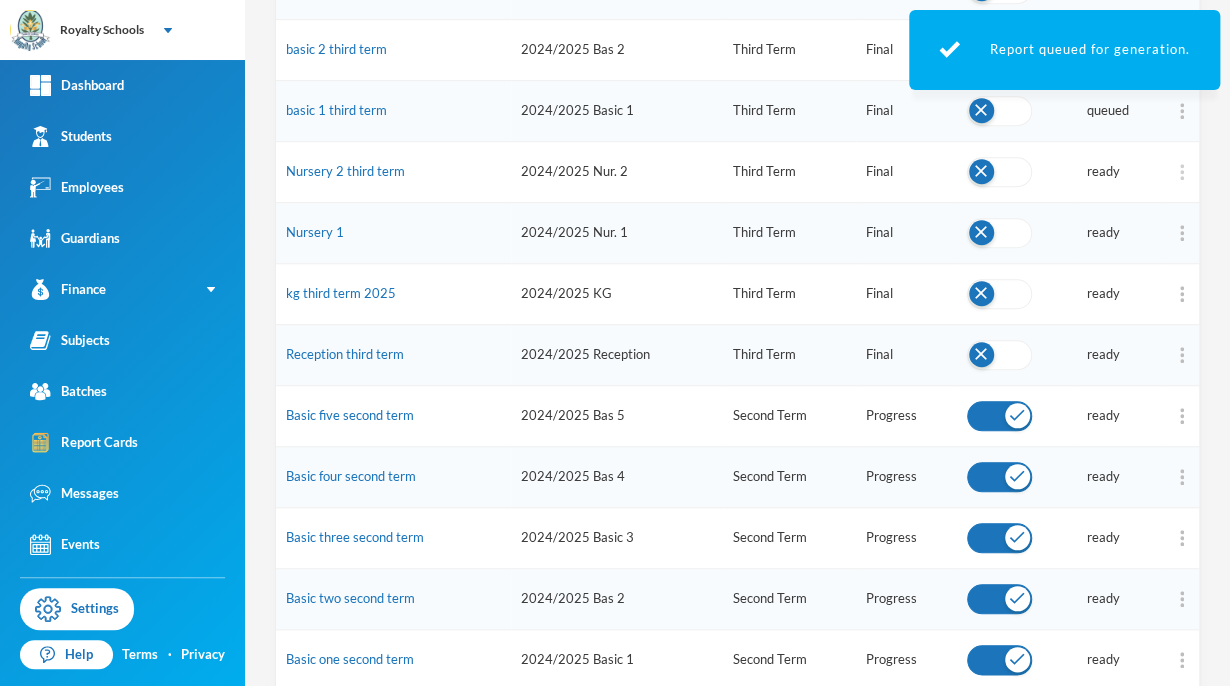 click at bounding box center [1182, 172] 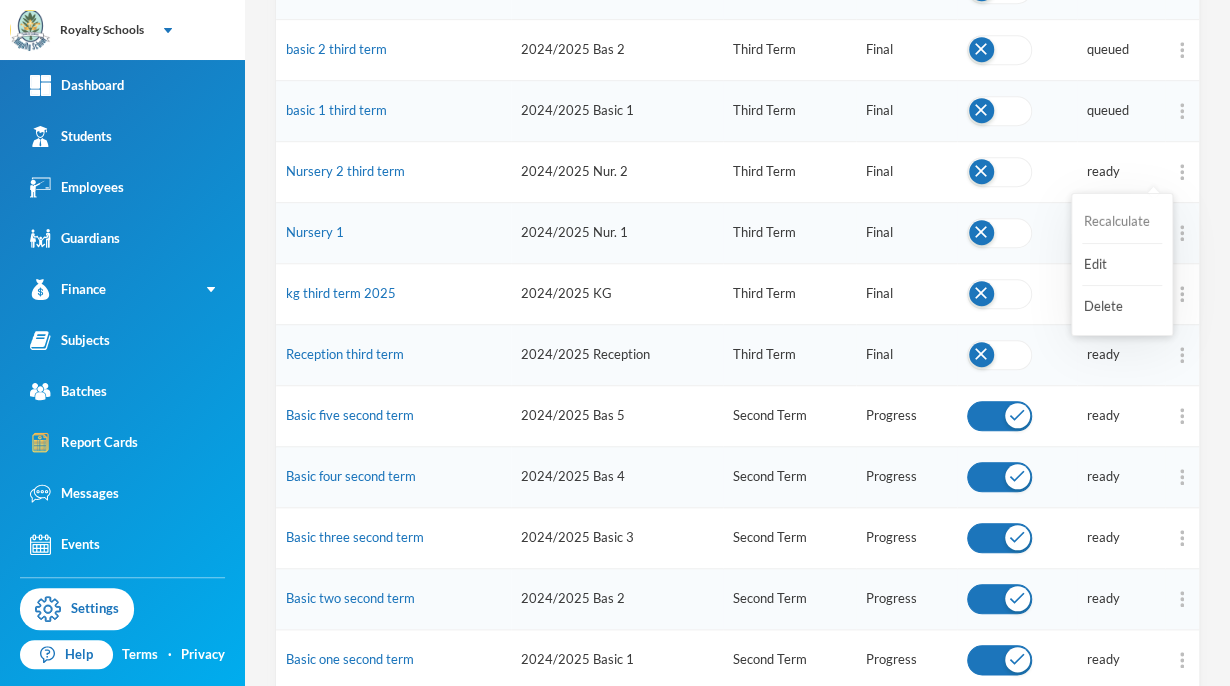 click on "Recalculate" at bounding box center (1122, 222) 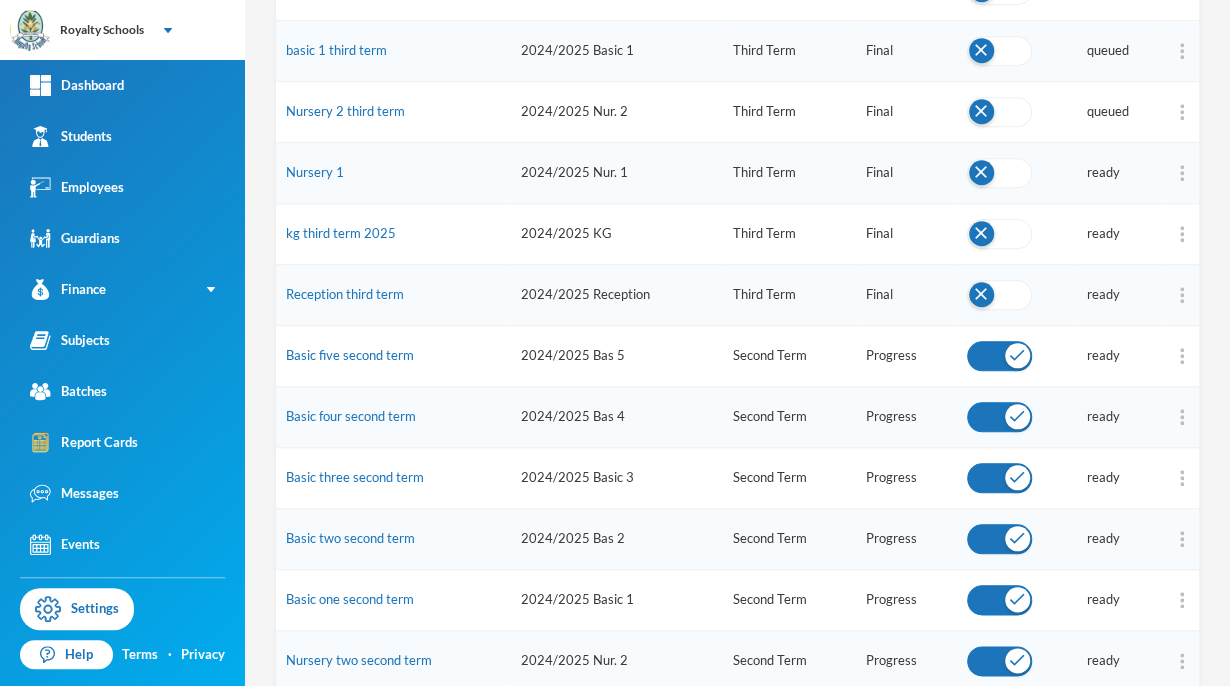 scroll, scrollTop: 561, scrollLeft: 0, axis: vertical 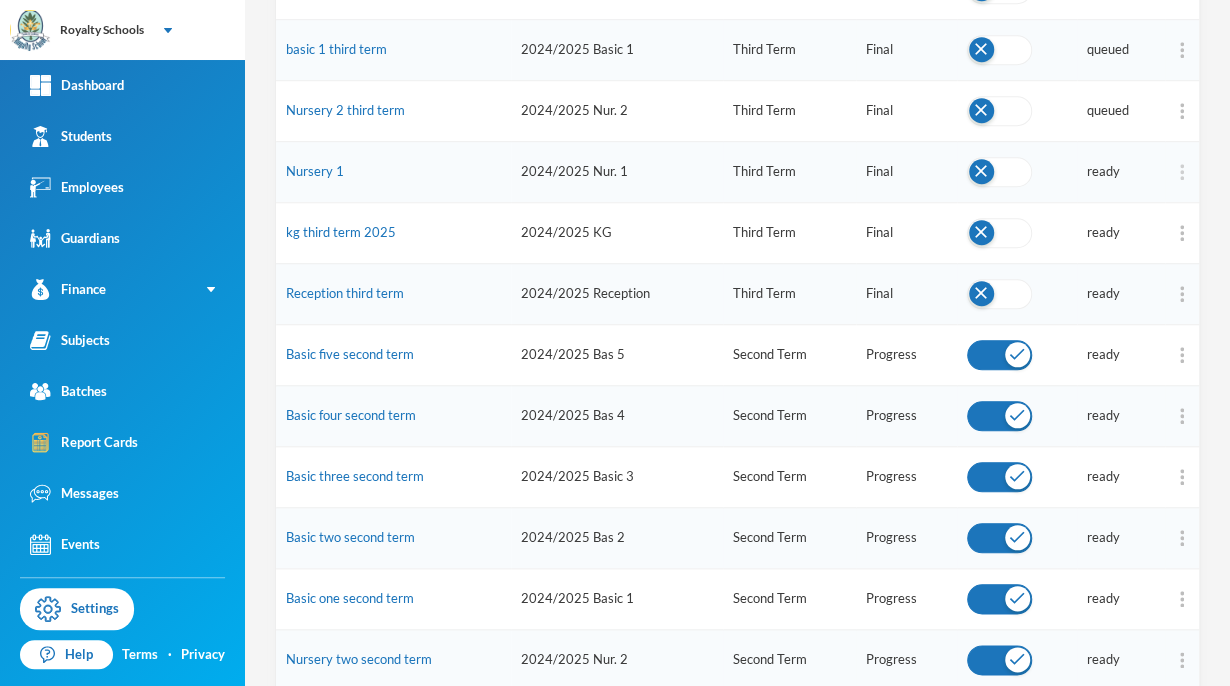 click at bounding box center [1182, 172] 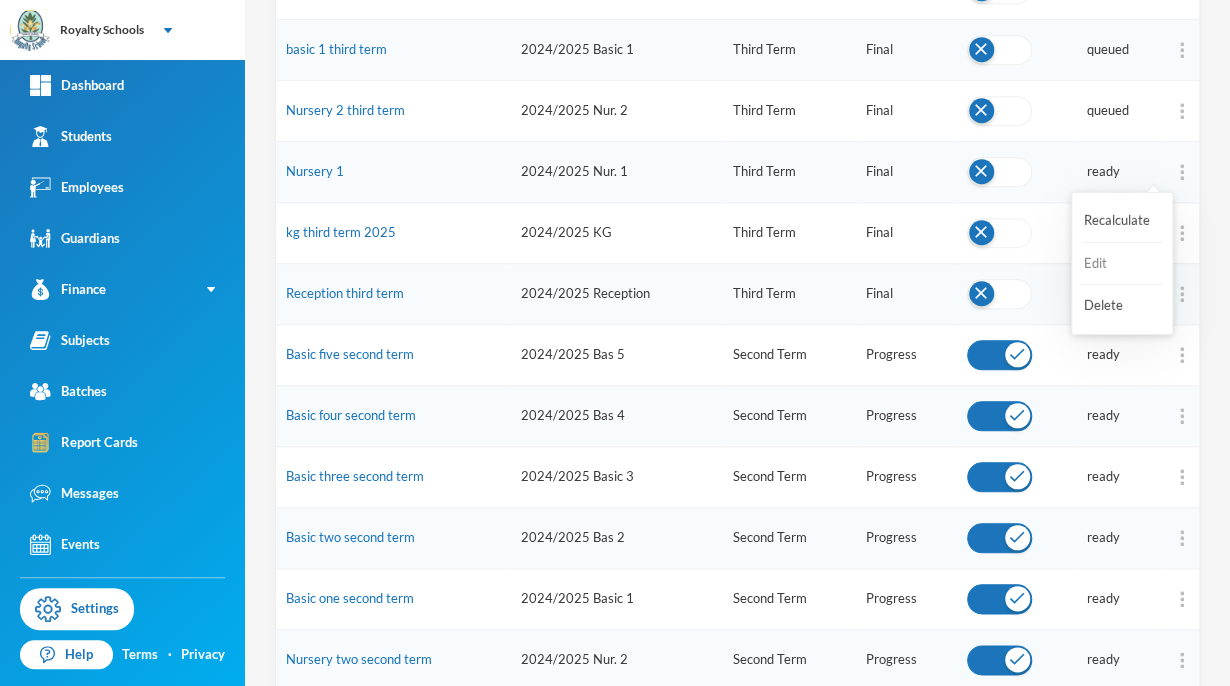 click on "Edit" at bounding box center (1122, 264) 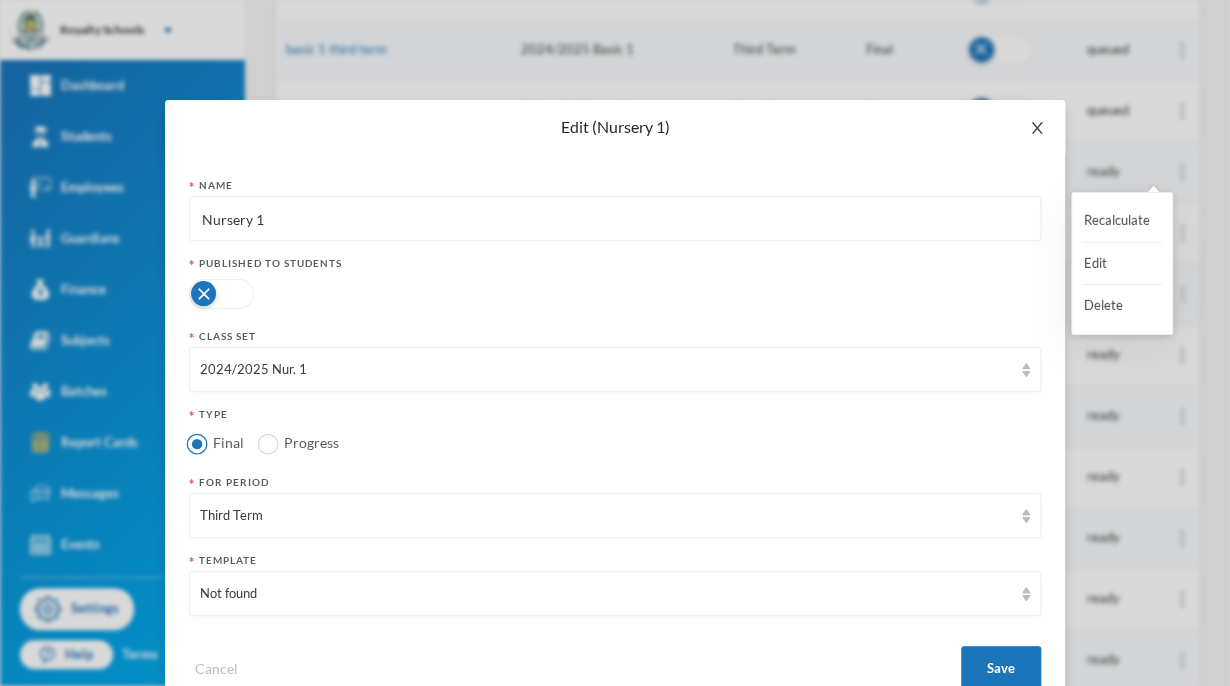 click at bounding box center (1037, 128) 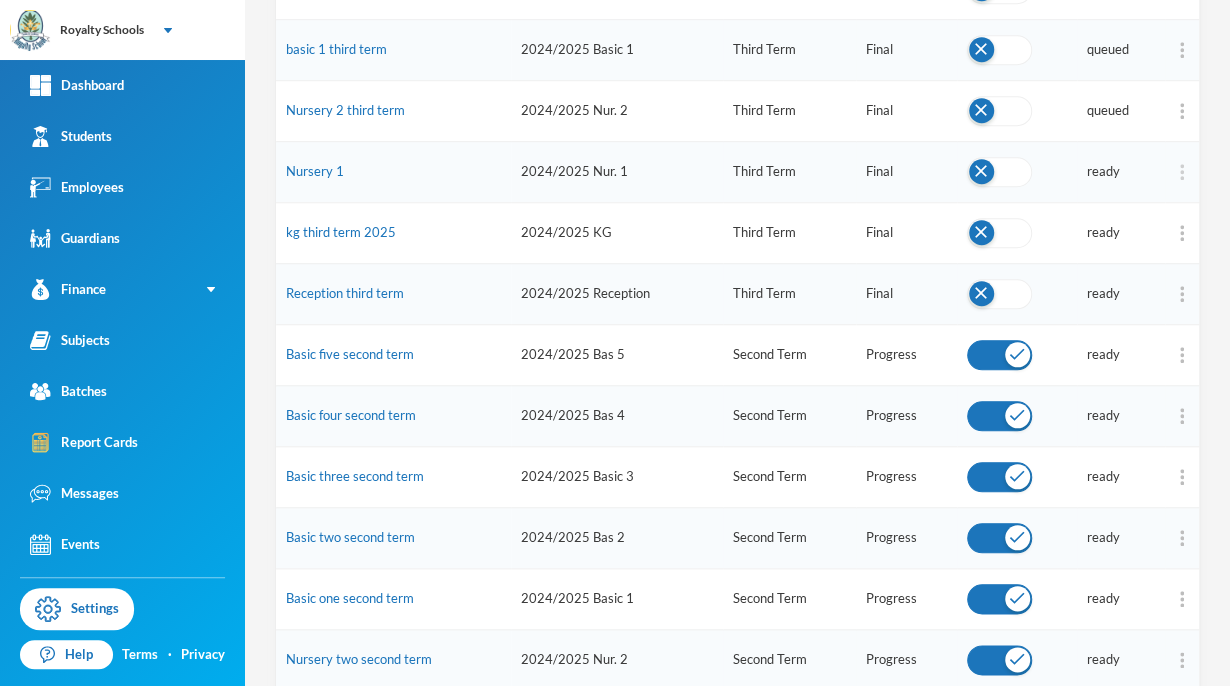 click at bounding box center [1182, 172] 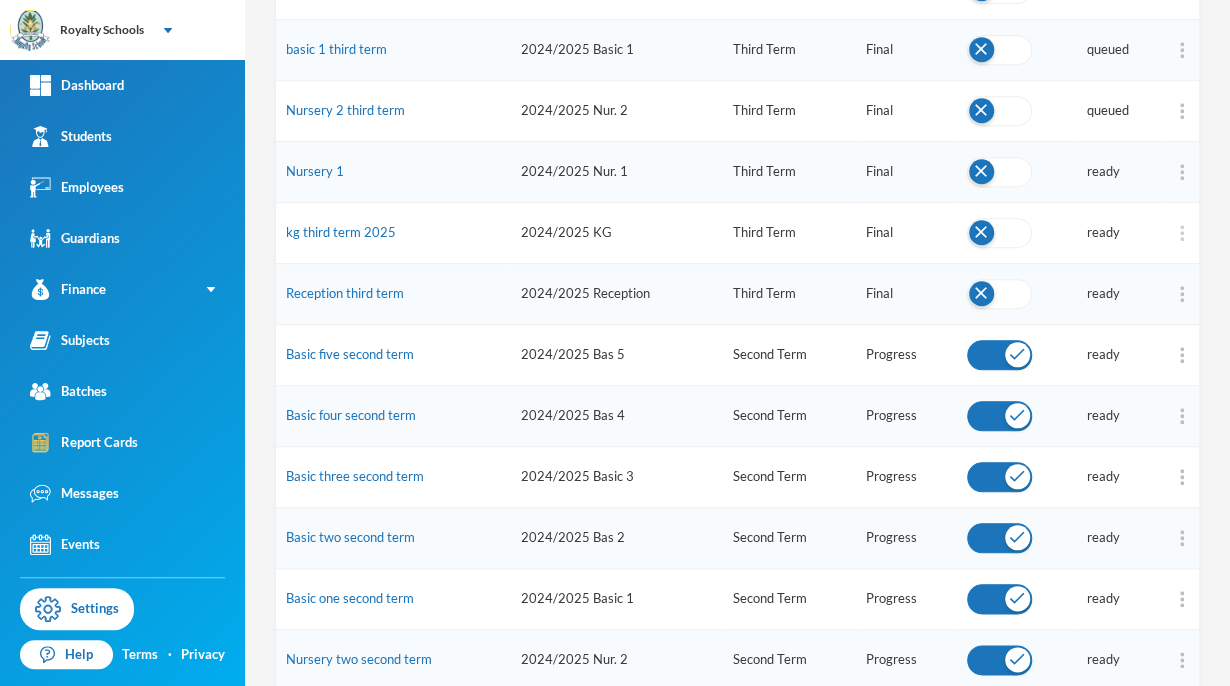 click at bounding box center (1182, 233) 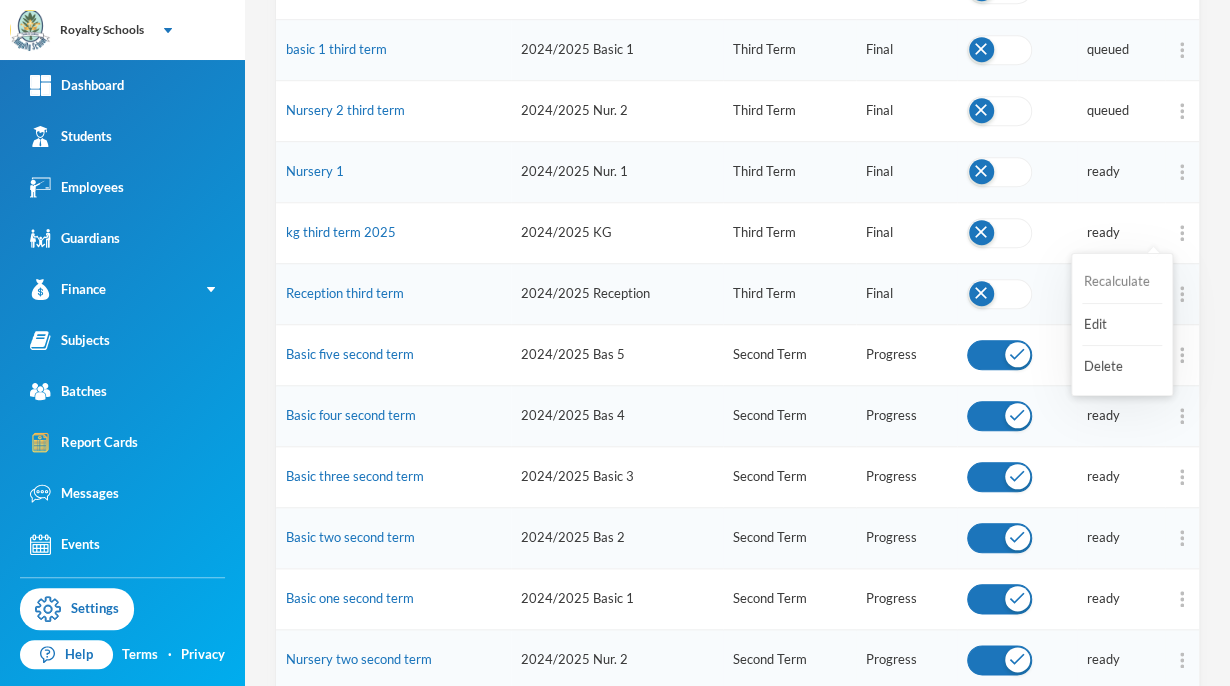 click on "Recalculate" at bounding box center (1122, 282) 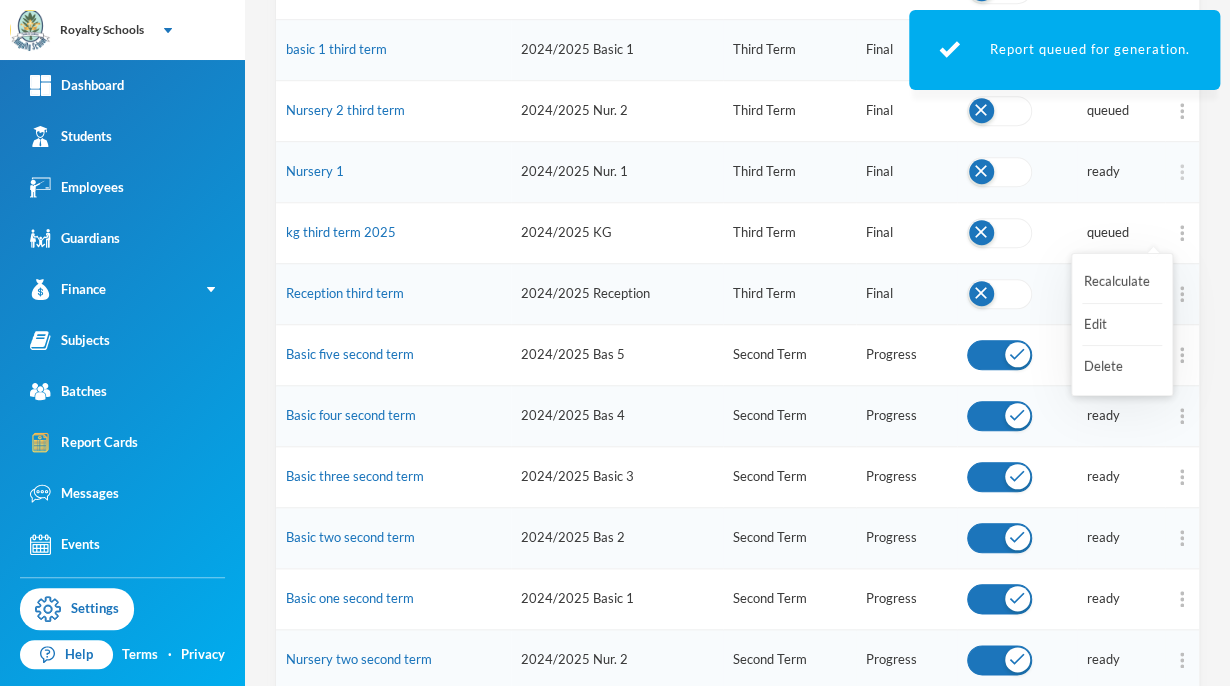 click at bounding box center [1182, 172] 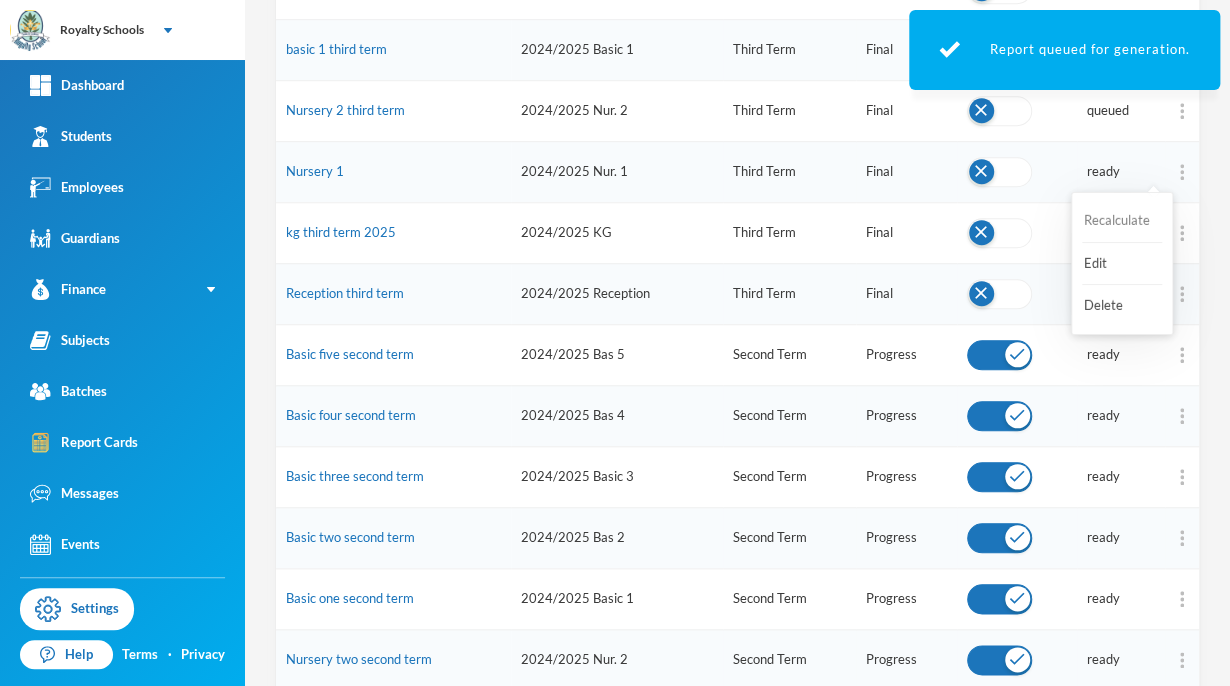 click on "Recalculate" at bounding box center [1122, 221] 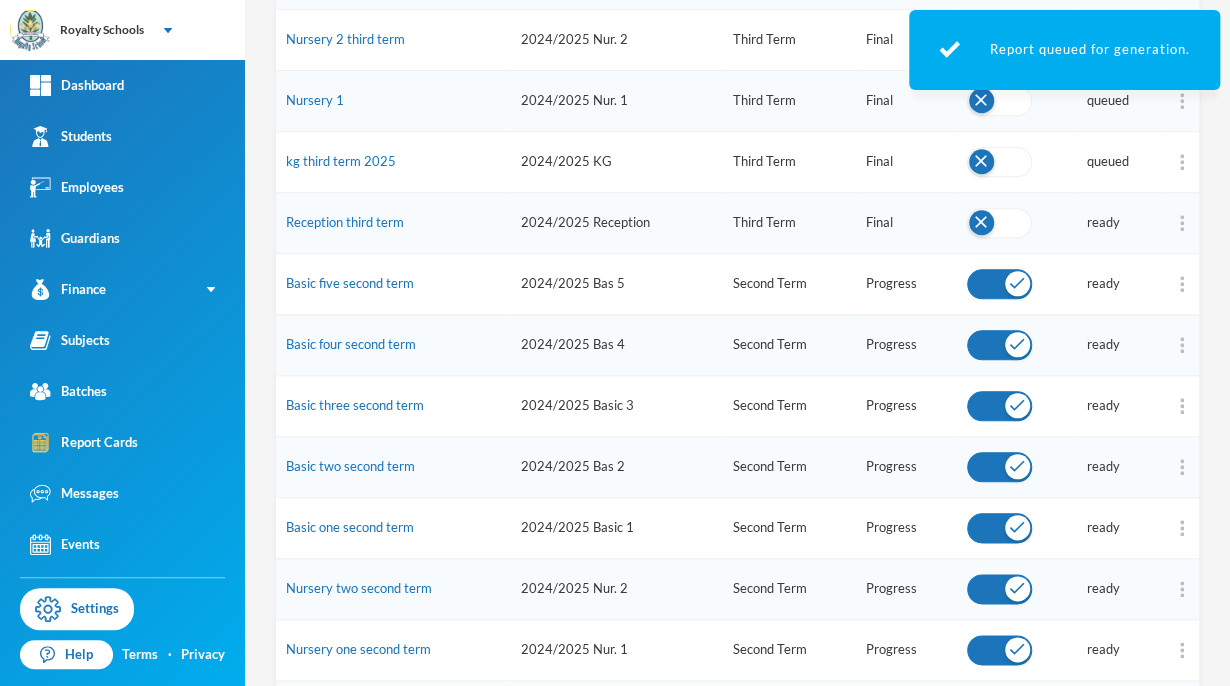 scroll, scrollTop: 633, scrollLeft: 0, axis: vertical 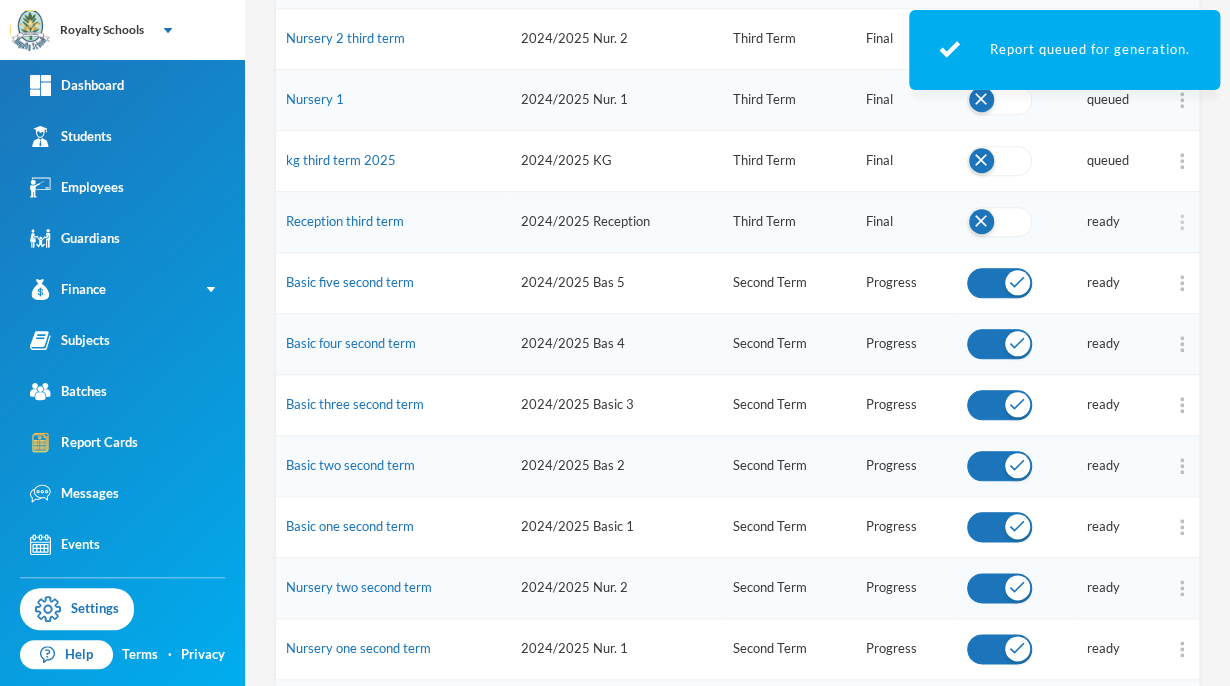 click at bounding box center (1182, 222) 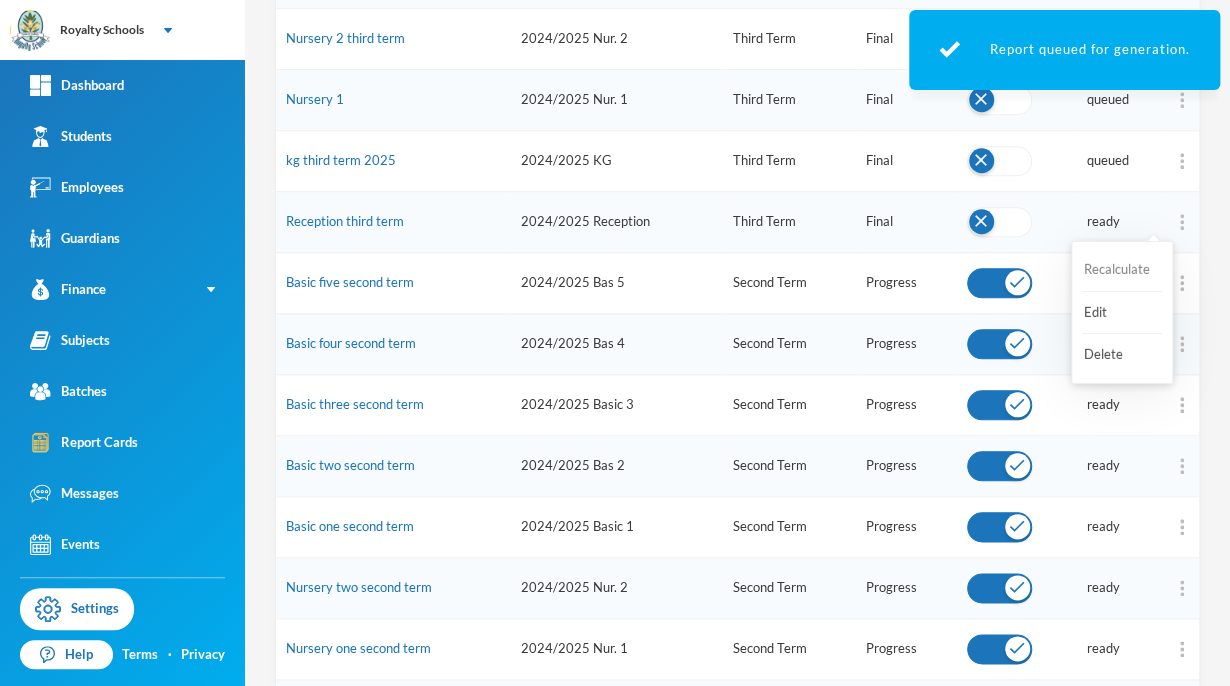 click on "Recalculate" at bounding box center [1122, 270] 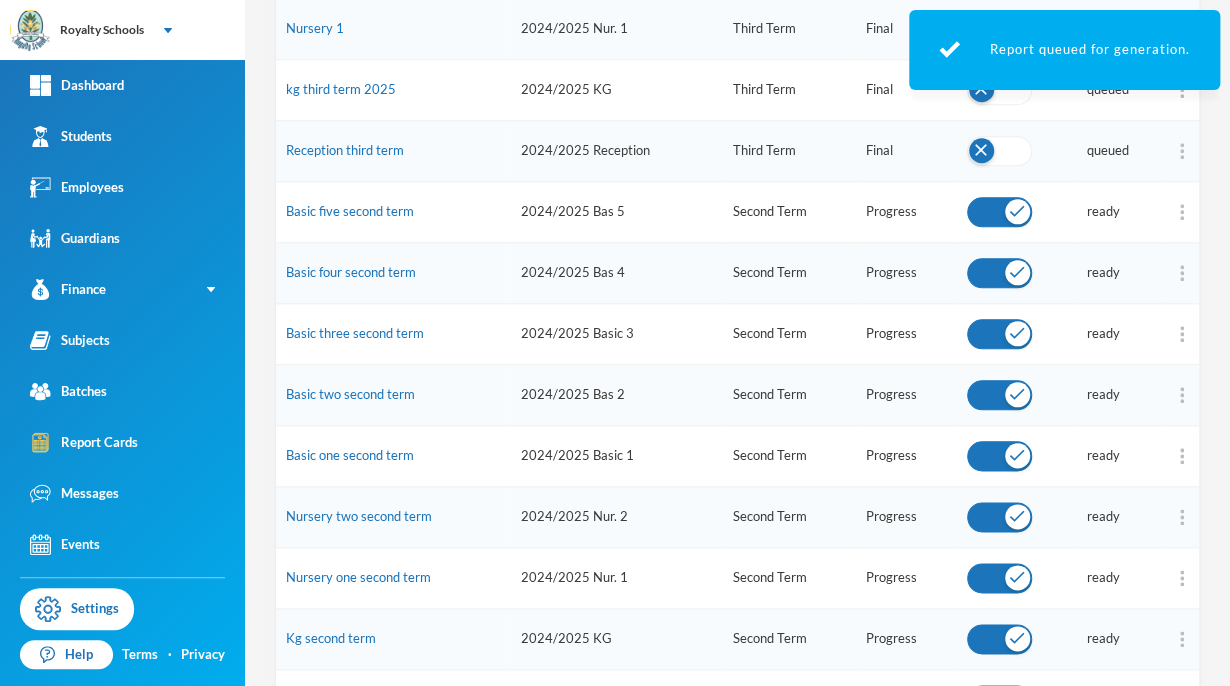 scroll, scrollTop: 709, scrollLeft: 0, axis: vertical 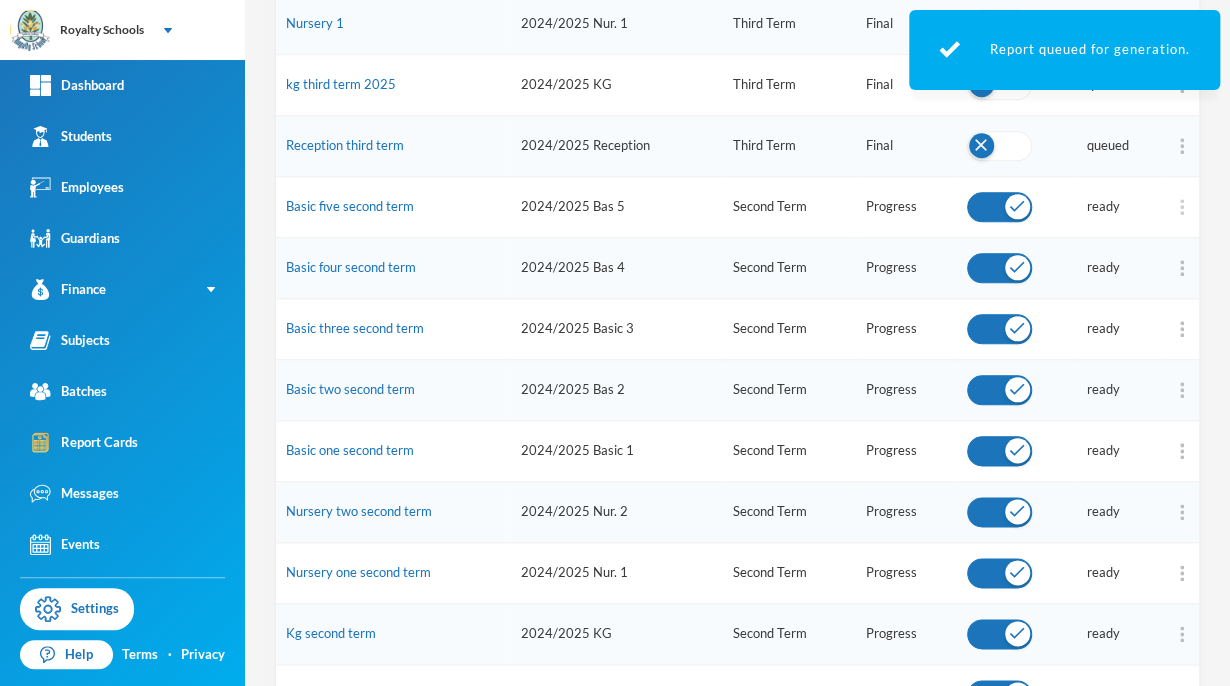 click at bounding box center [1182, 207] 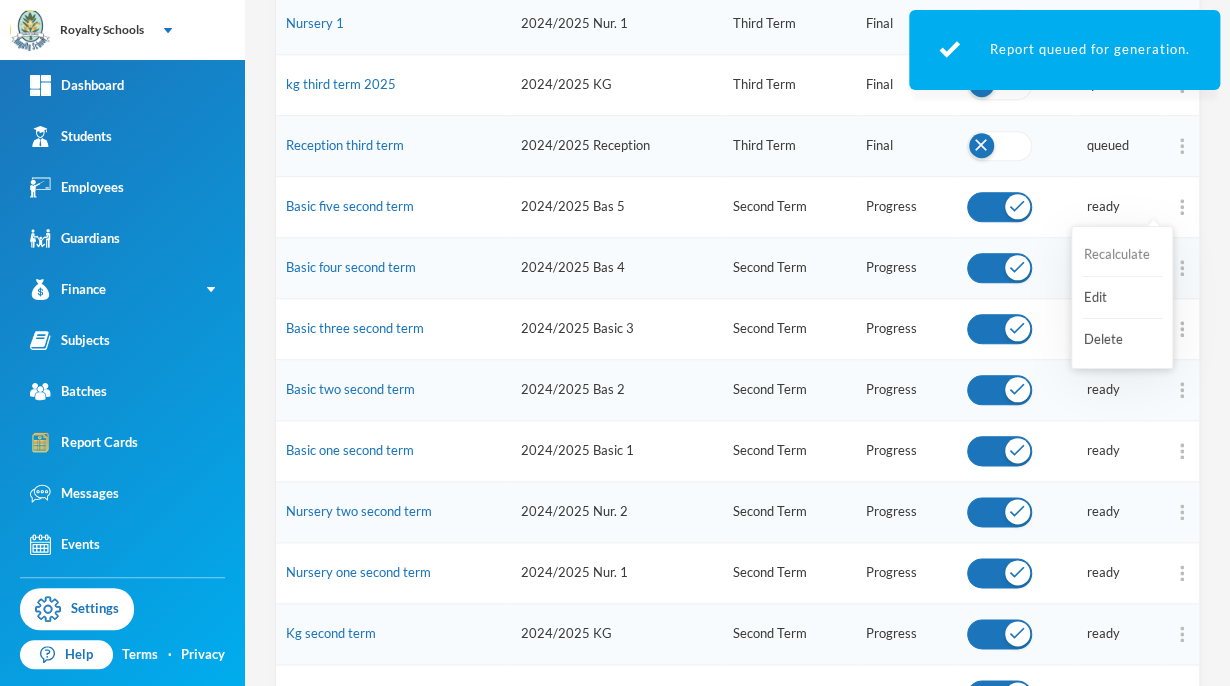 click on "Recalculate" at bounding box center [1122, 255] 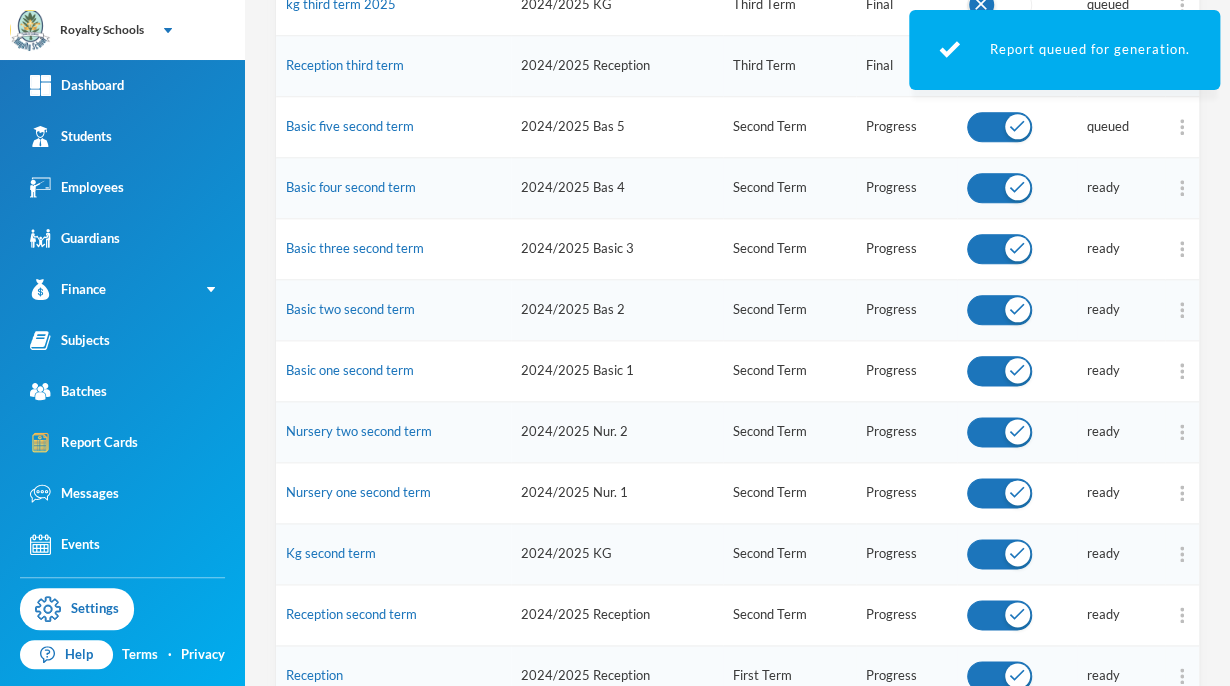 scroll, scrollTop: 790, scrollLeft: 0, axis: vertical 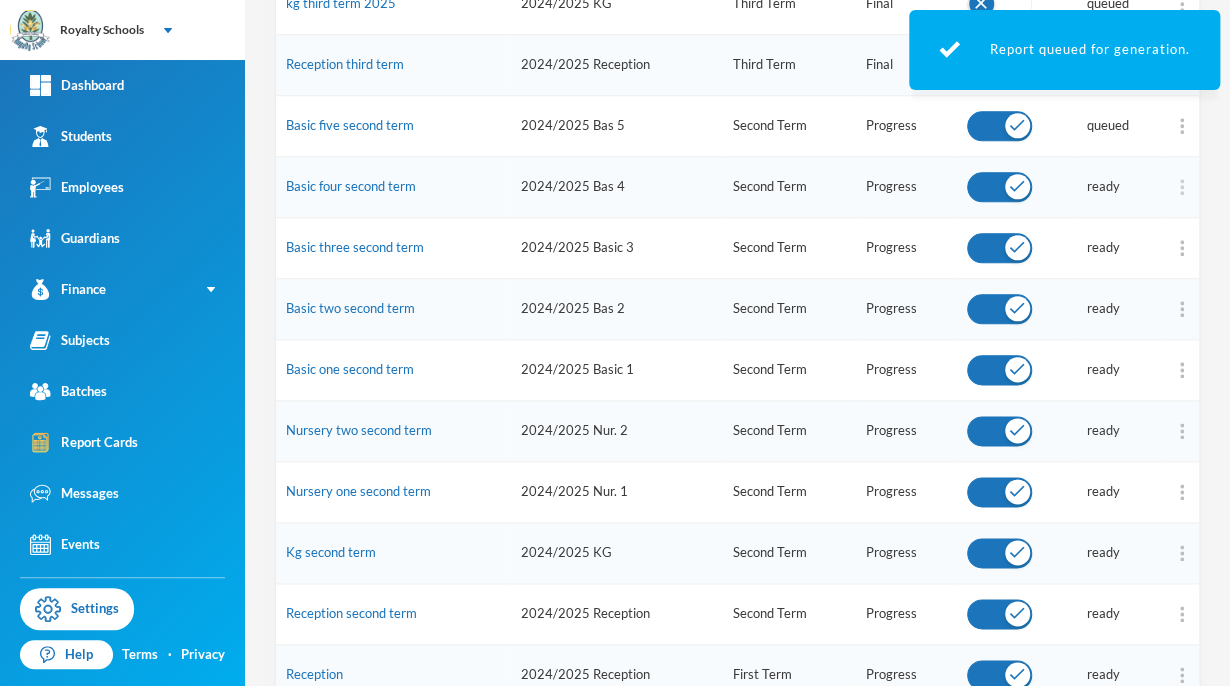 click at bounding box center [1182, 187] 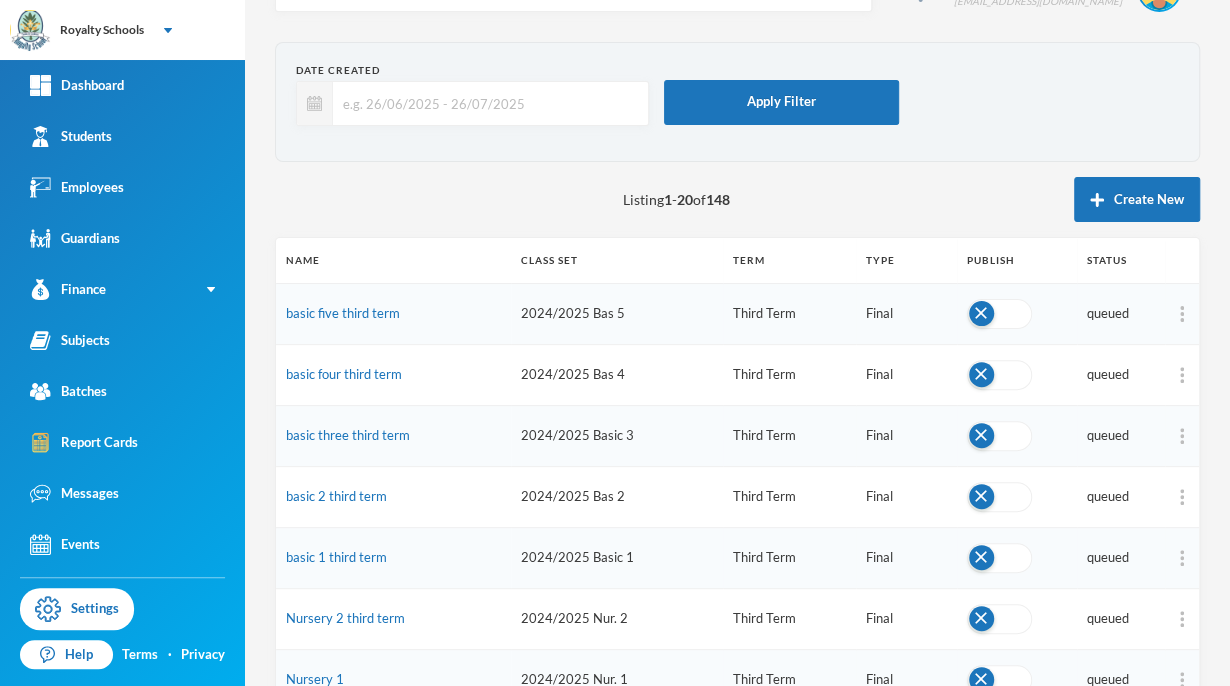 scroll, scrollTop: 0, scrollLeft: 0, axis: both 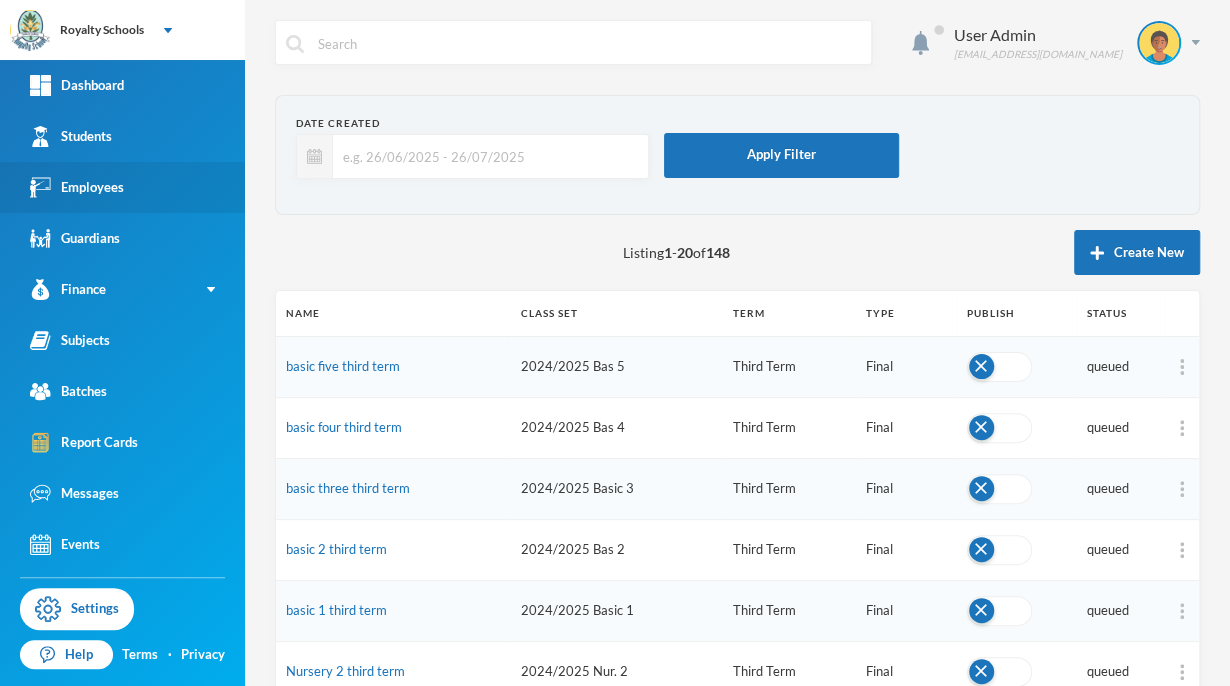 click on "Employees" at bounding box center (77, 187) 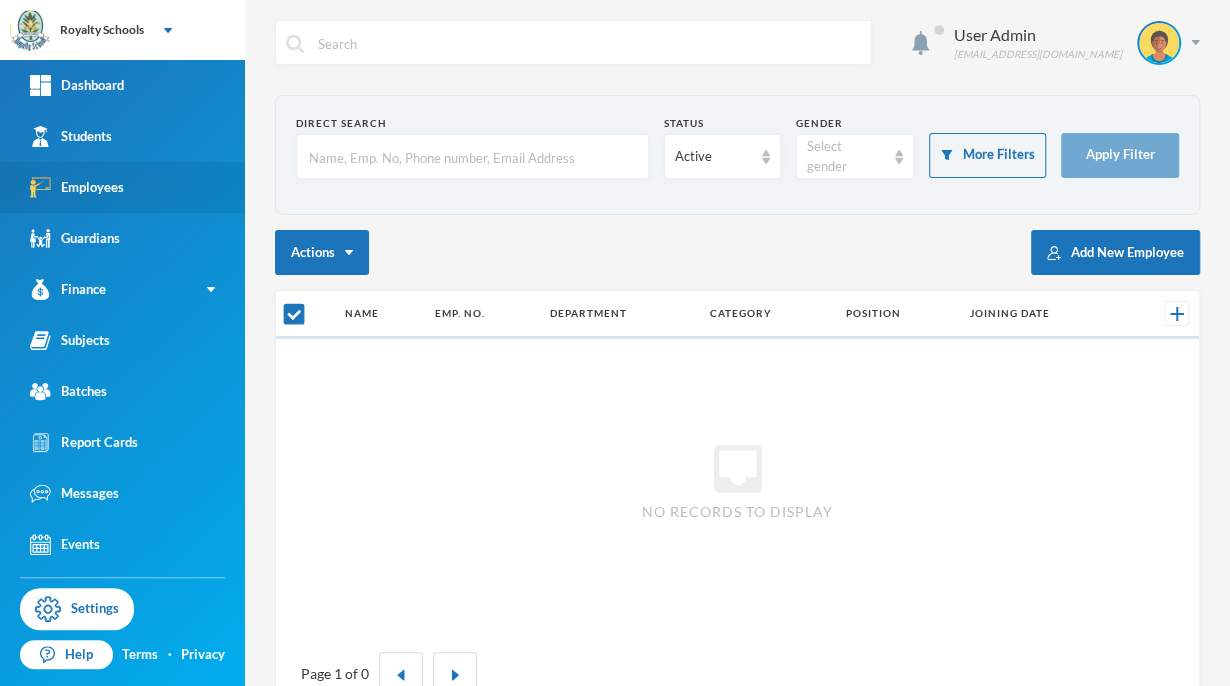 checkbox on "false" 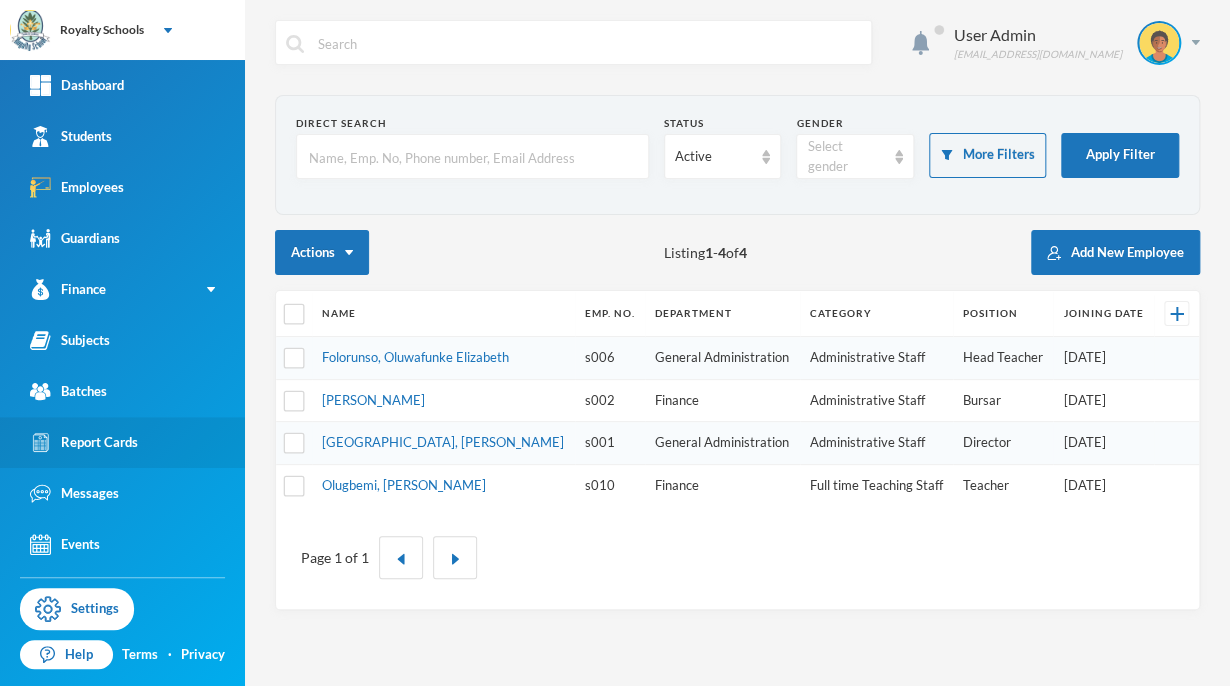 click on "Report Cards" at bounding box center (84, 442) 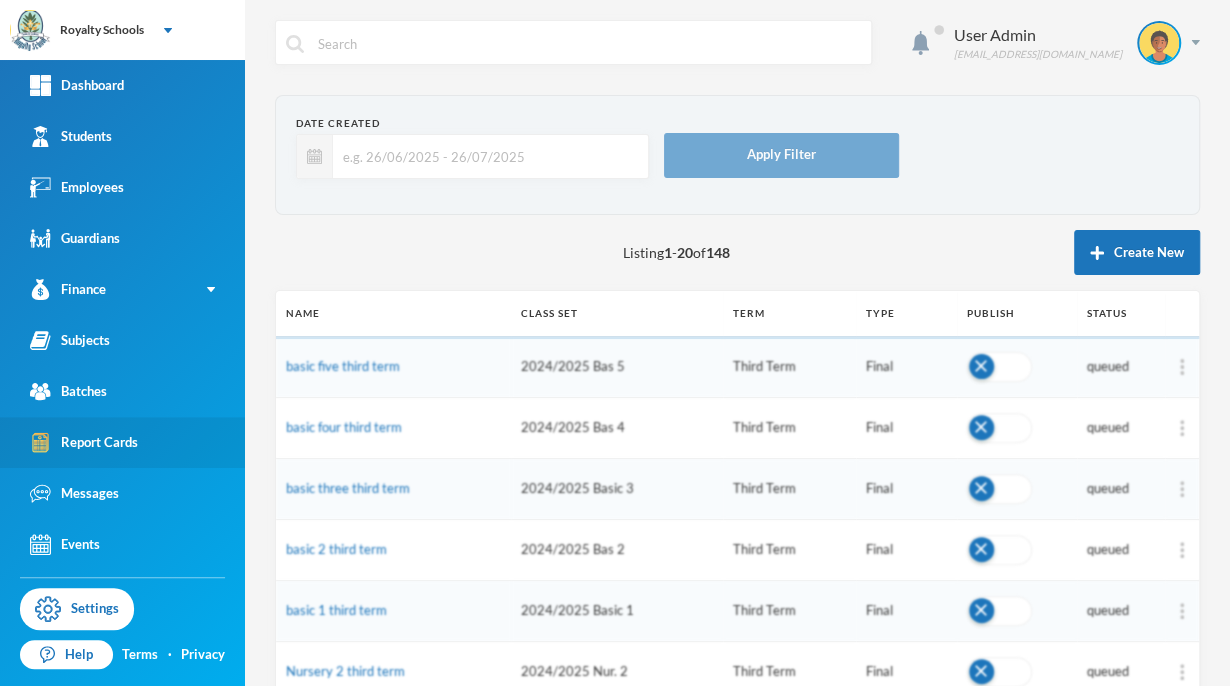 click on "Report Cards" at bounding box center [84, 442] 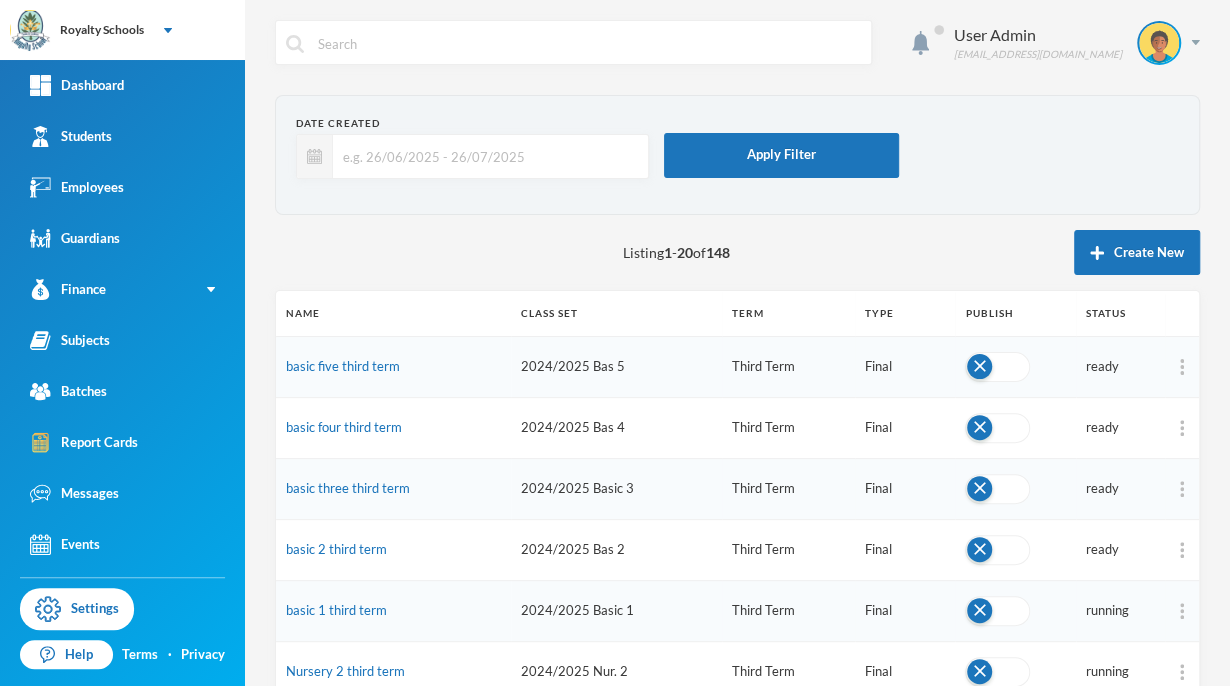 click at bounding box center (997, 367) 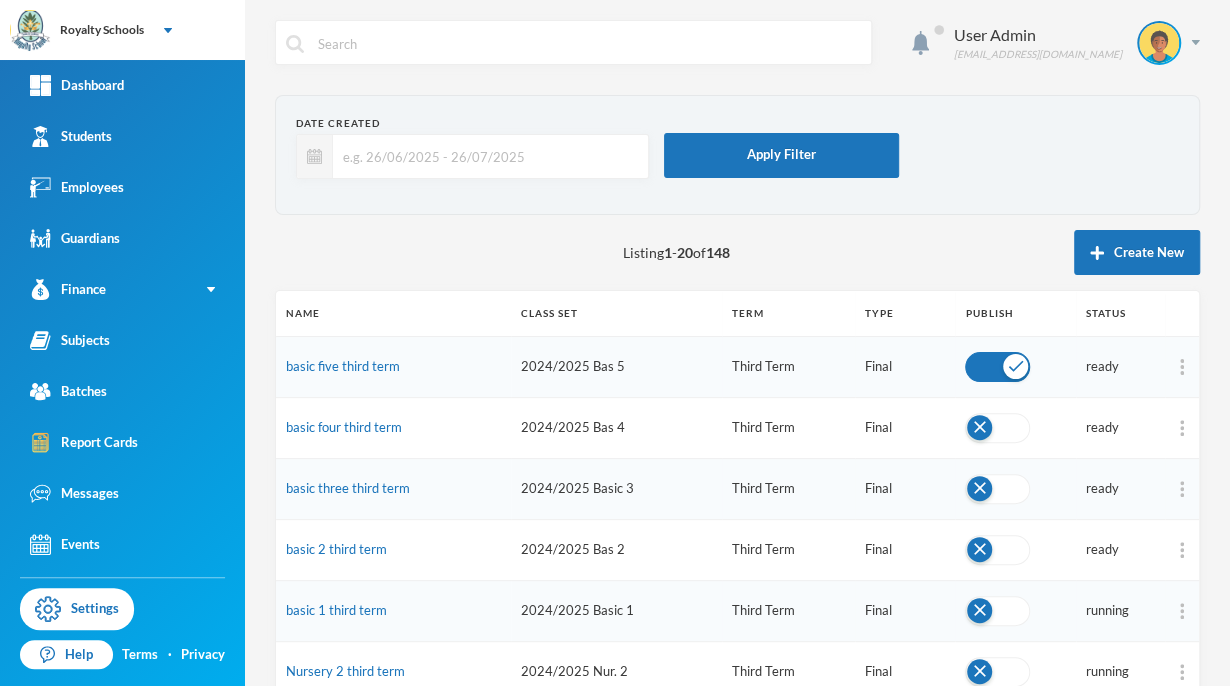 click at bounding box center [997, 428] 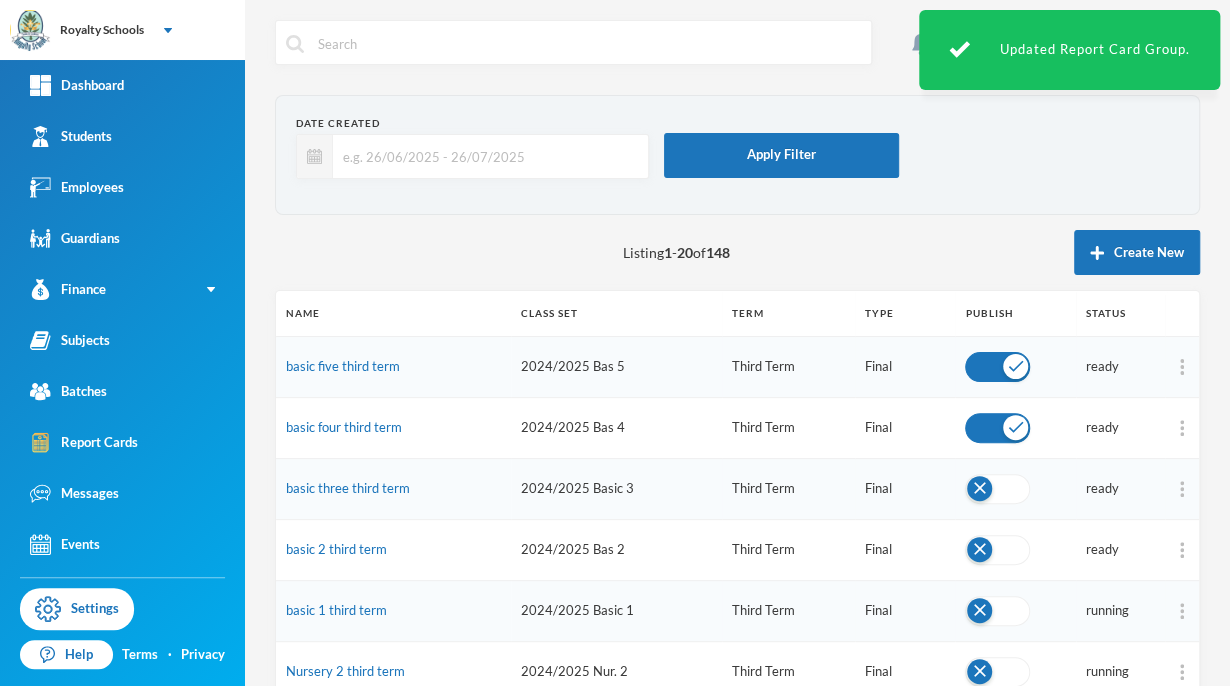 click at bounding box center (997, 489) 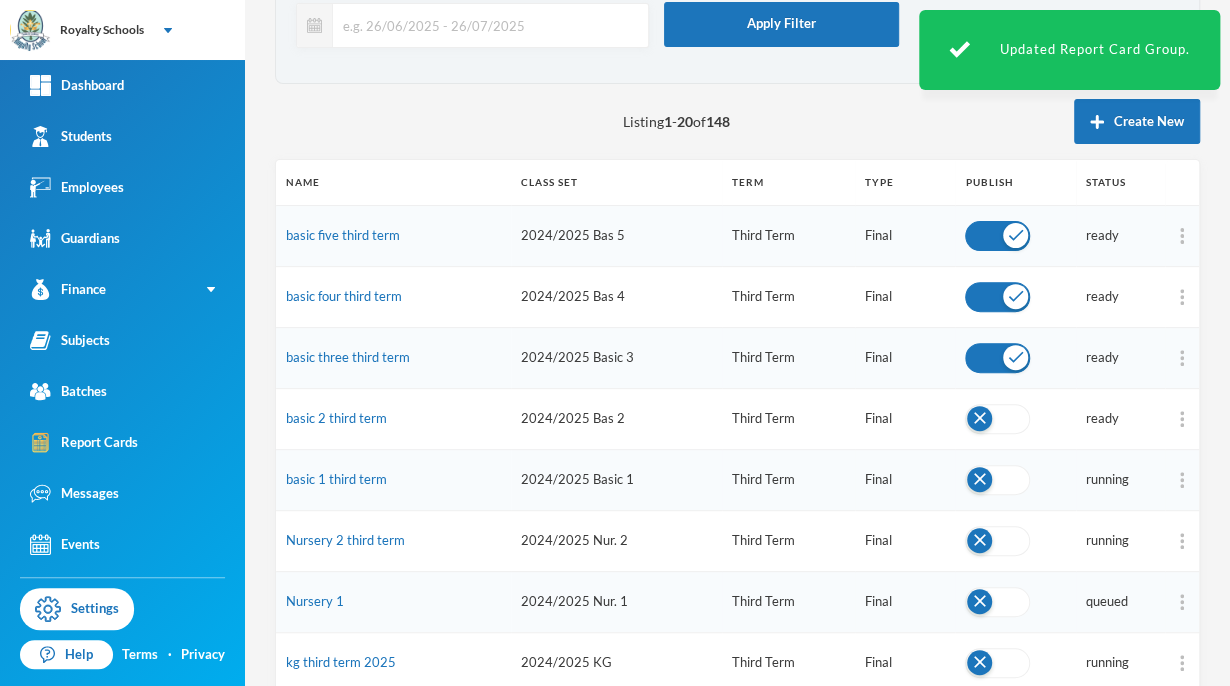 scroll, scrollTop: 130, scrollLeft: 0, axis: vertical 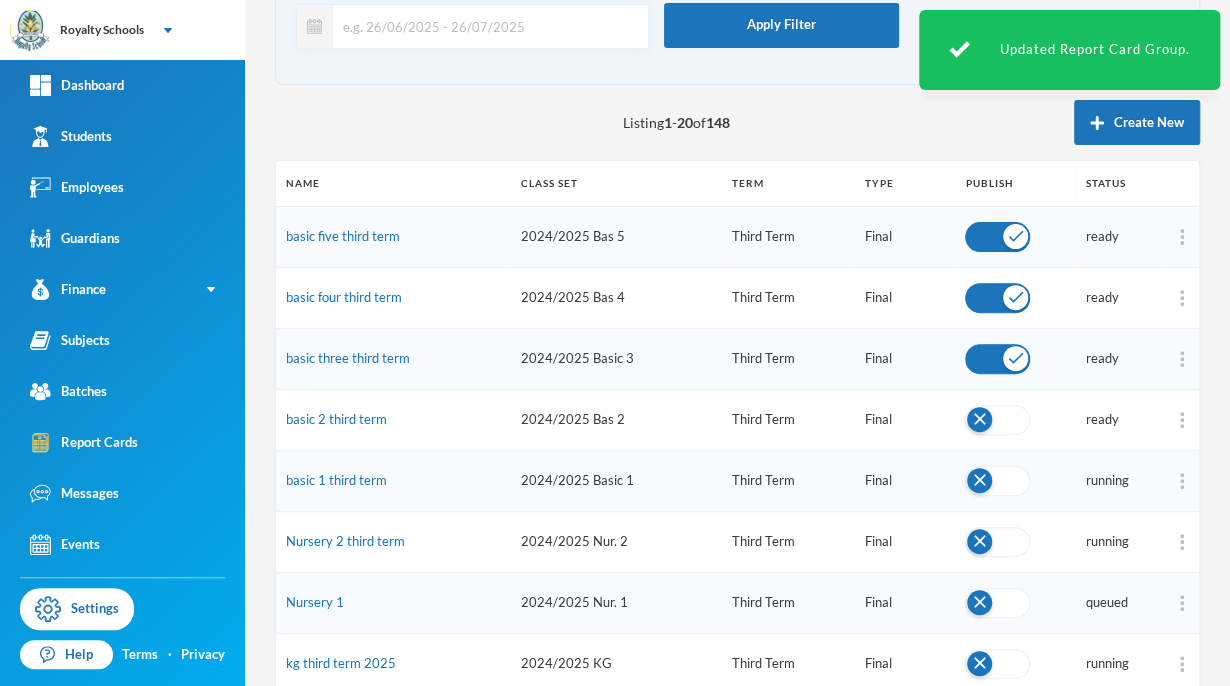 click at bounding box center (997, 420) 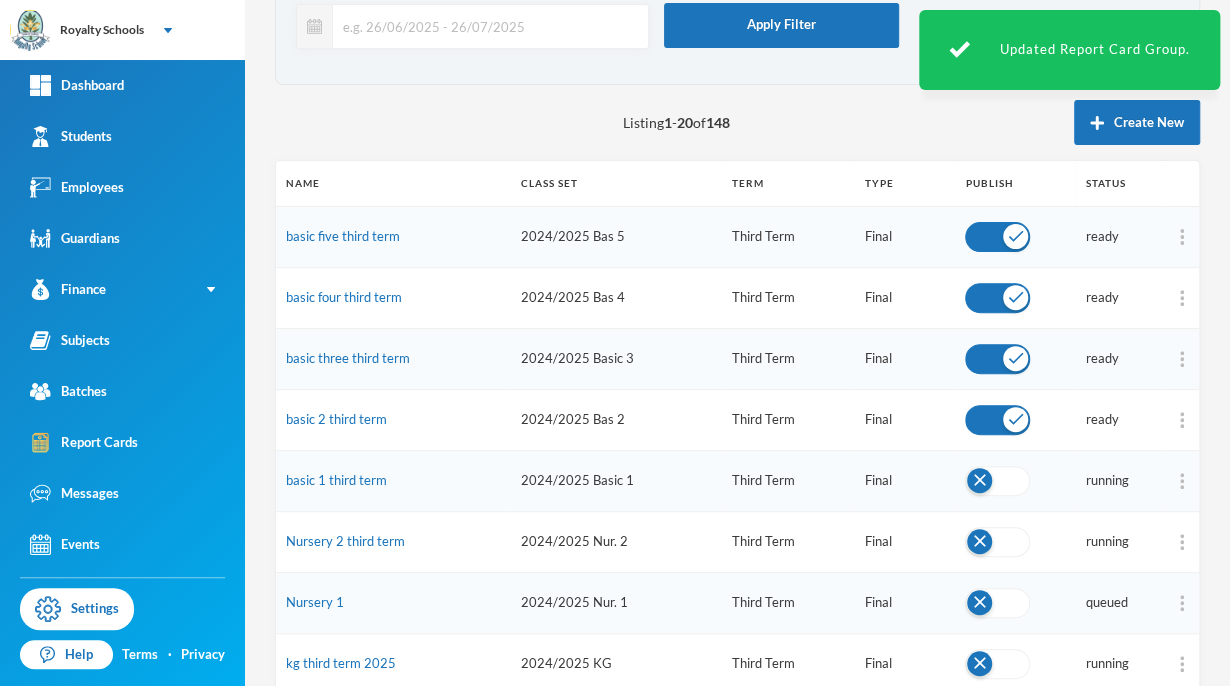 click at bounding box center [997, 481] 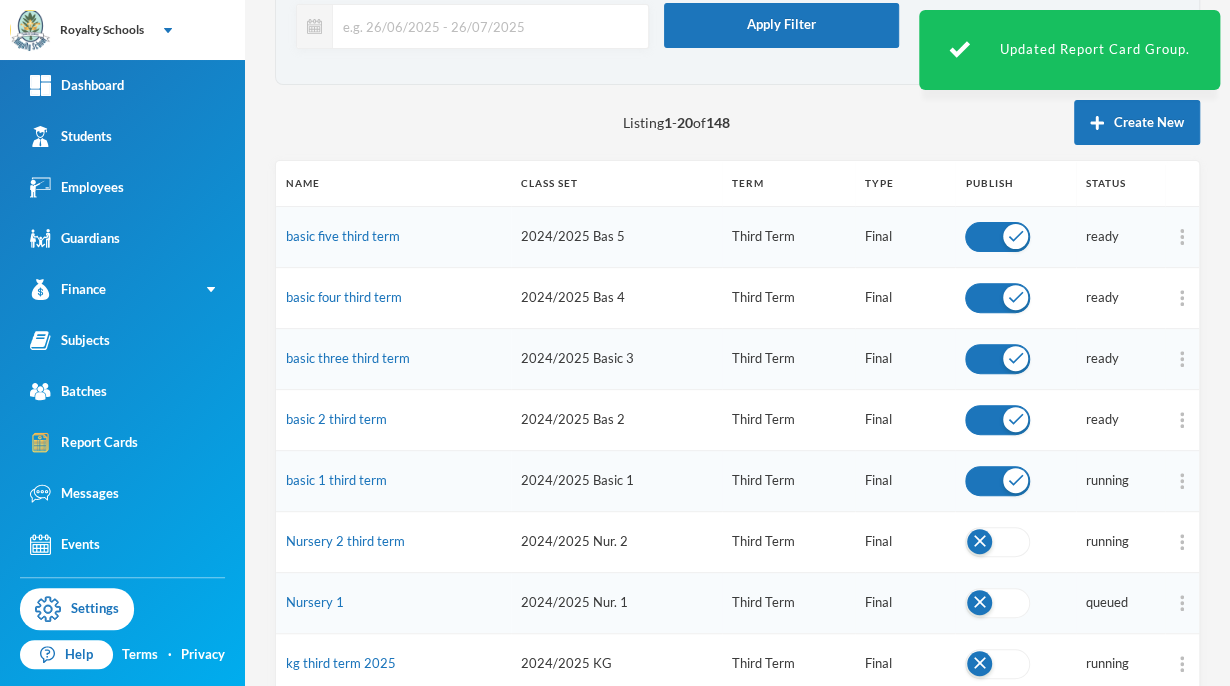 click at bounding box center [997, 542] 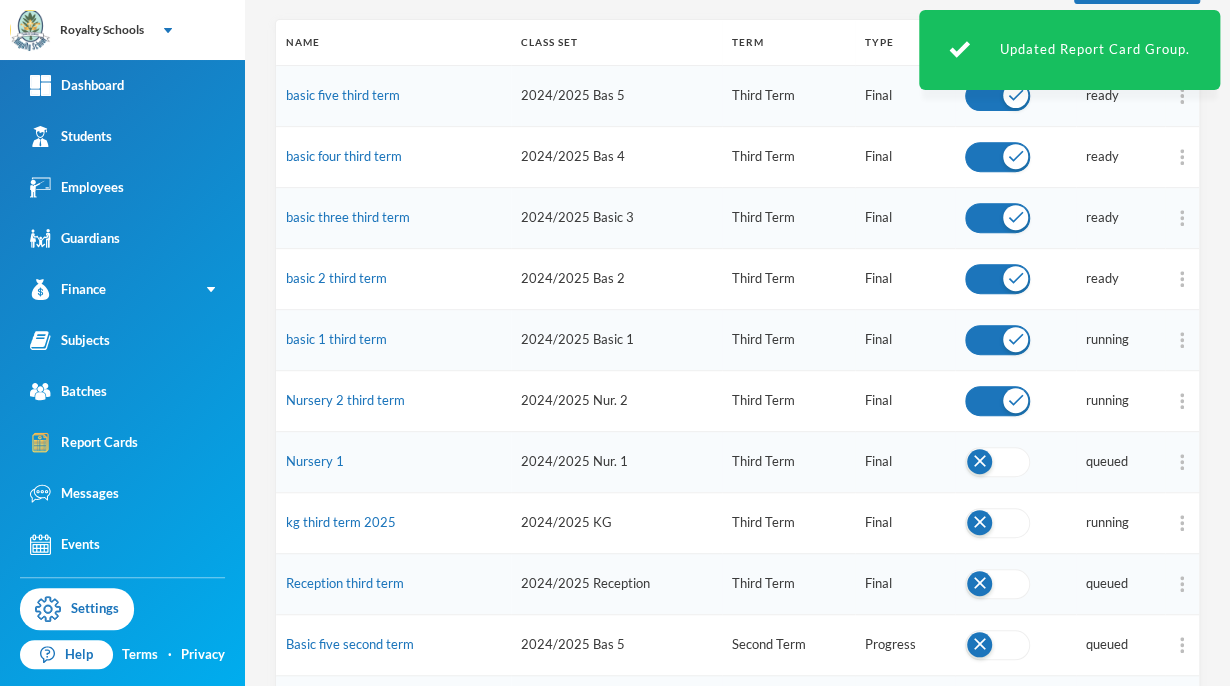 scroll, scrollTop: 271, scrollLeft: 0, axis: vertical 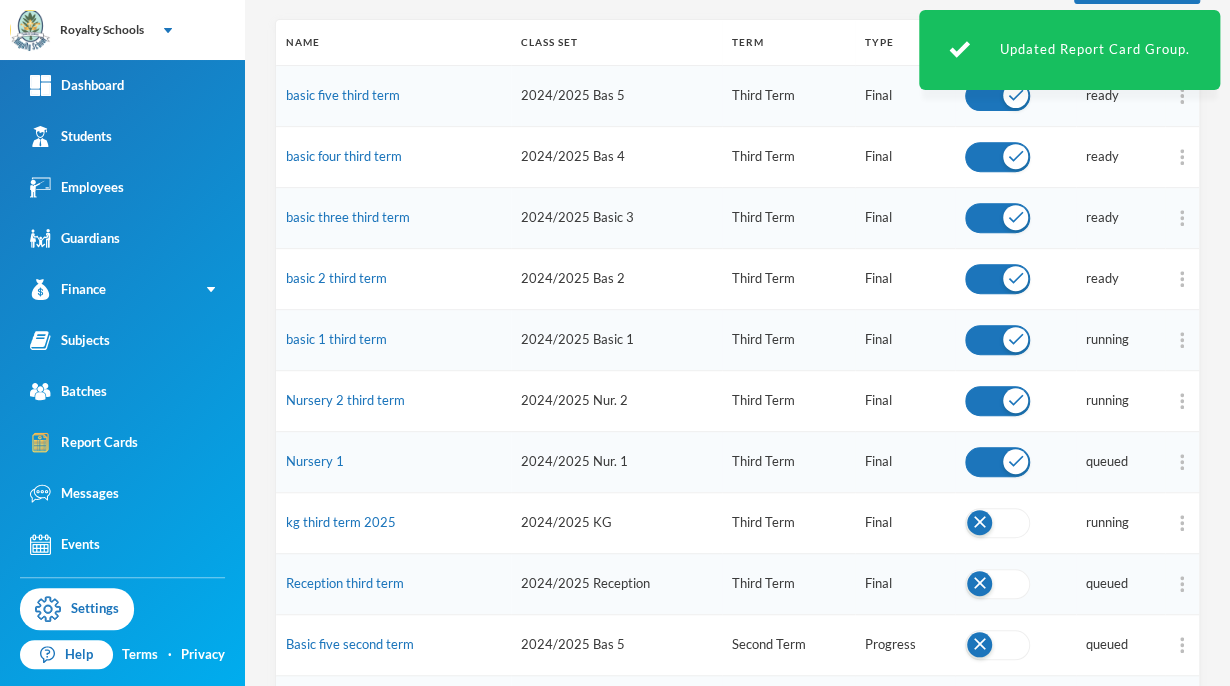 click at bounding box center [997, 523] 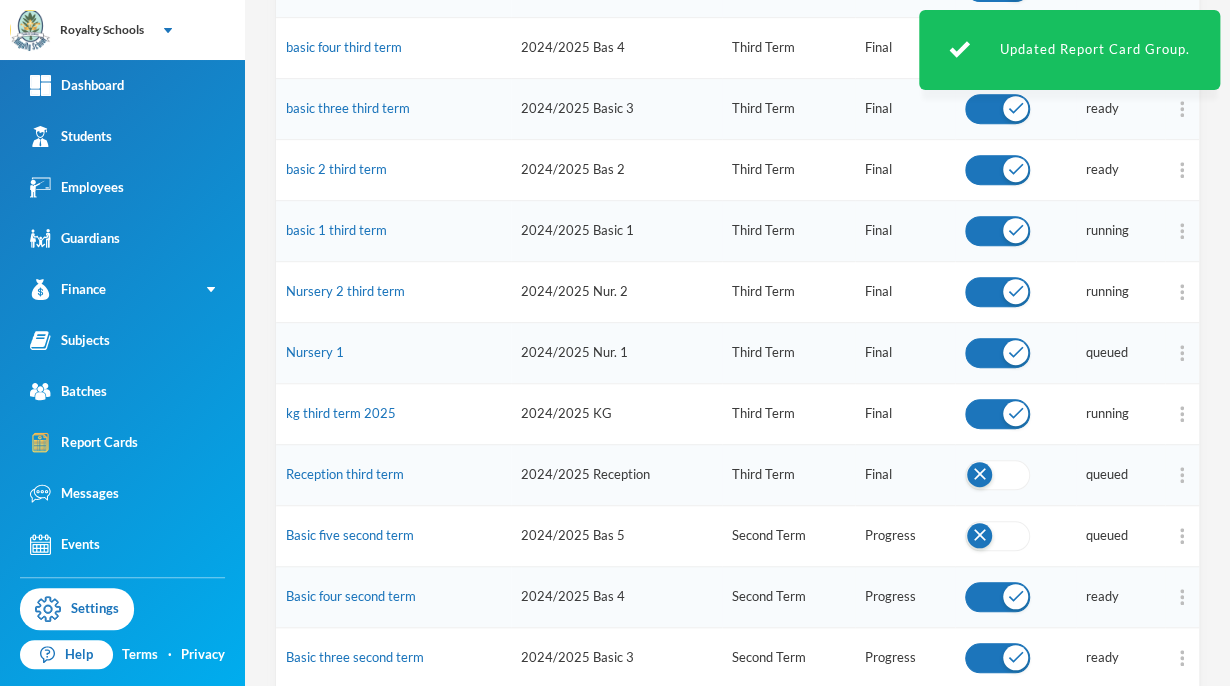 scroll, scrollTop: 381, scrollLeft: 0, axis: vertical 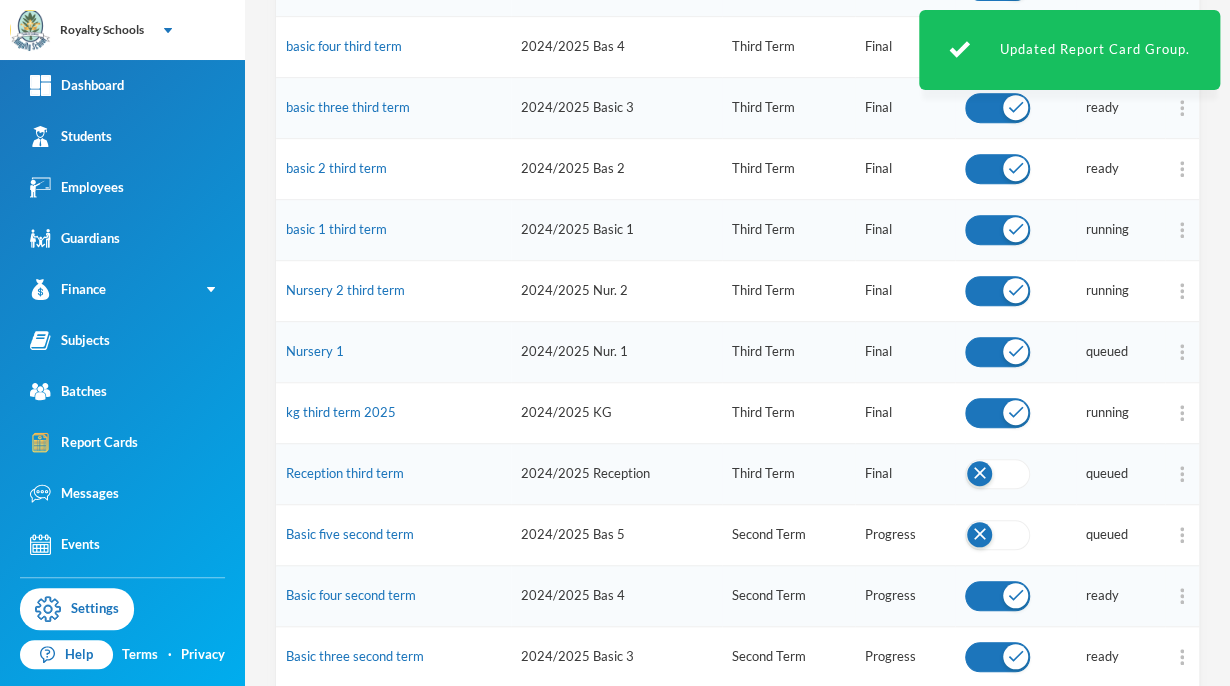 click at bounding box center (997, 474) 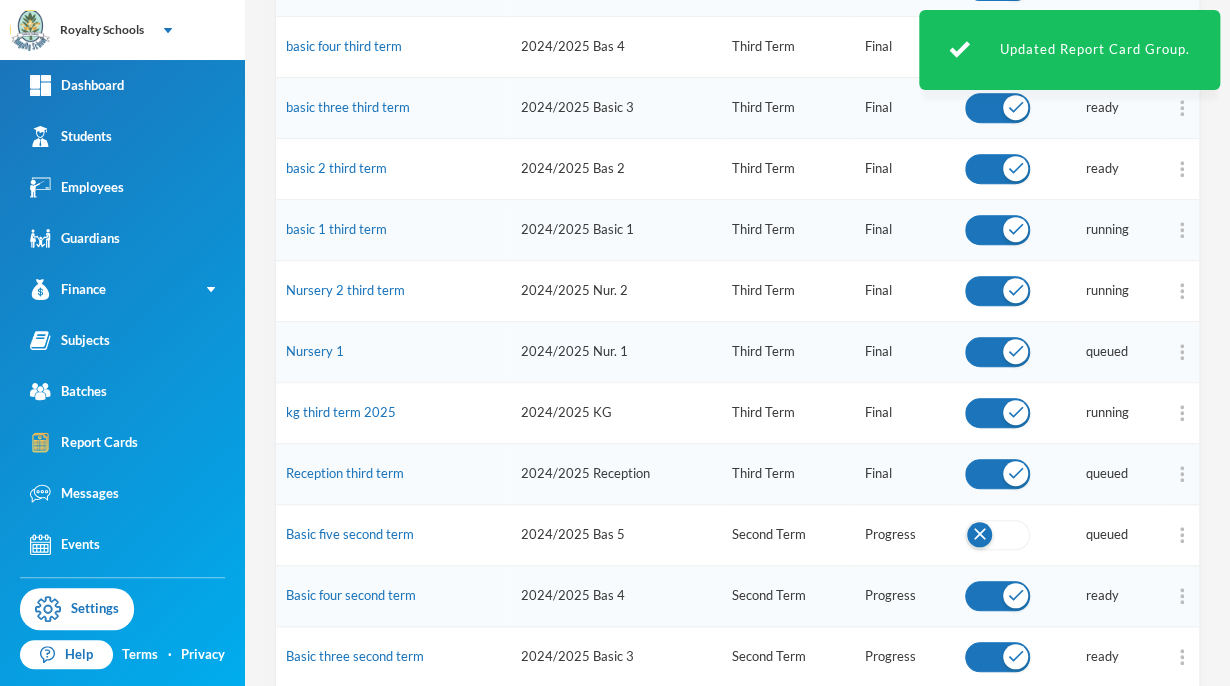 click at bounding box center (997, 535) 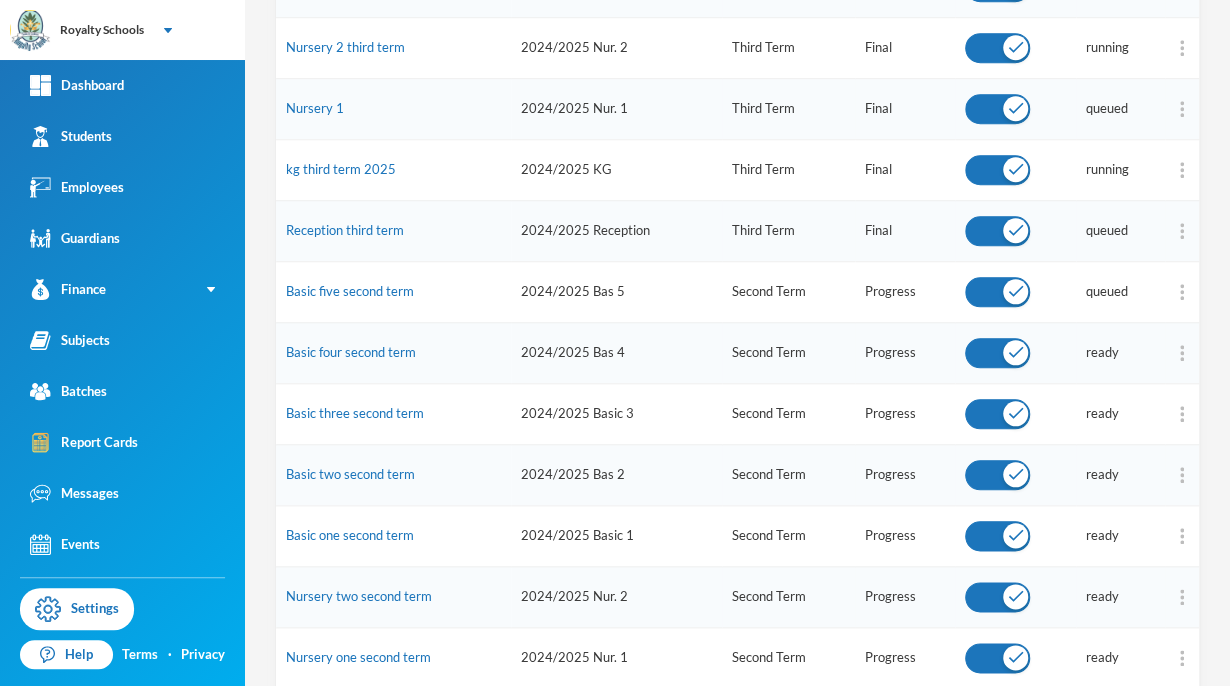 scroll, scrollTop: 624, scrollLeft: 0, axis: vertical 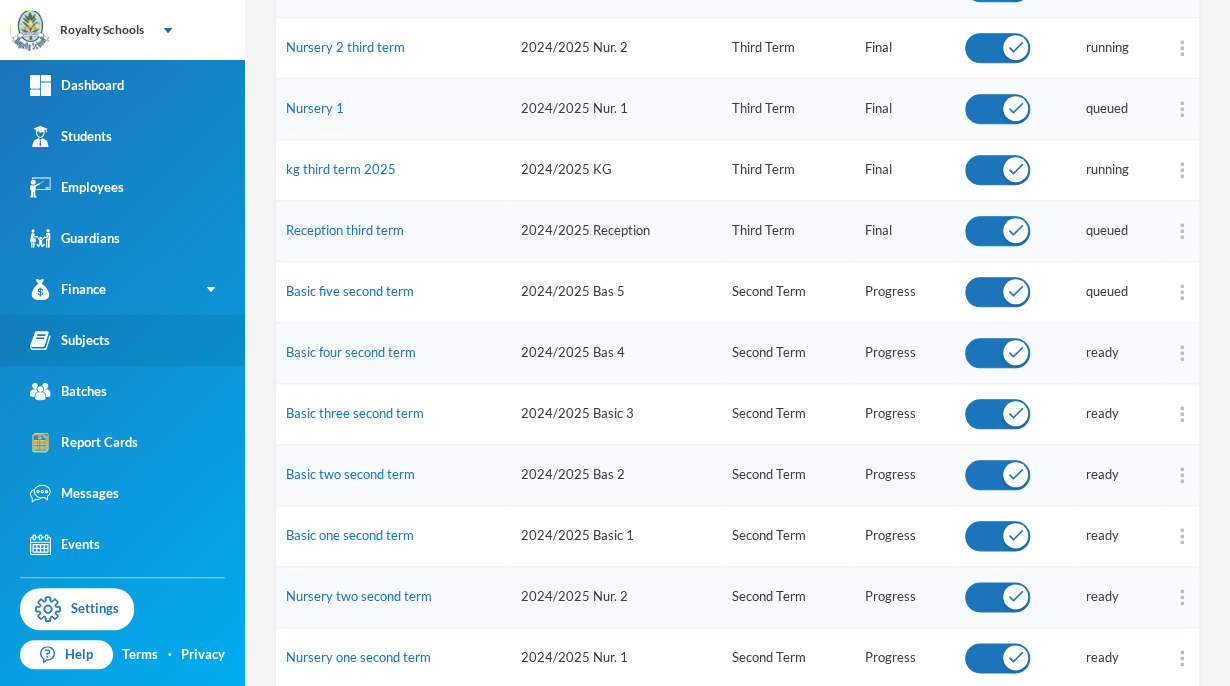 click on "Subjects" at bounding box center (70, 340) 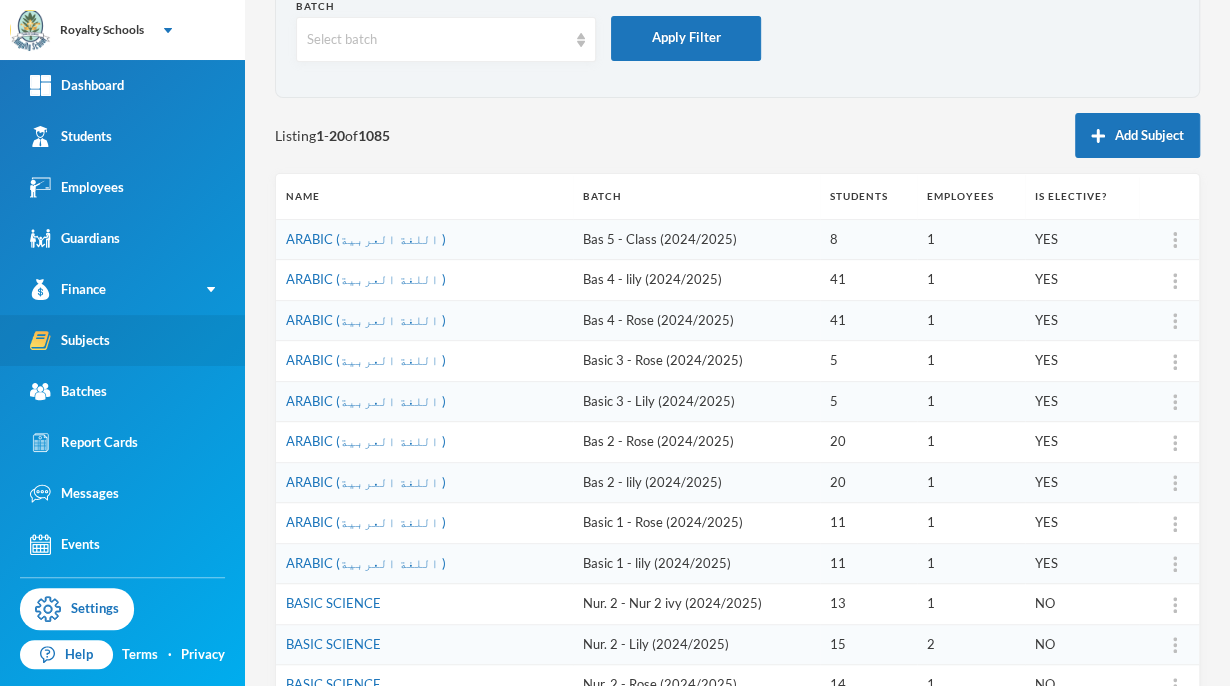 scroll, scrollTop: 0, scrollLeft: 0, axis: both 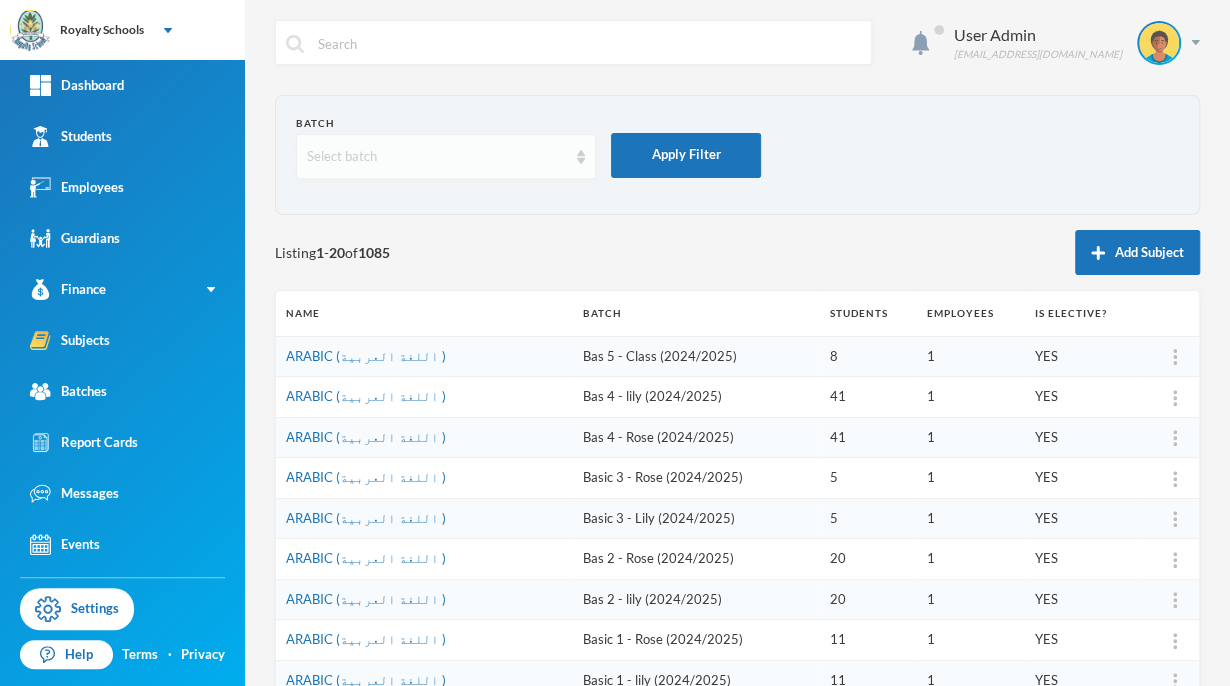 click on "Select batch" at bounding box center (446, 156) 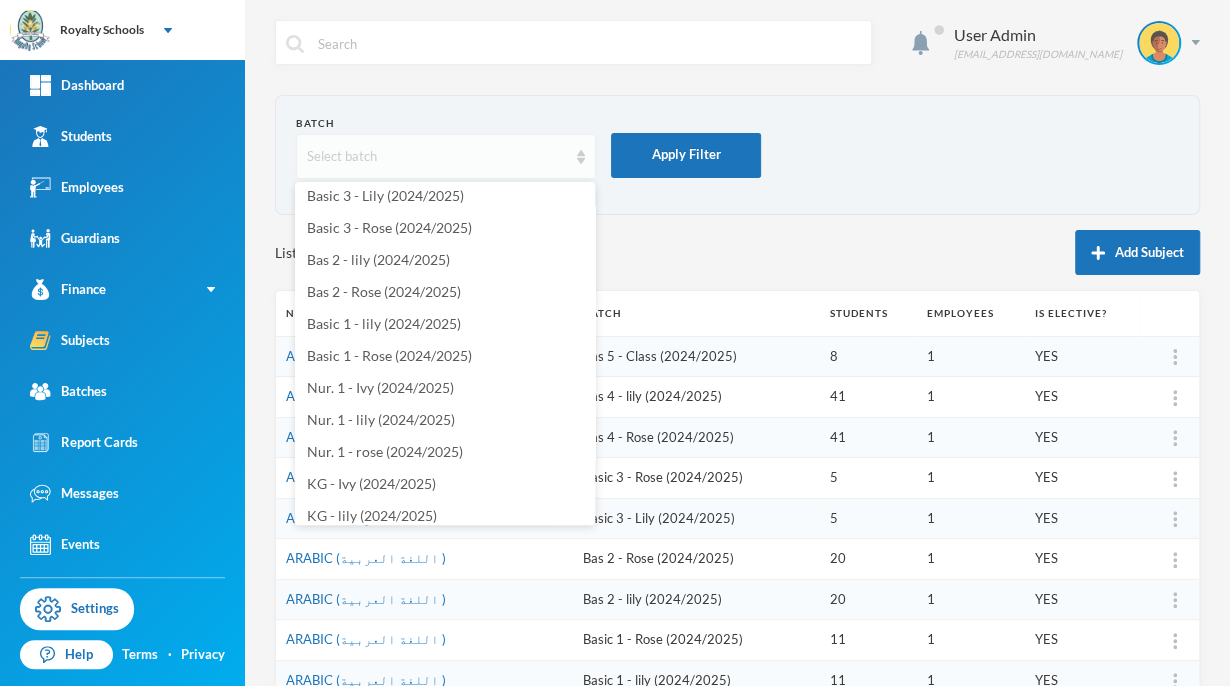 scroll, scrollTop: 232, scrollLeft: 0, axis: vertical 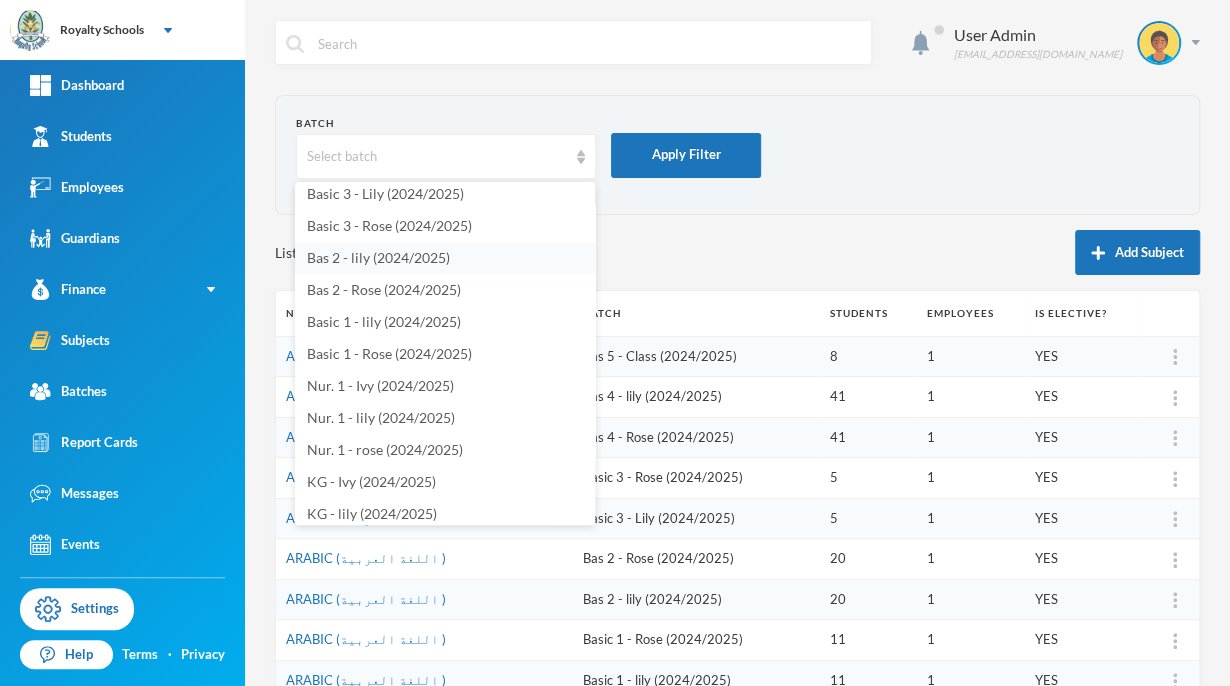 click on "Bas 2 - lily (2024/2025)" at bounding box center [378, 257] 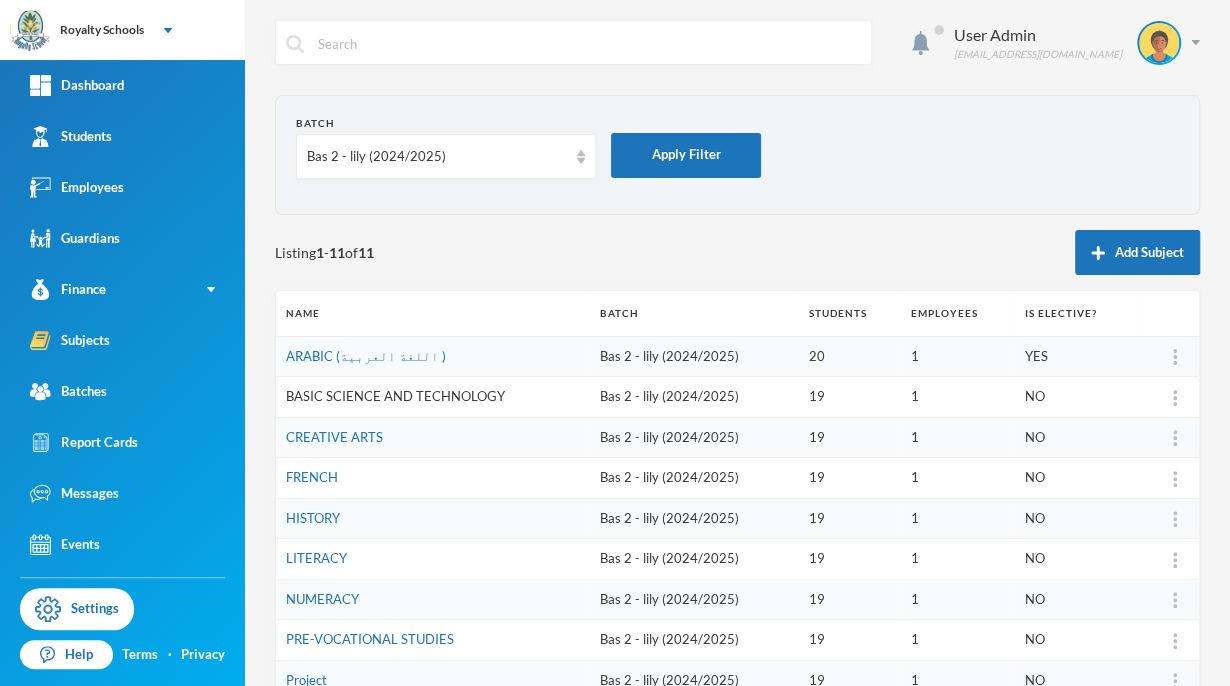 click on "BASIC SCIENCE AND TECHNOLOGY" at bounding box center (395, 396) 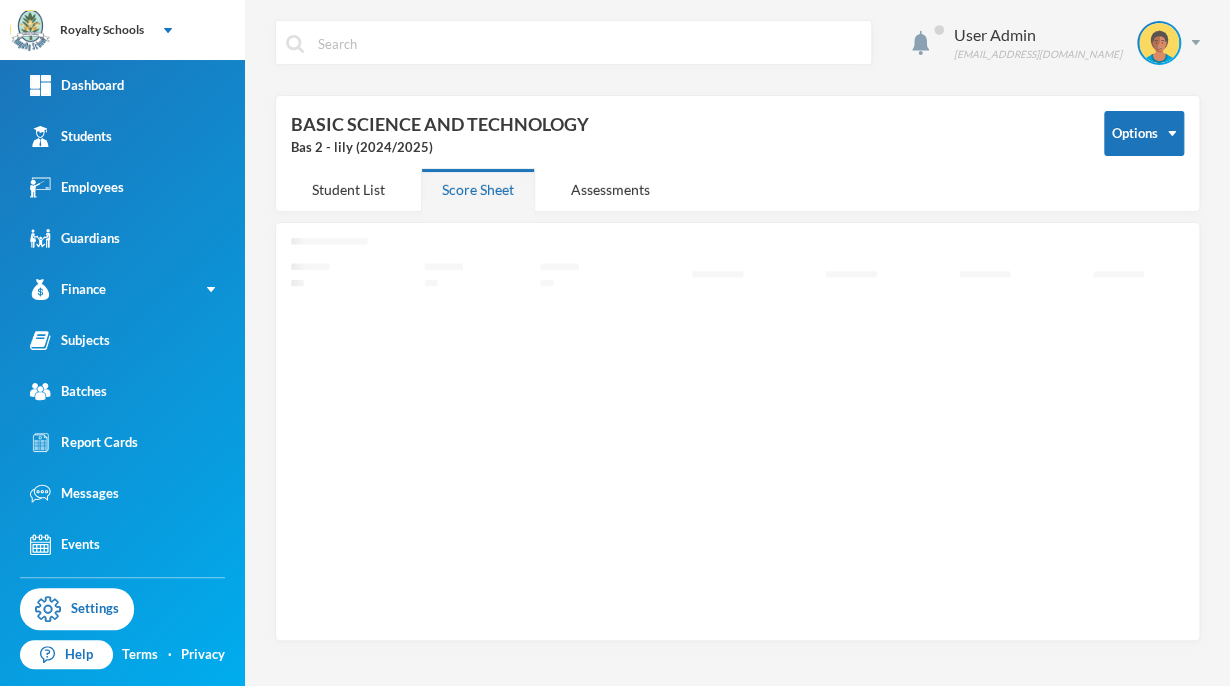 click on "BASIC SCIENCE AND TECHNOLOGY Bas 2 - lily (2024/2025)" at bounding box center [682, 134] 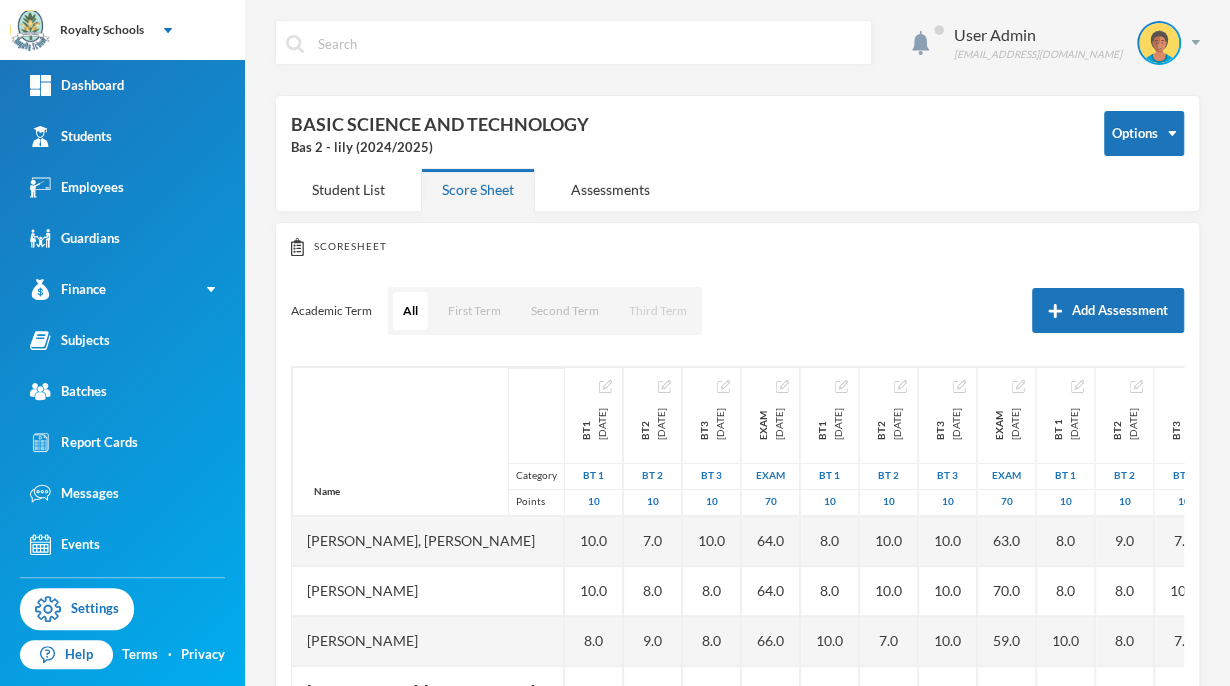 click on "Third Term" at bounding box center [658, 311] 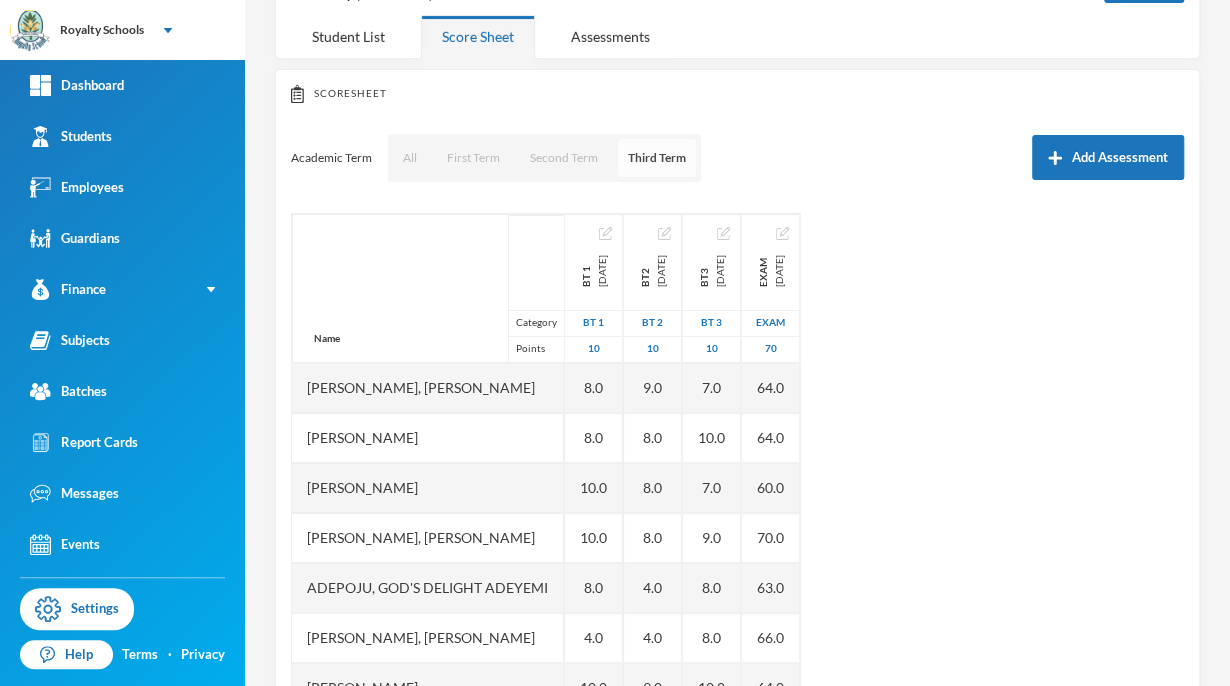 scroll, scrollTop: 167, scrollLeft: 0, axis: vertical 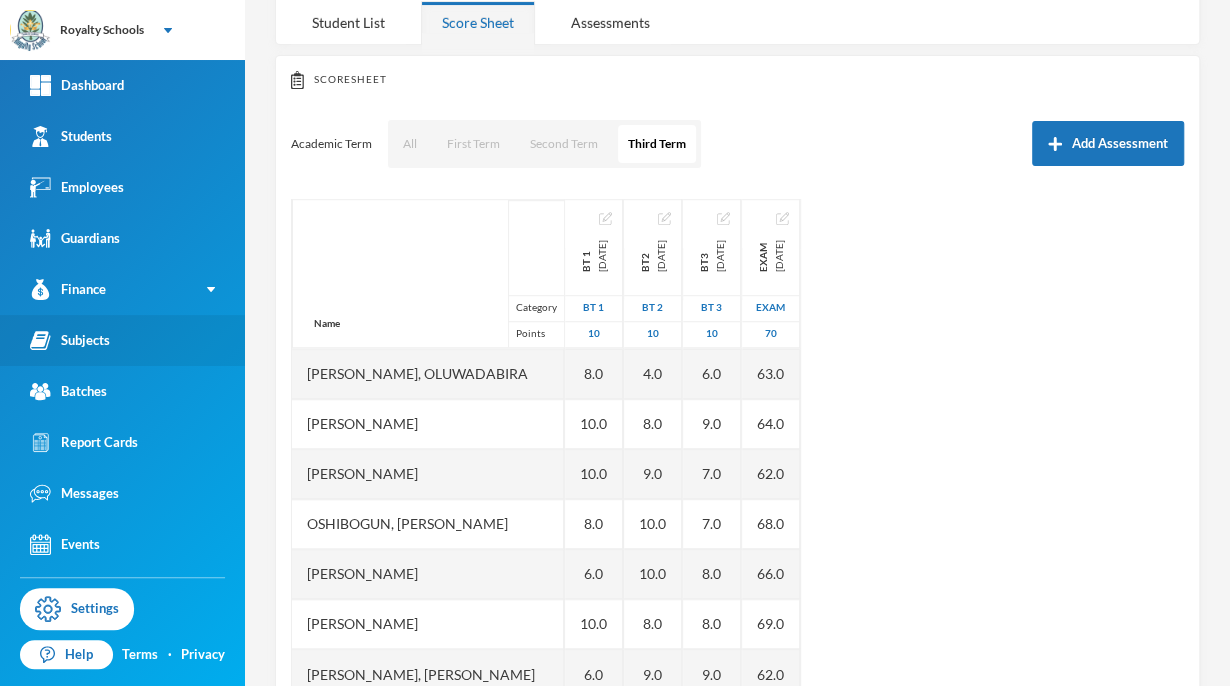 click on "Subjects" at bounding box center (122, 340) 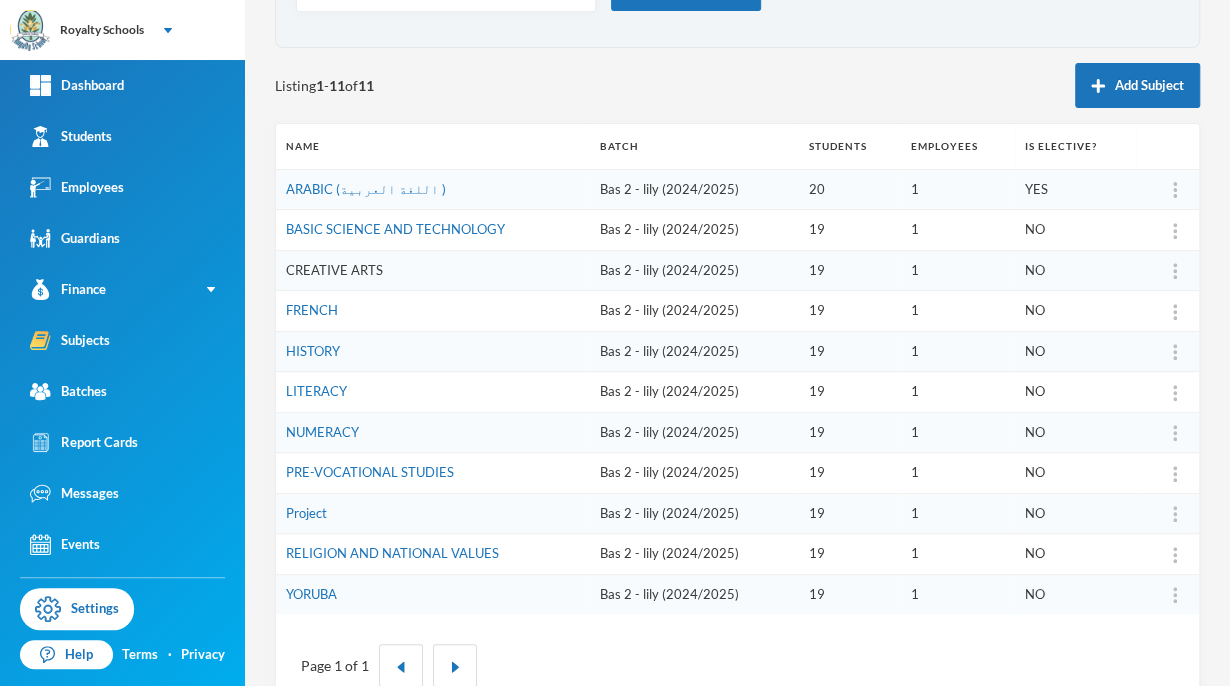 click on "CREATIVE ARTS" at bounding box center [334, 270] 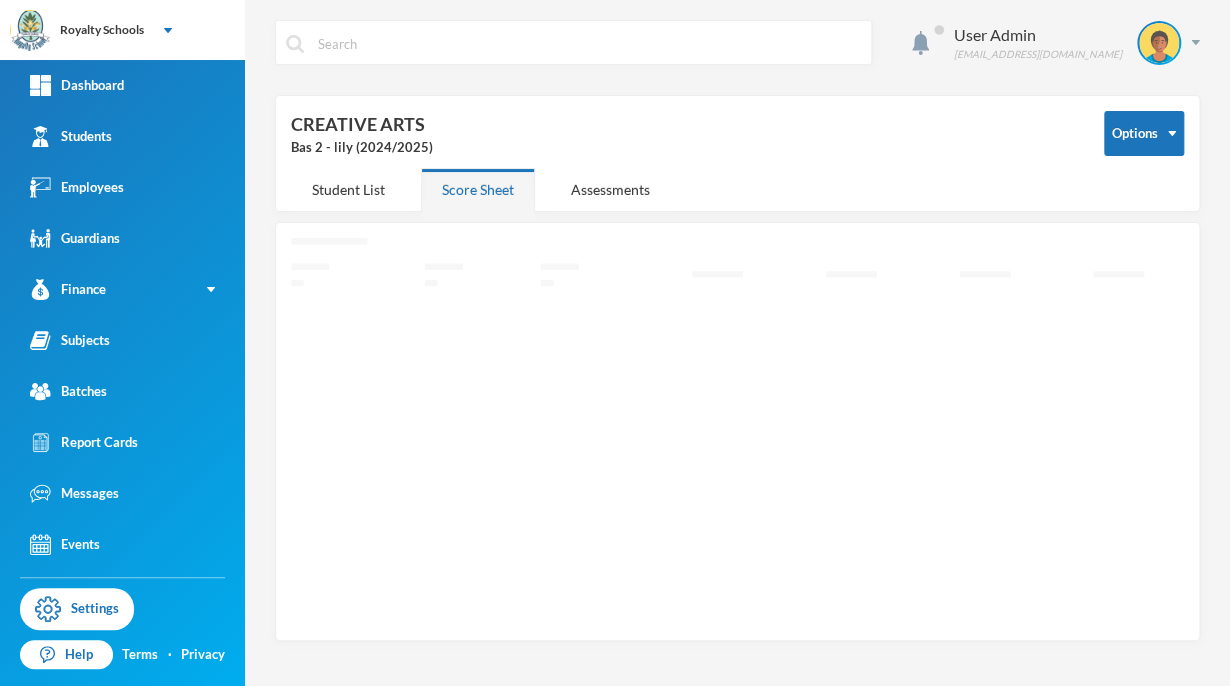 scroll, scrollTop: 0, scrollLeft: 0, axis: both 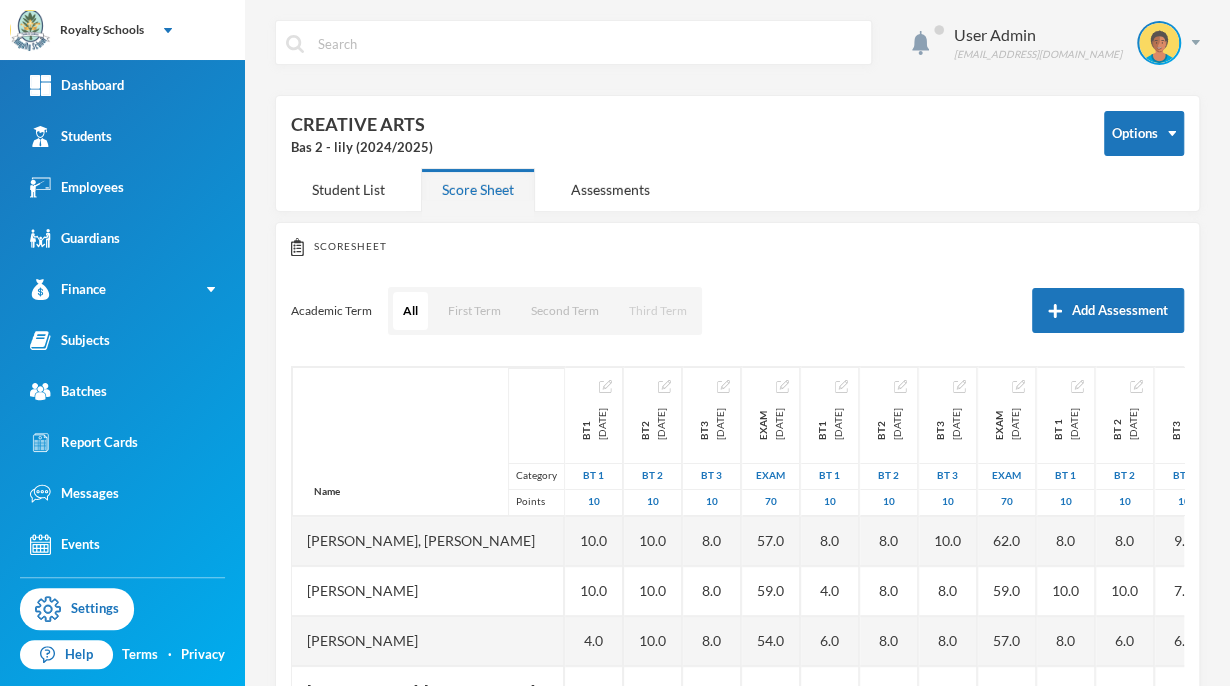 click on "Third Term" at bounding box center (658, 311) 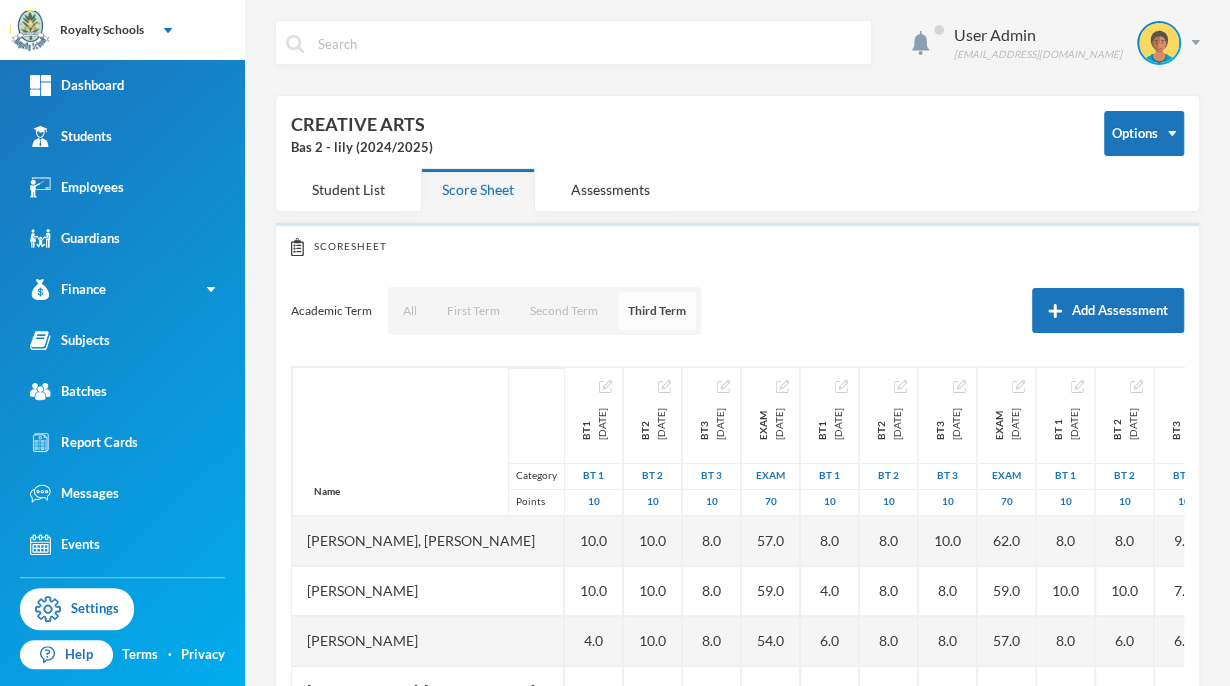 click on "Third Term" at bounding box center (657, 311) 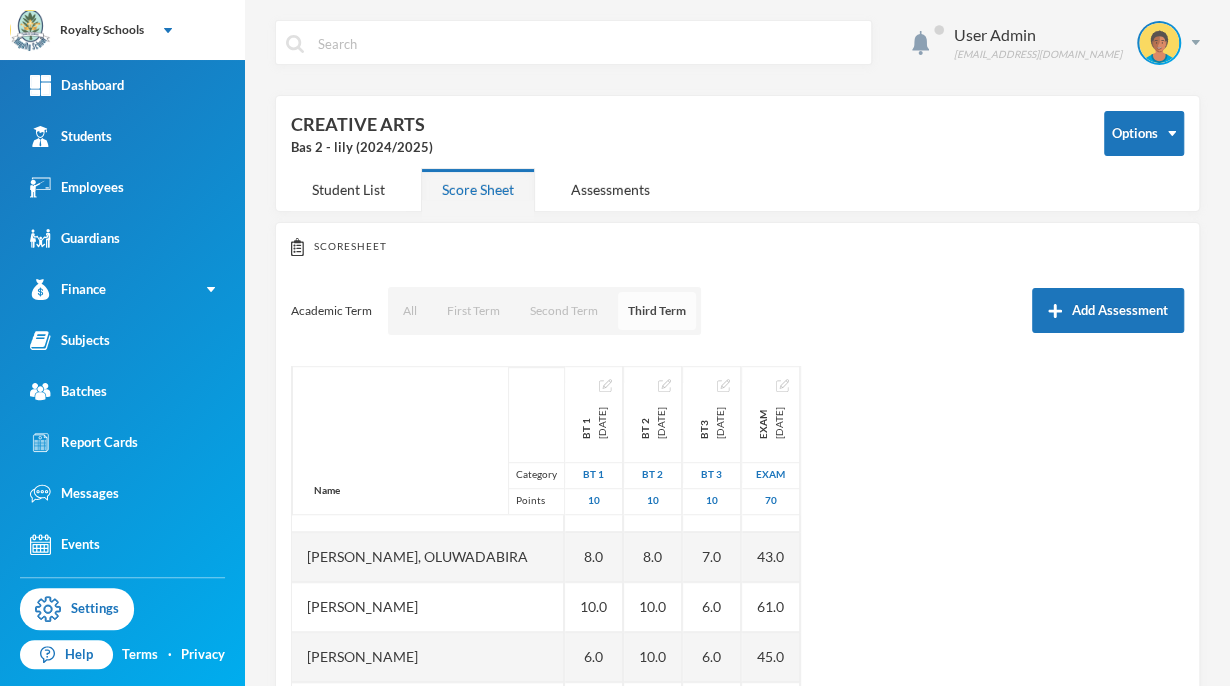 scroll, scrollTop: 600, scrollLeft: 0, axis: vertical 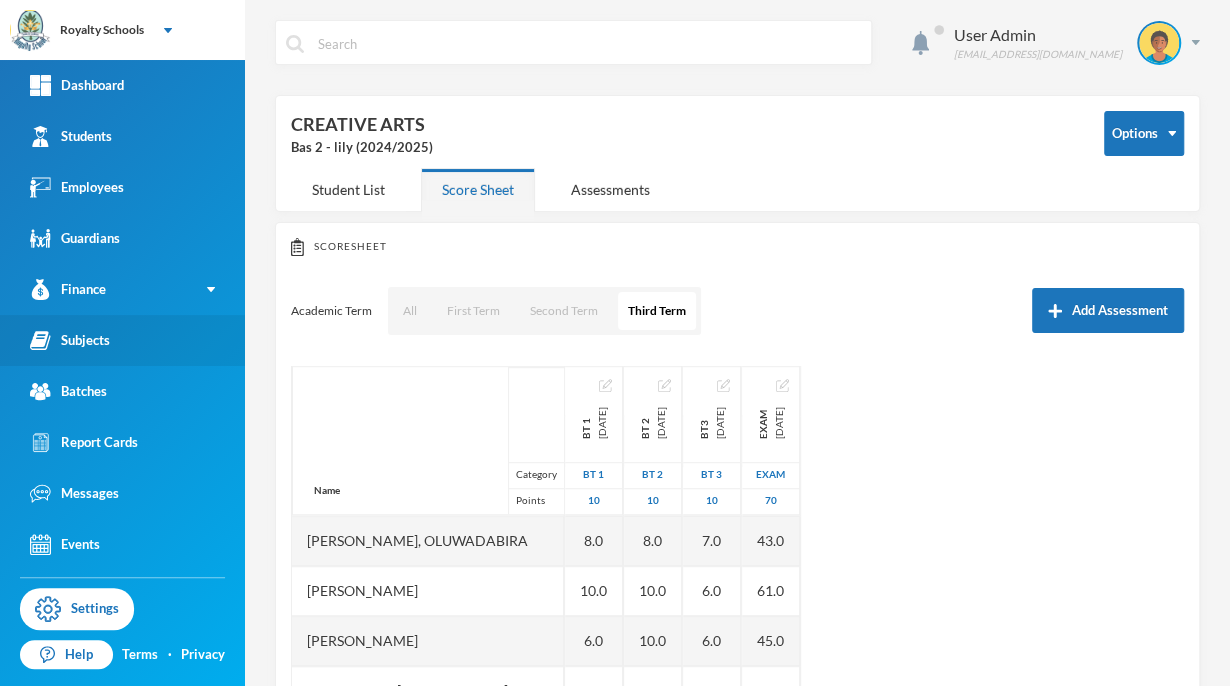 click on "Subjects" at bounding box center [122, 340] 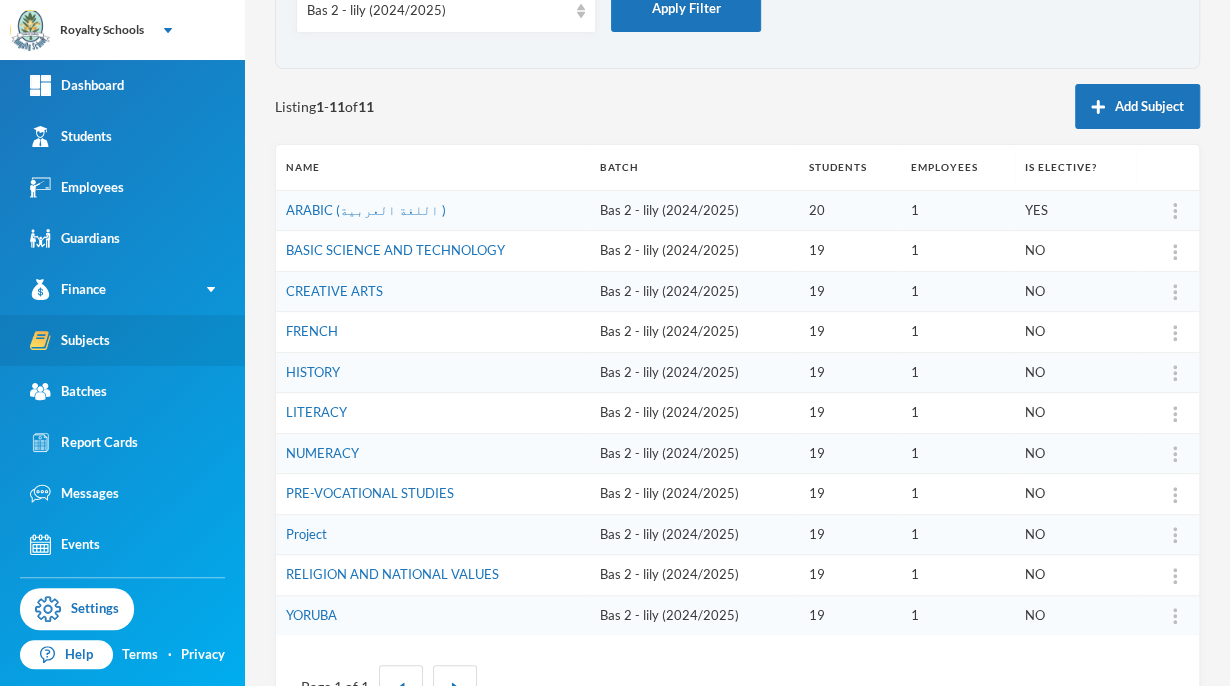 scroll, scrollTop: 216, scrollLeft: 0, axis: vertical 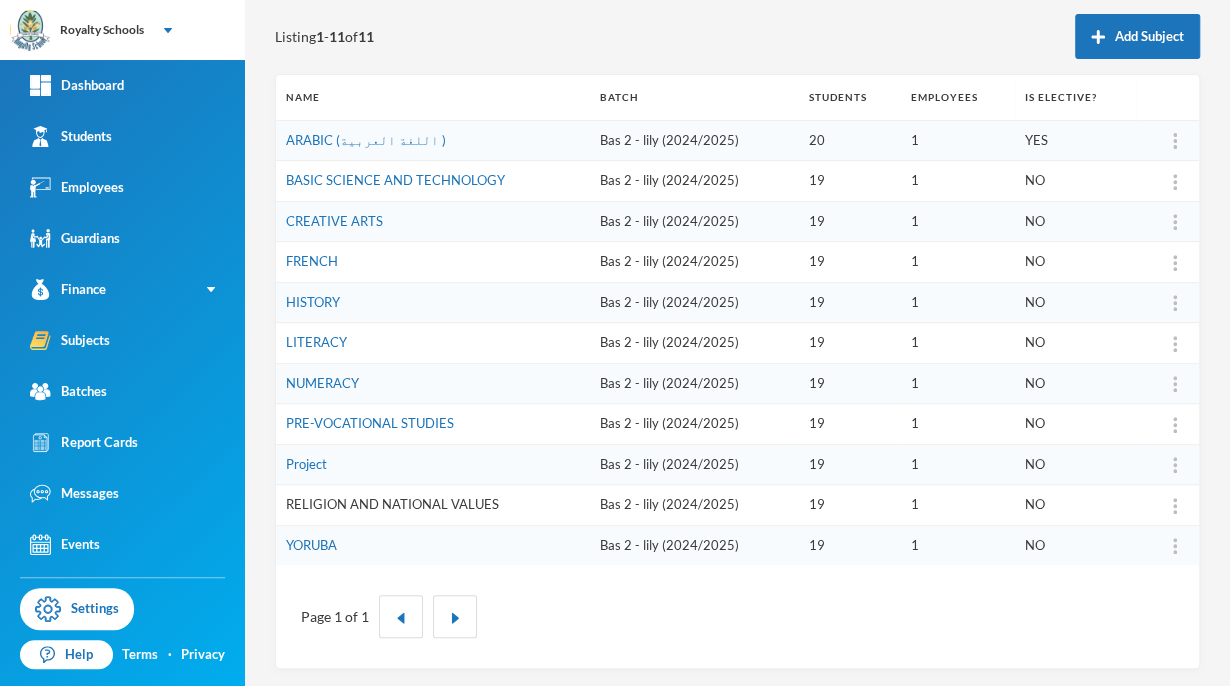 click on "RELIGION AND NATIONAL VALUES" at bounding box center [392, 504] 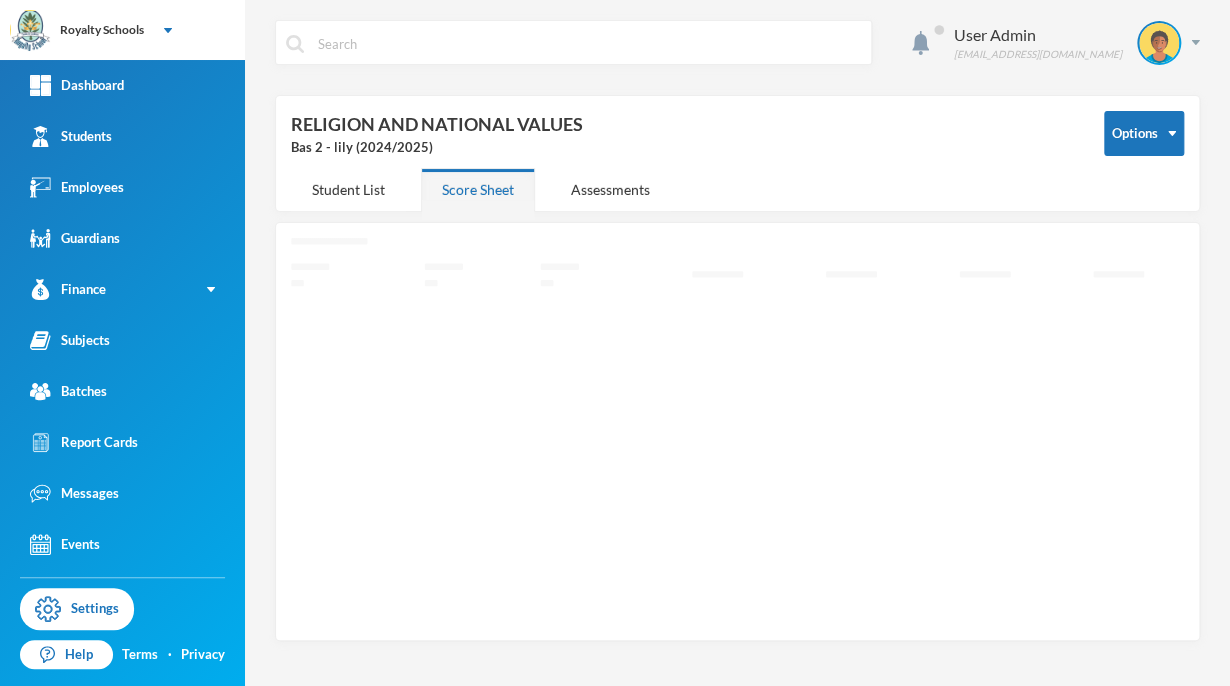 scroll, scrollTop: 0, scrollLeft: 0, axis: both 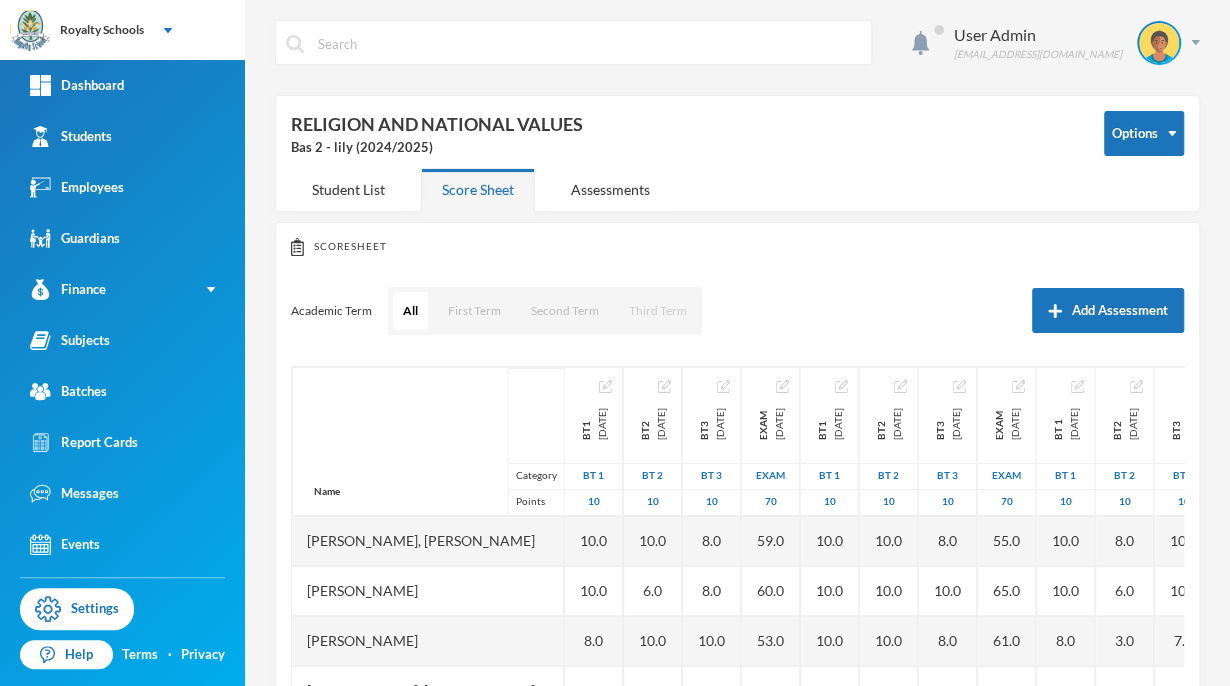 click on "Third Term" at bounding box center [658, 311] 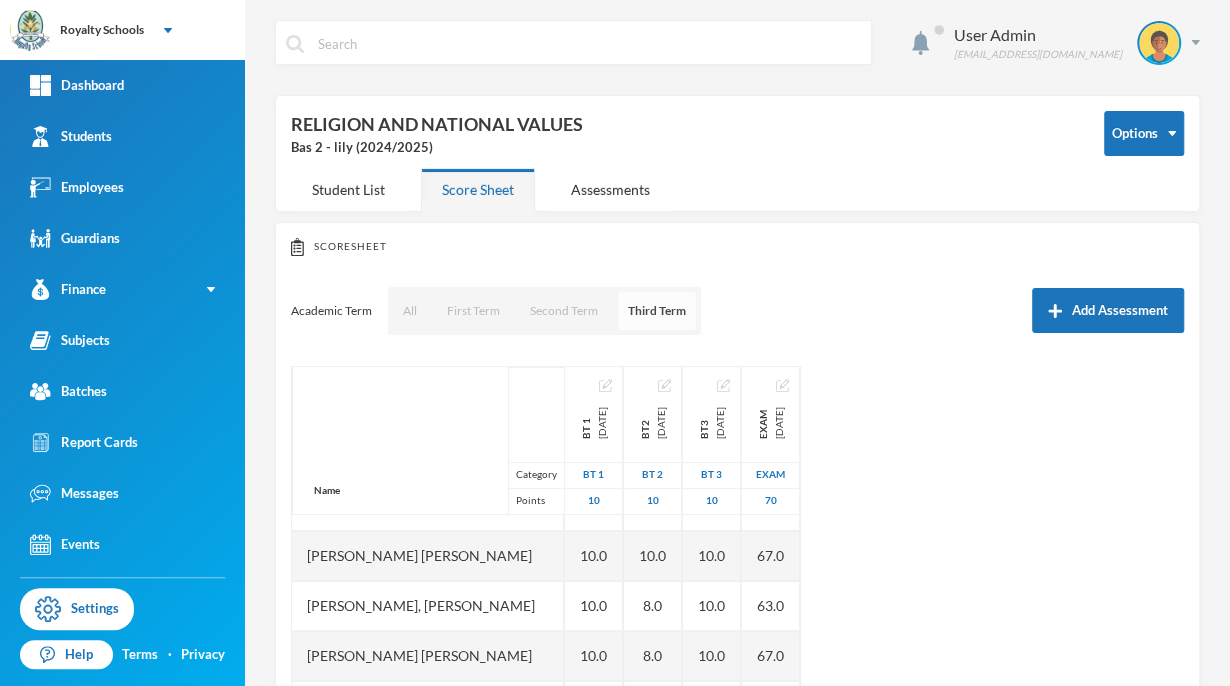 scroll, scrollTop: 600, scrollLeft: 0, axis: vertical 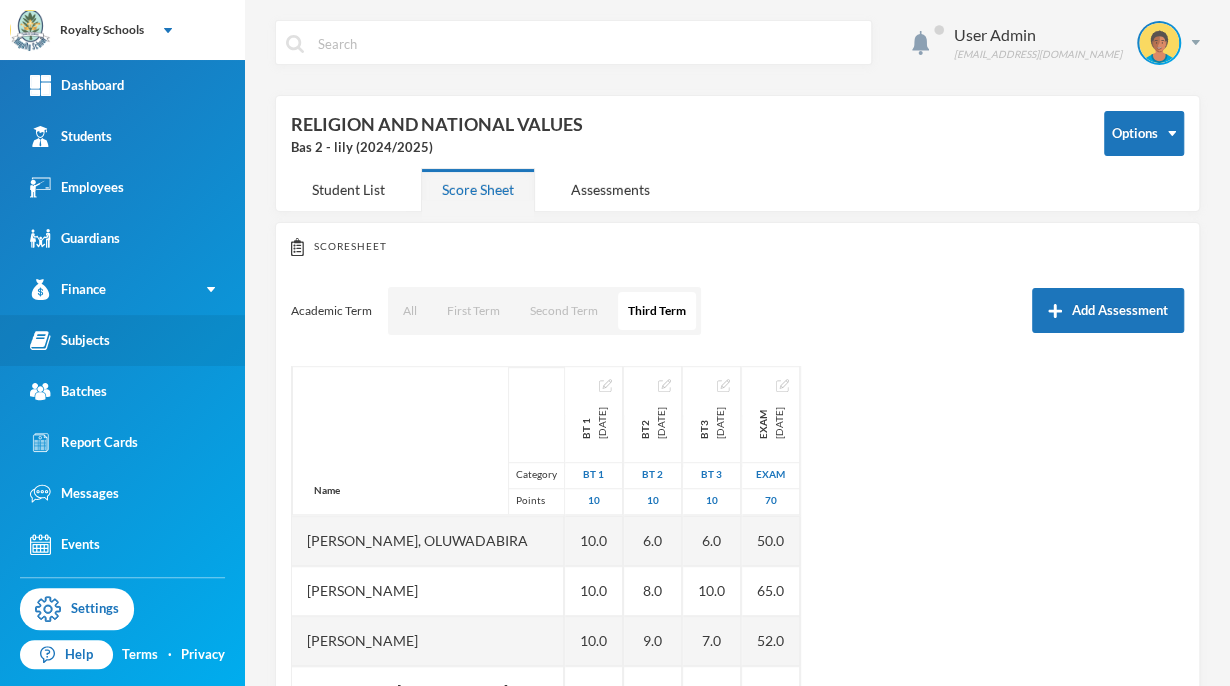 click on "Subjects" at bounding box center (122, 340) 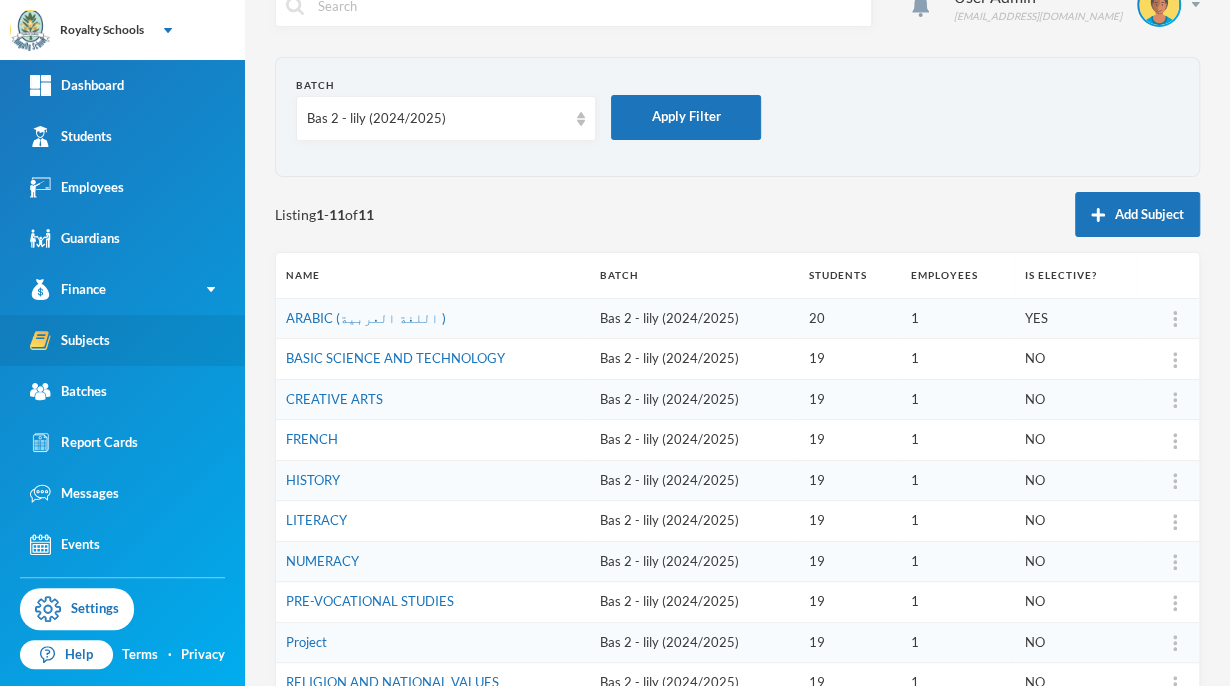 scroll, scrollTop: 0, scrollLeft: 0, axis: both 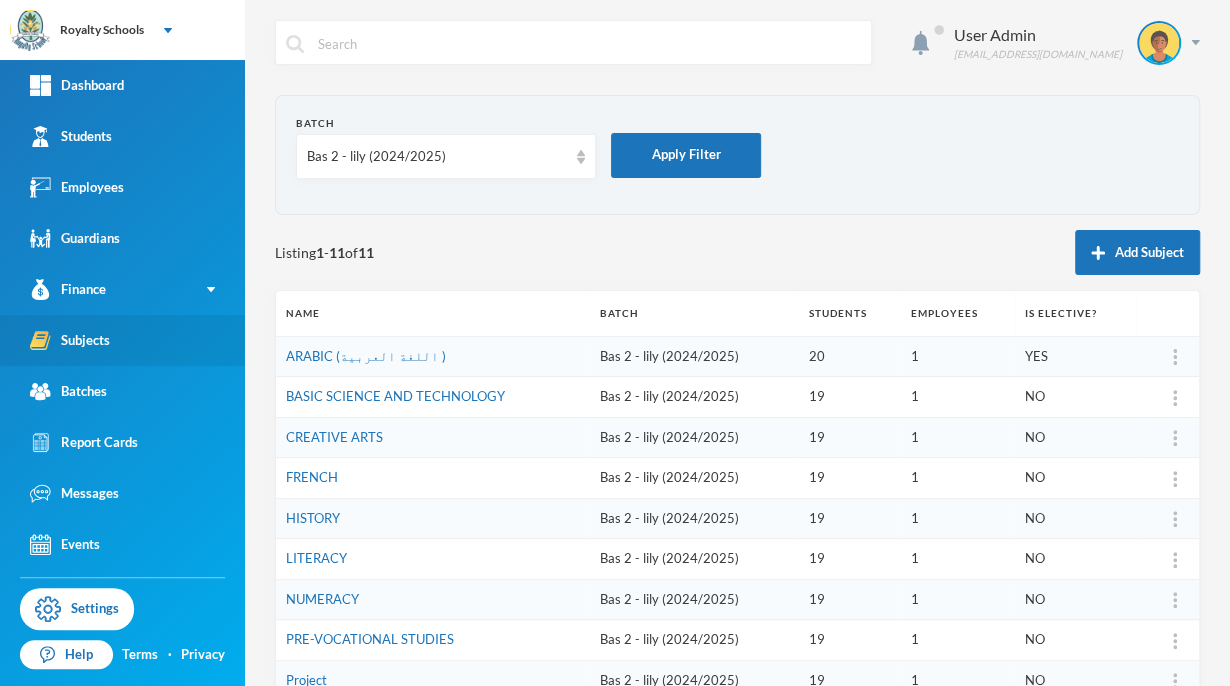 click on "Subjects" at bounding box center (70, 340) 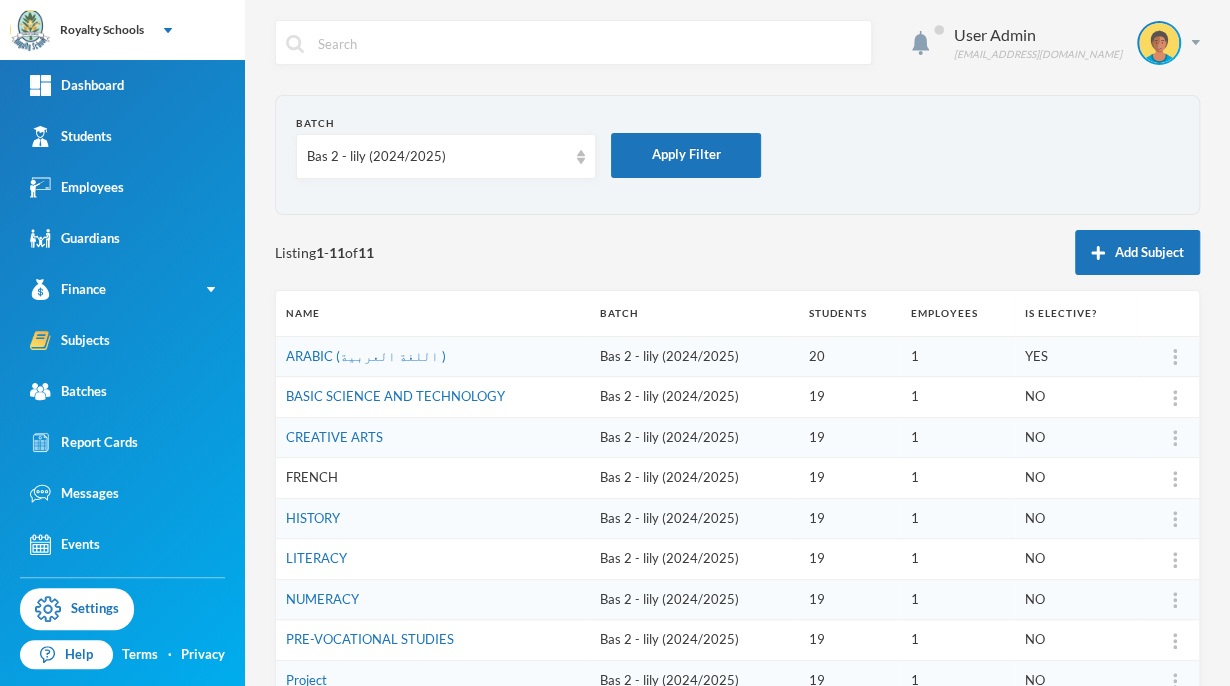 click on "FRENCH" at bounding box center [312, 477] 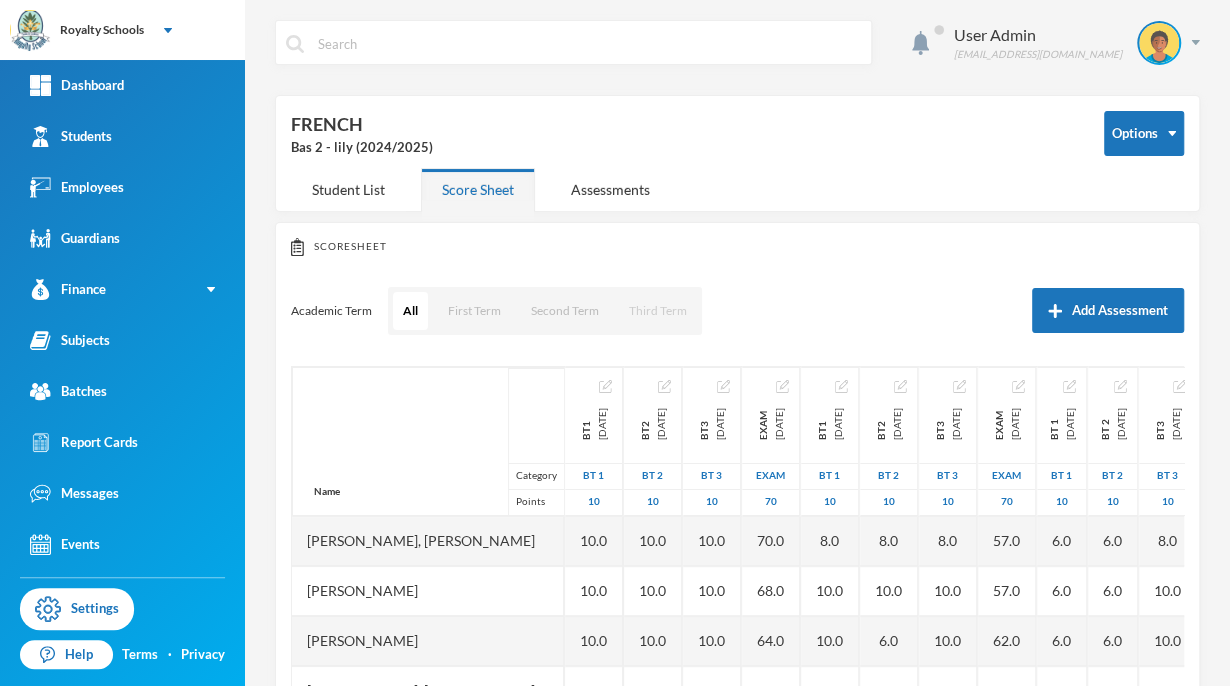 click on "Third Term" at bounding box center (658, 311) 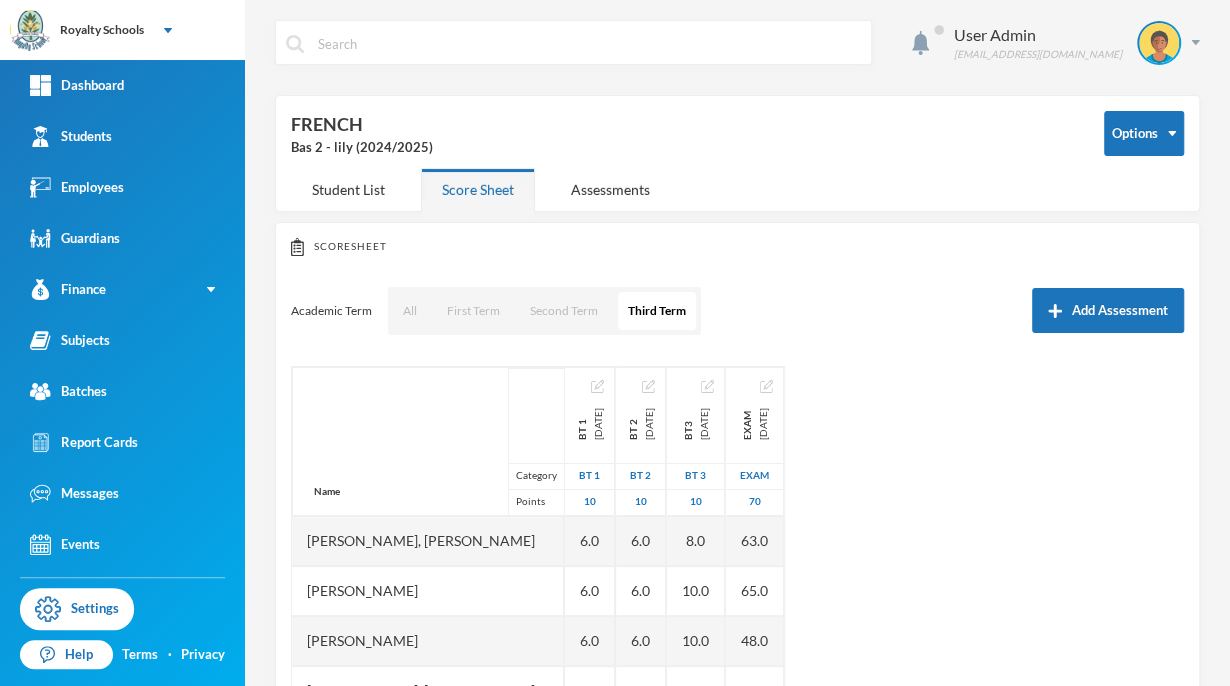 scroll, scrollTop: 600, scrollLeft: 0, axis: vertical 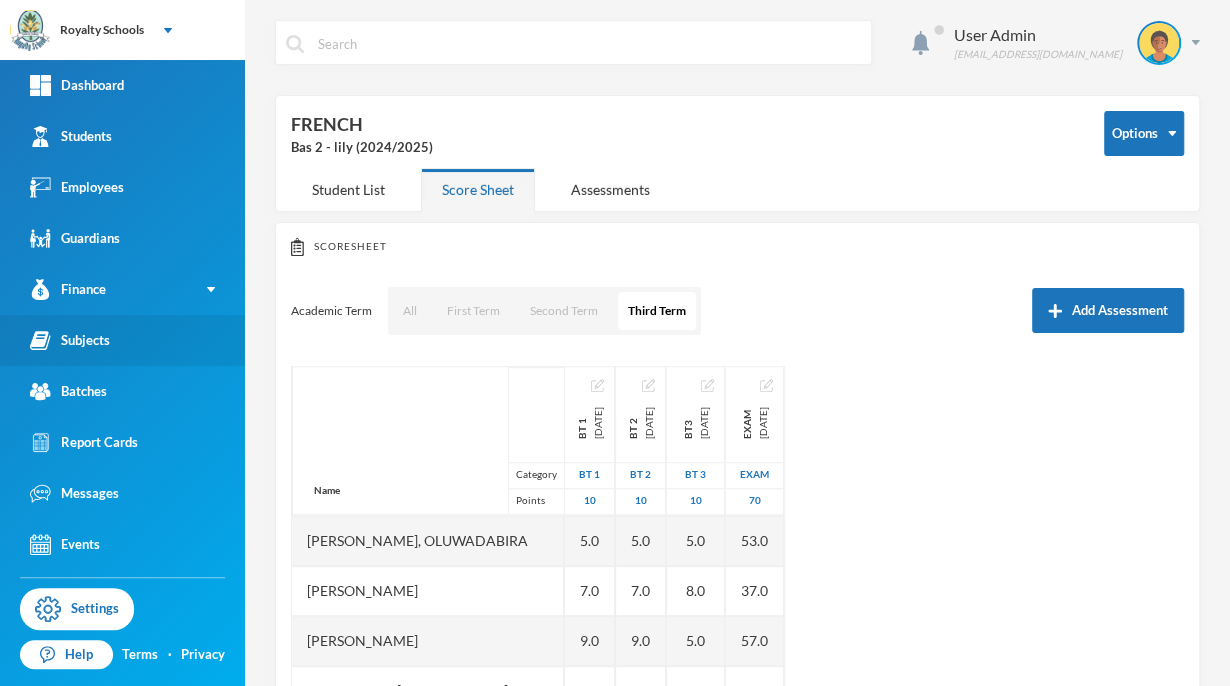 click on "Subjects" at bounding box center (70, 340) 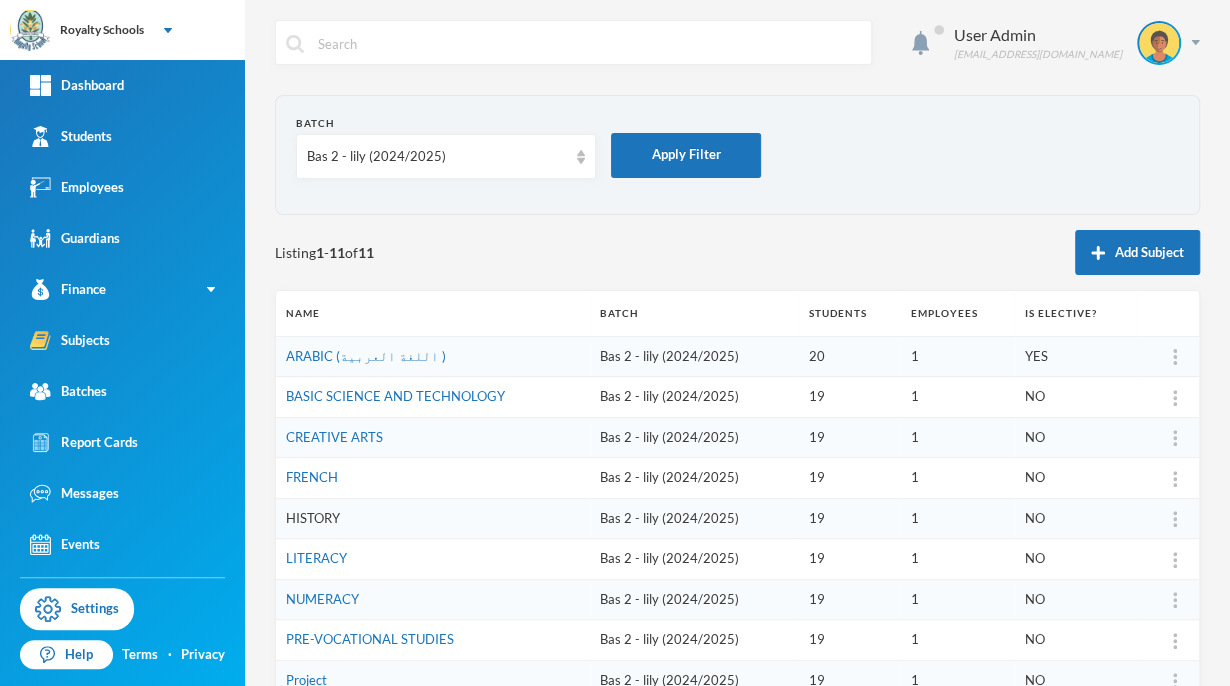 click on "HISTORY" at bounding box center [313, 518] 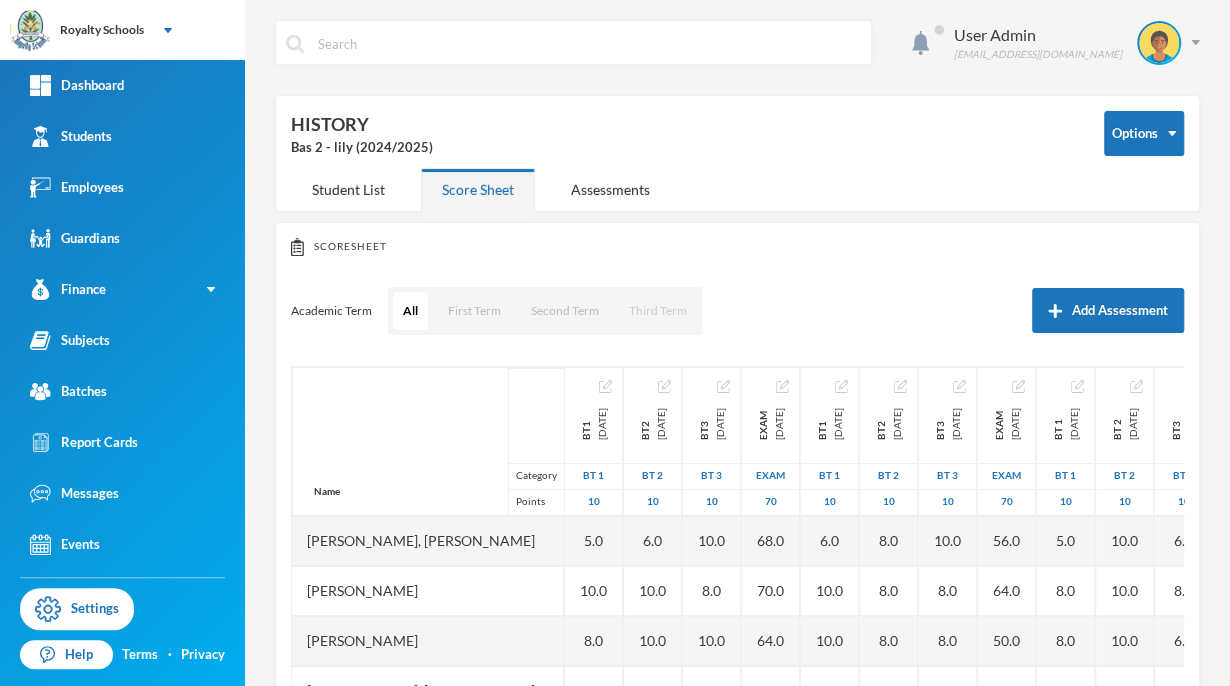 click on "Third Term" at bounding box center [658, 311] 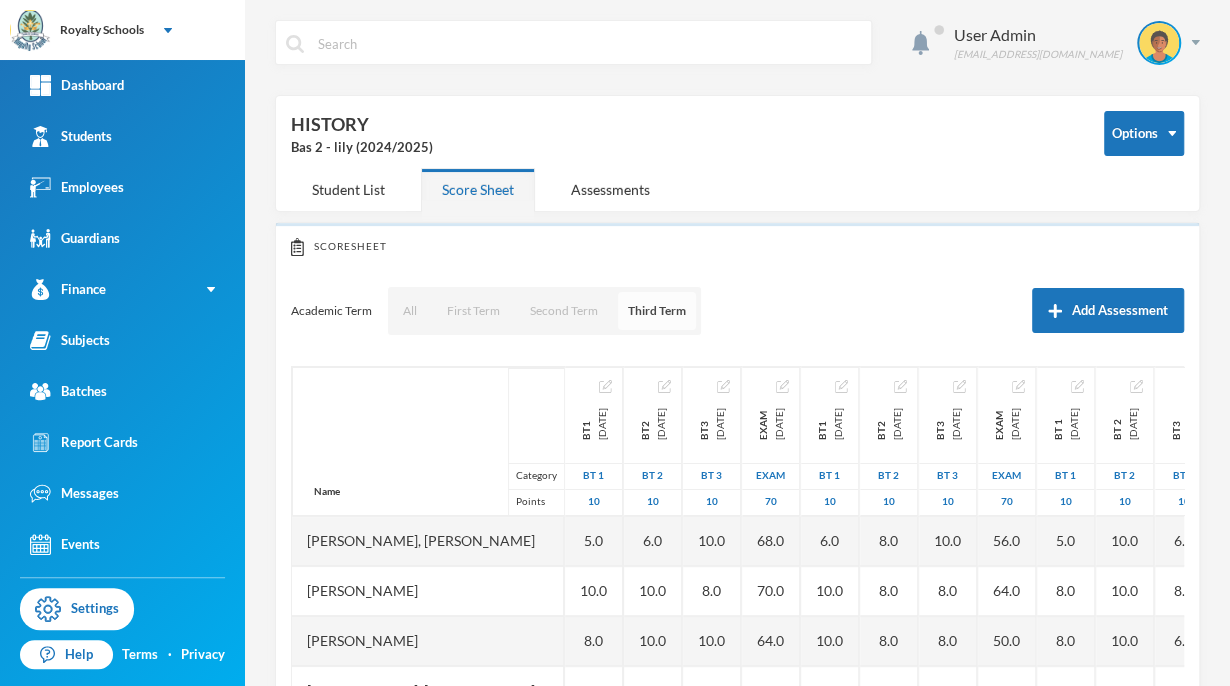 type 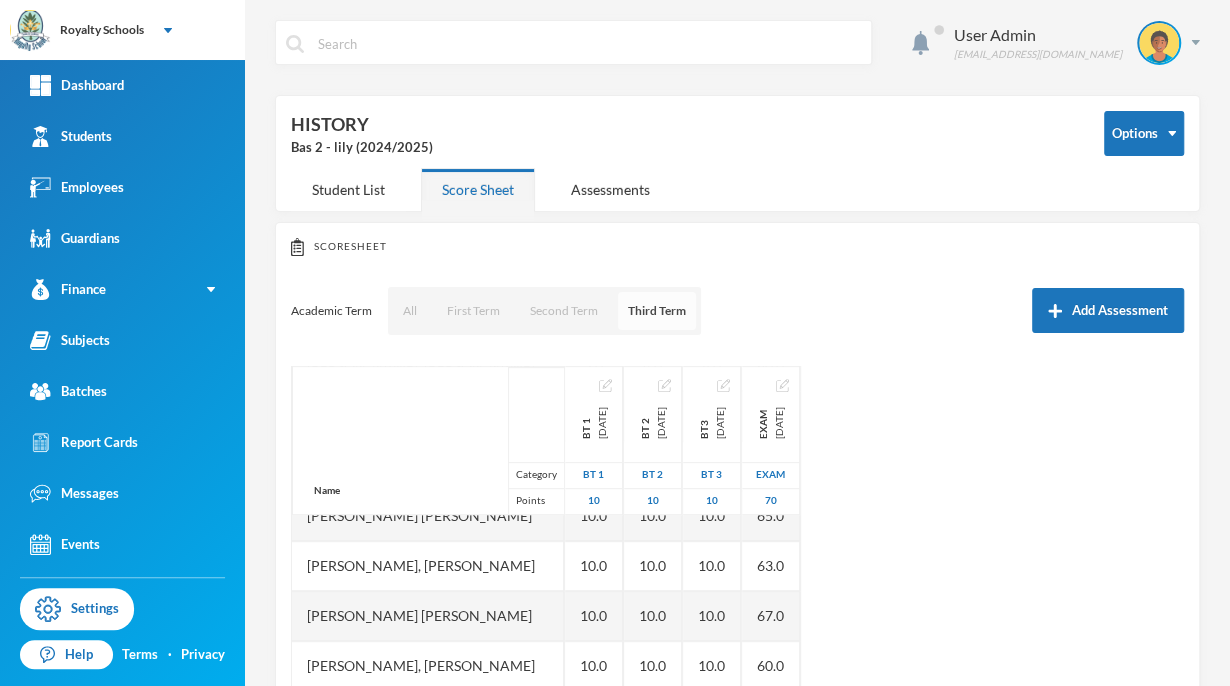 scroll, scrollTop: 600, scrollLeft: 0, axis: vertical 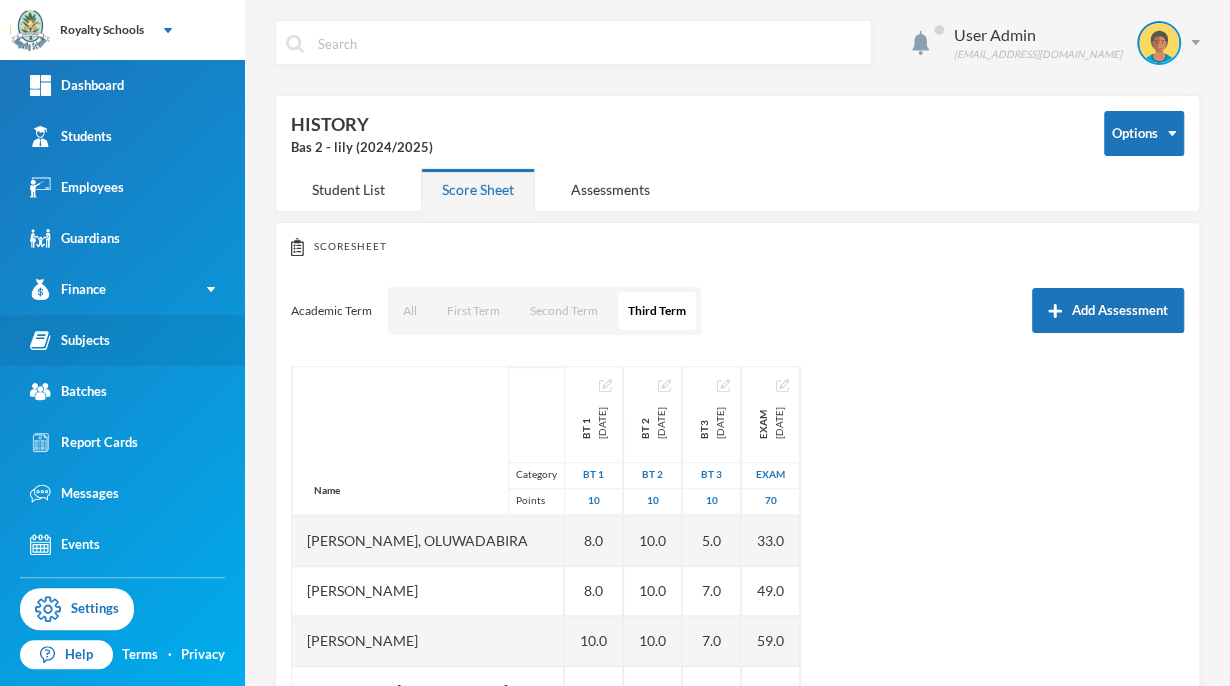click on "Subjects" at bounding box center [70, 340] 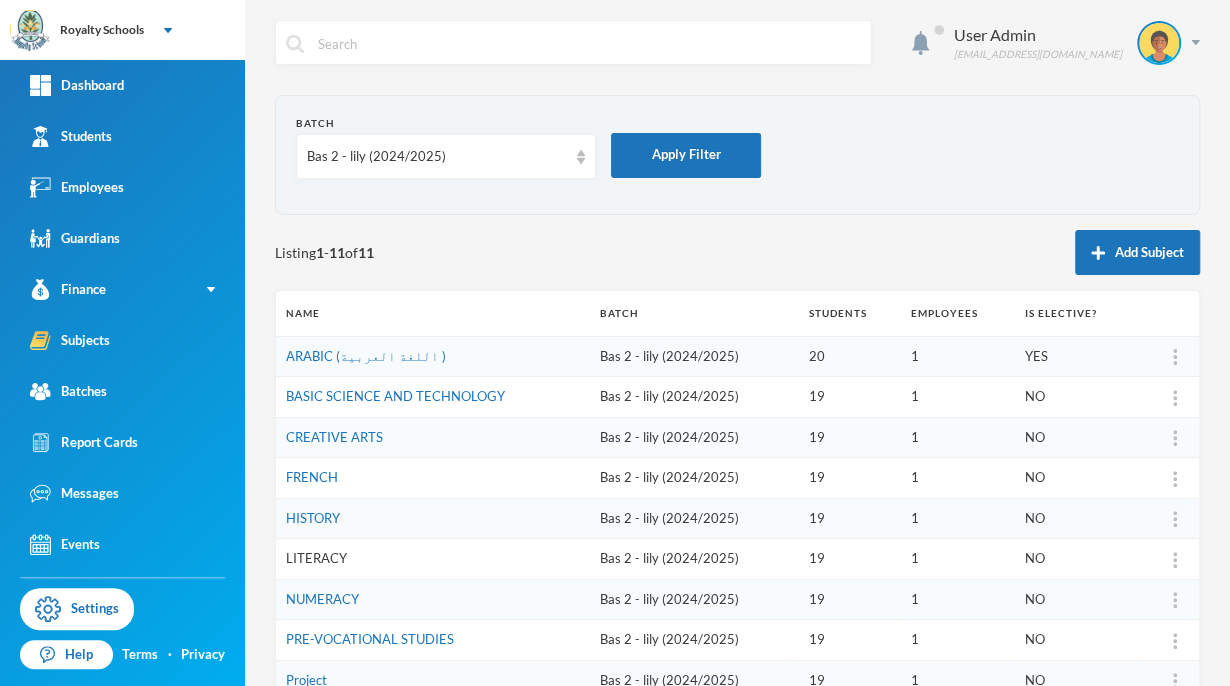 click on "LITERACY" at bounding box center [316, 558] 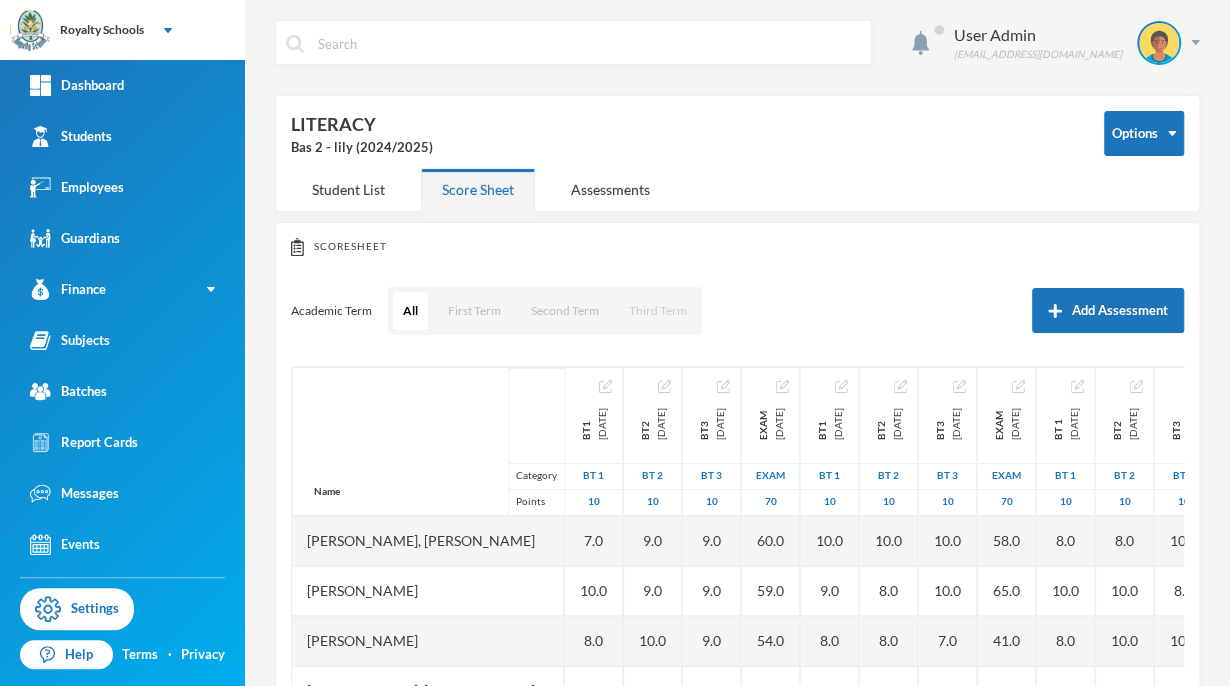 click on "Third Term" at bounding box center [658, 311] 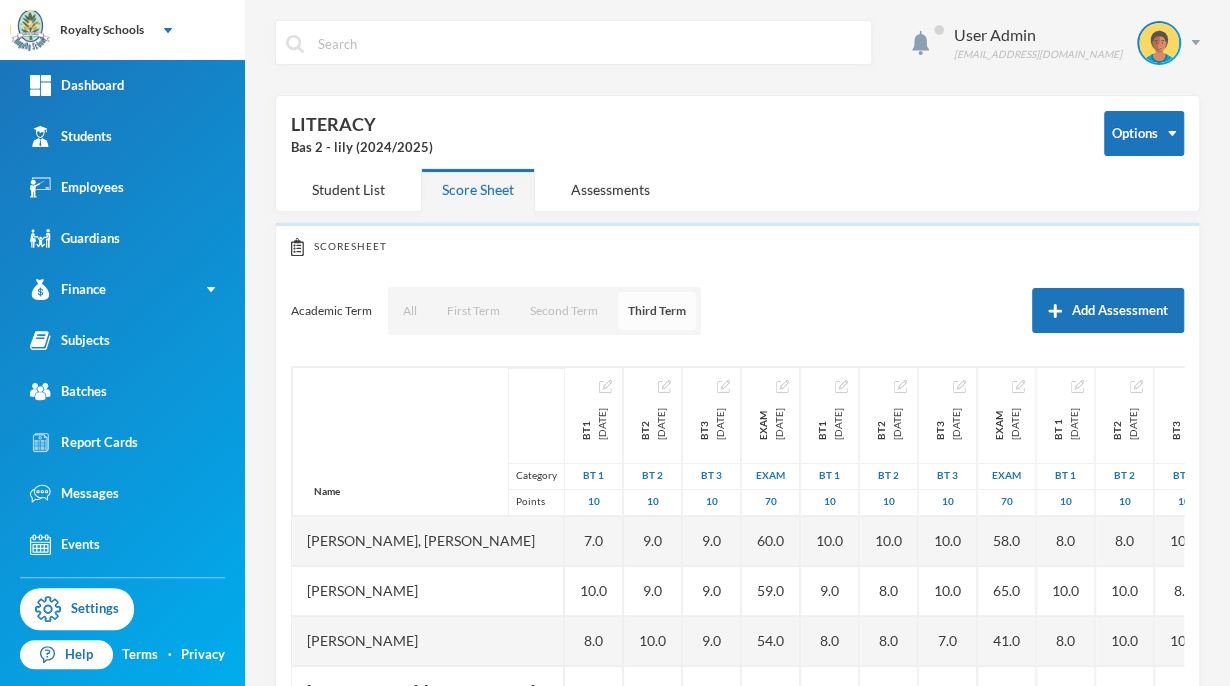 click on "Third Term" at bounding box center (657, 311) 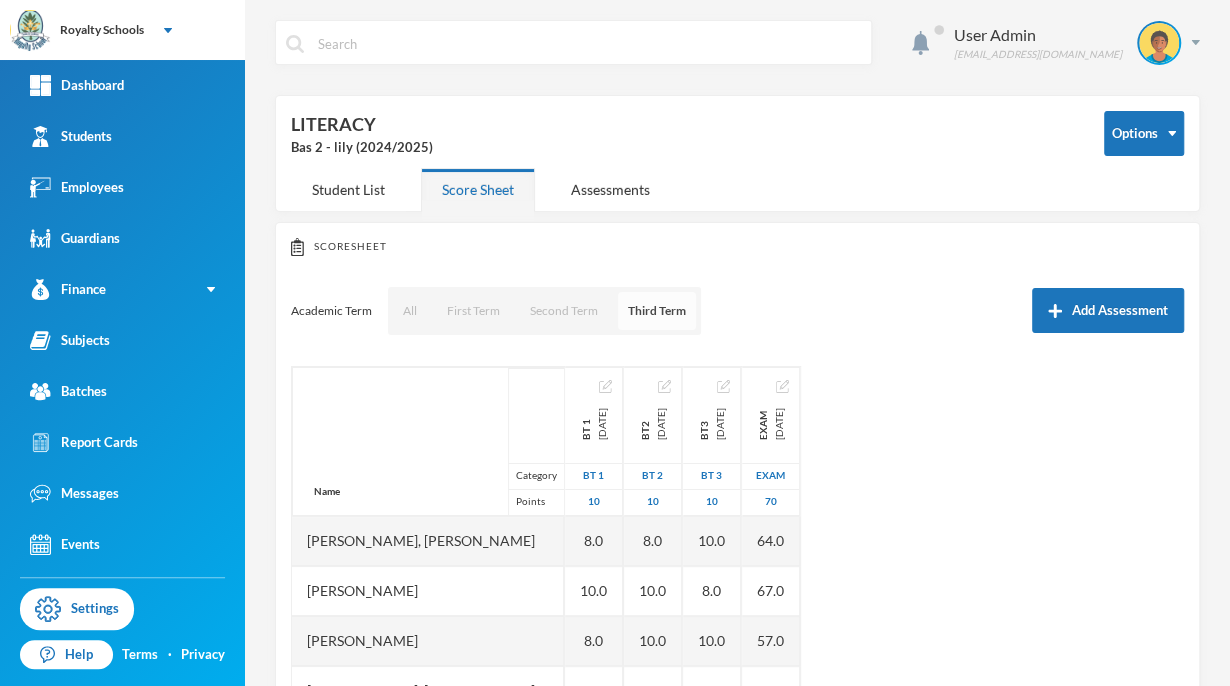 scroll, scrollTop: 600, scrollLeft: 0, axis: vertical 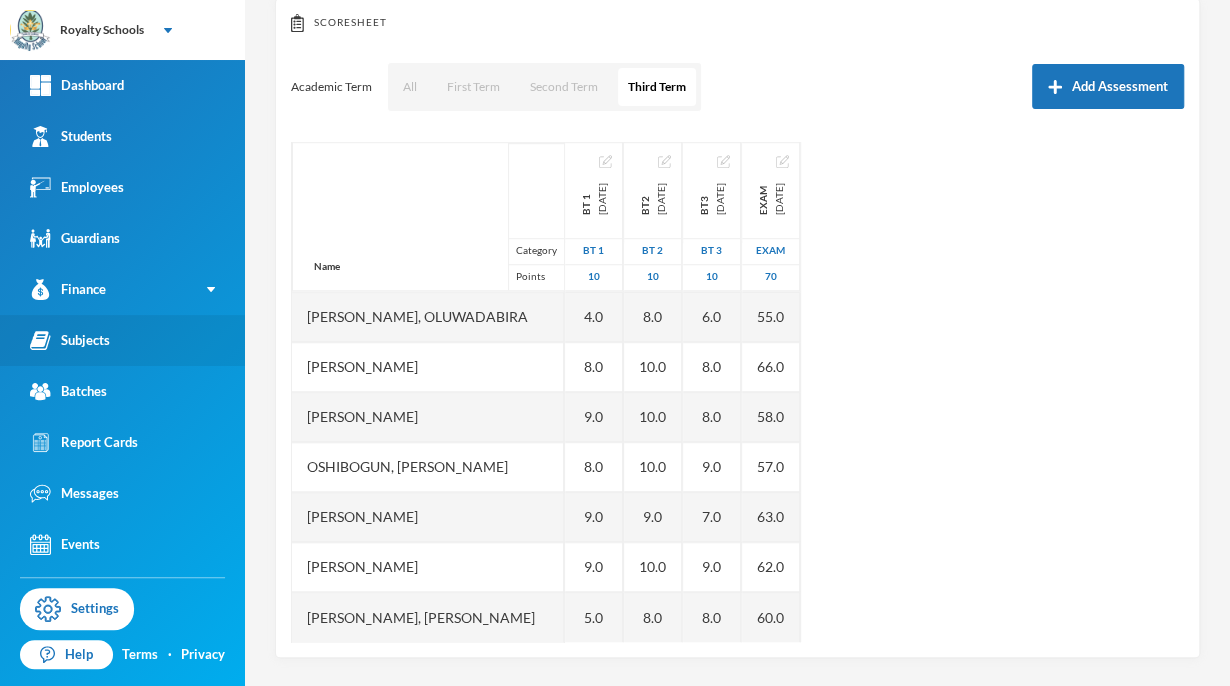 click on "Subjects" at bounding box center [122, 340] 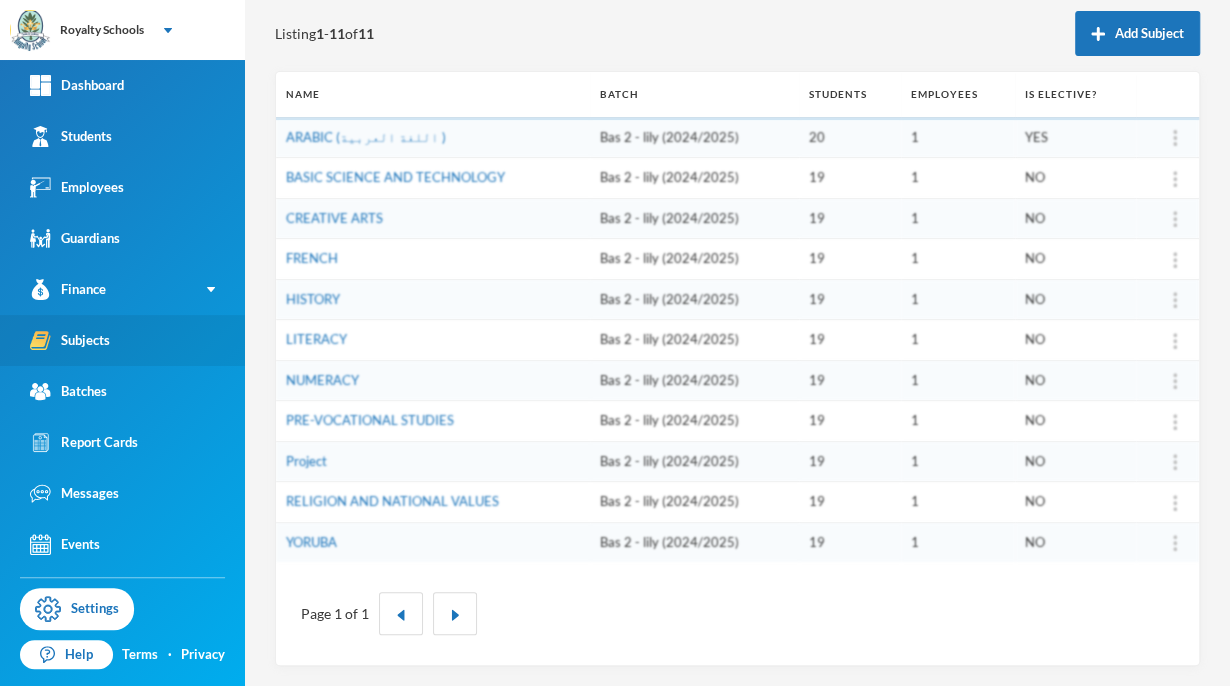 scroll, scrollTop: 216, scrollLeft: 0, axis: vertical 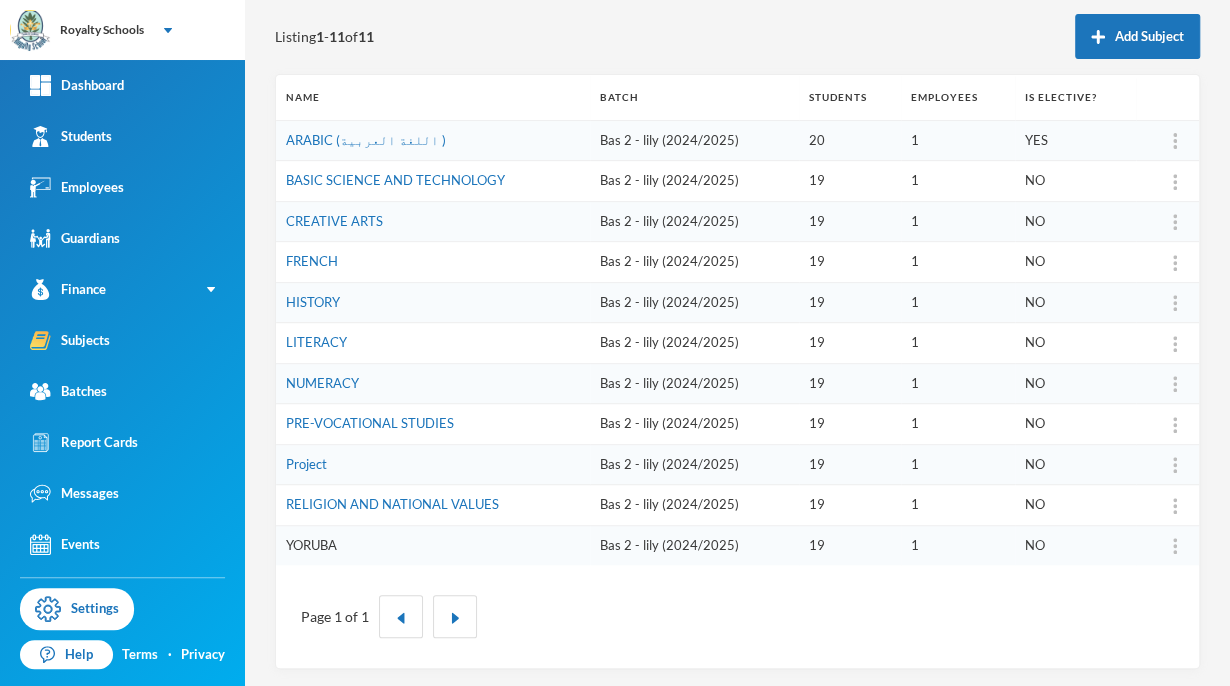click on "YORUBA" at bounding box center [311, 545] 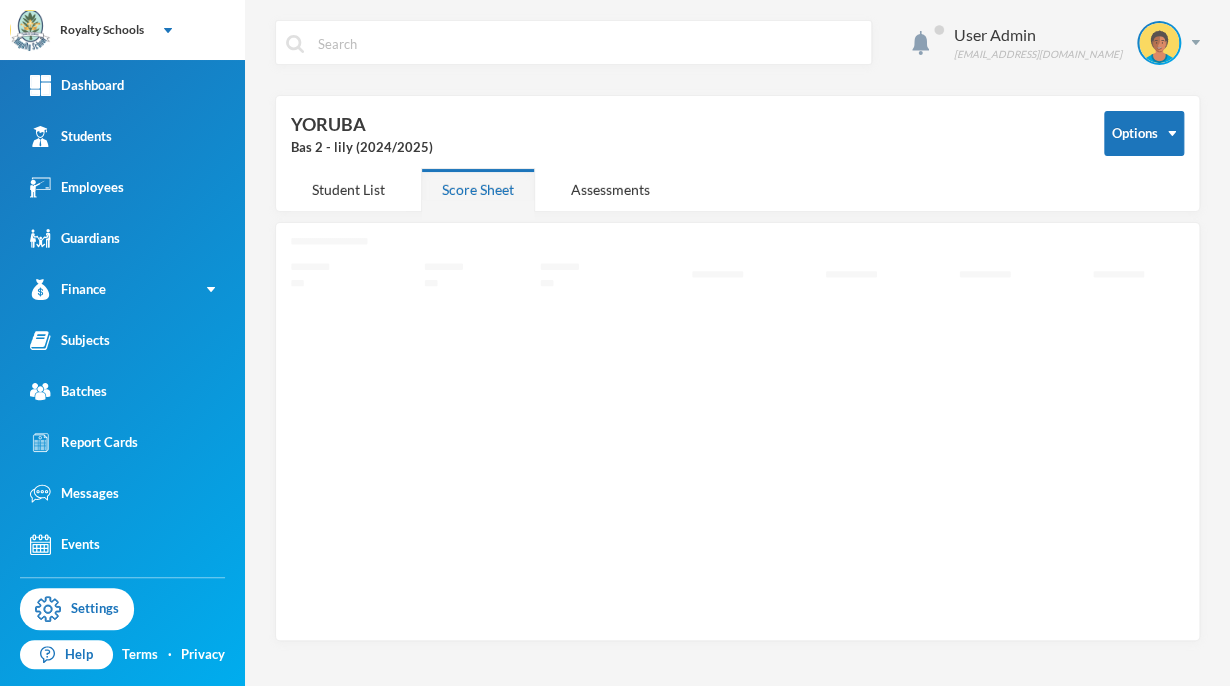 scroll, scrollTop: 0, scrollLeft: 0, axis: both 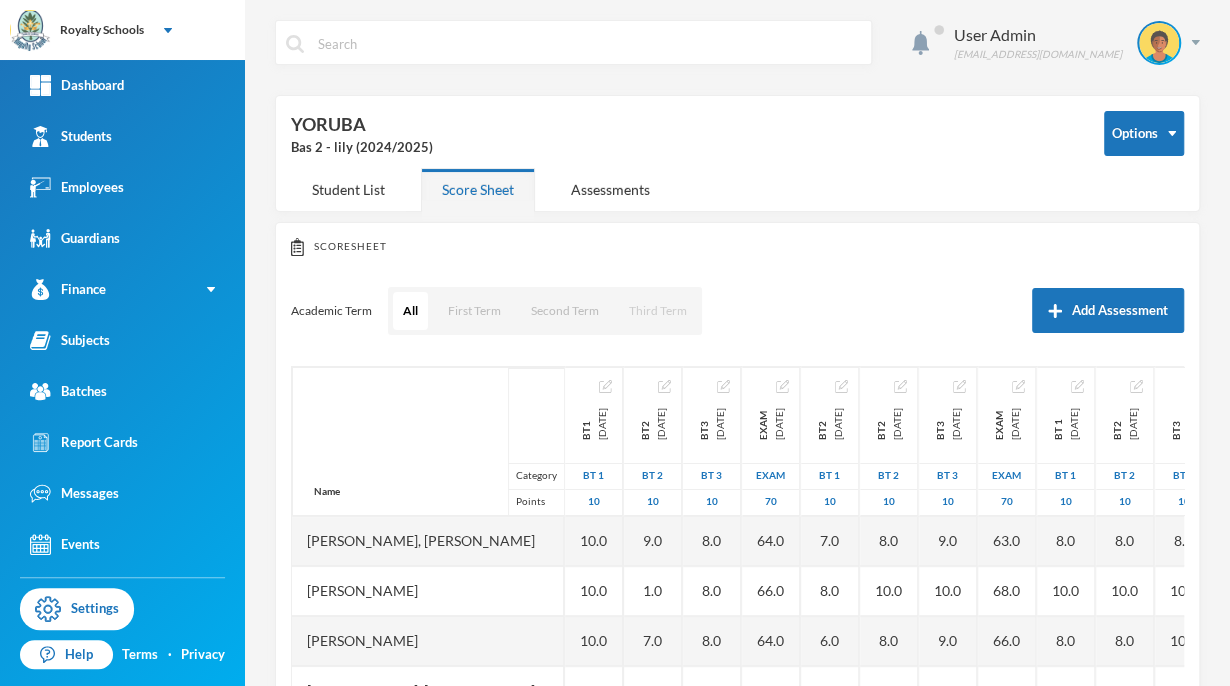 click on "Third Term" at bounding box center (658, 311) 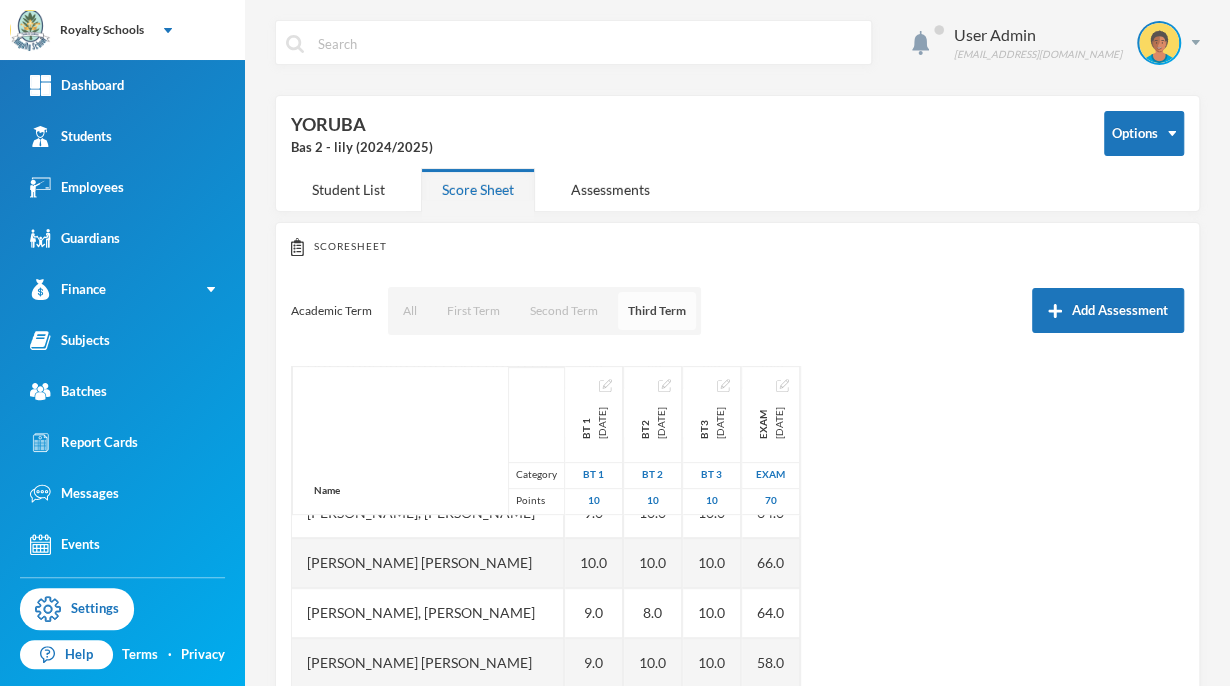 scroll, scrollTop: 600, scrollLeft: 0, axis: vertical 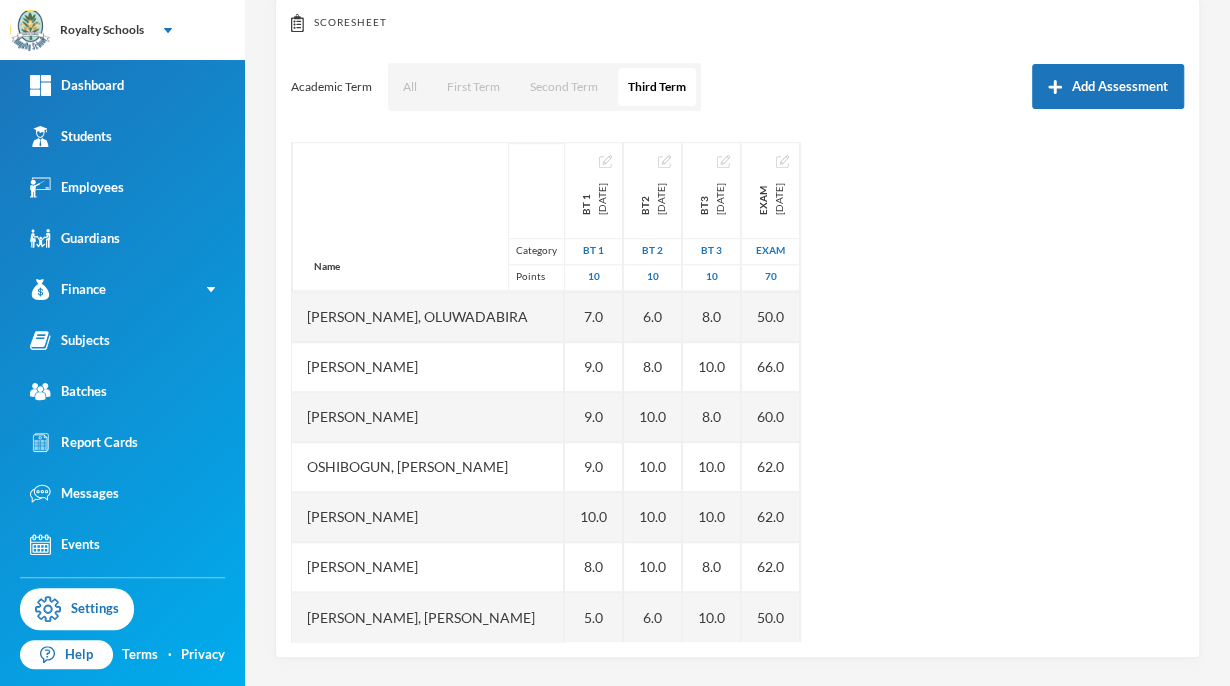 click on "Name   Category Points [PERSON_NAME], [PERSON_NAME] [PERSON_NAME], [PERSON_NAME], [PERSON_NAME], God's Delight [PERSON_NAME], [PERSON_NAME], [PERSON_NAME], [PERSON_NAME] [PERSON_NAME], [PERSON_NAME], [PERSON_NAME] [PERSON_NAME] [PERSON_NAME] Musibahu, [PERSON_NAME], [PERSON_NAME] [PERSON_NAME], [PERSON_NAME], [PERSON_NAME], [PERSON_NAME], [PERSON_NAME] BT 1 [DATE] BT 1 10 8.0 10.0 8.0 10.0 5.0 4.0 9.0 9.0 10.0 9.0 9.0 9.0 7.0 9.0 9.0 9.0 10.0 8.0 5.0 BT2 [DATE] BT 2 10 8.0 10.0 8.0 10.0 4.0 4.0 9.0 10.0 10.0 8.0 10.0 10.0 6.0 8.0 10.0 10.0 10.0 10.0 6.0 BT3 [DATE] BT 3 10 8.0 10.0 10.0 10.0 6.0 8.0 8.0 10.0 10.0 10.0 10.0 6.0 8.0 10.0 8.0 10.0 10.0 8.0 10.0 Exam [DATE] exam 70 48.0 54.0 66.0 65.0 40.0 54.0 56.0 64.0 66.0 64.0 58.0 56.0 50.0 66.0 60.0 62.0 62.0 62.0 50.0" at bounding box center (737, 392) 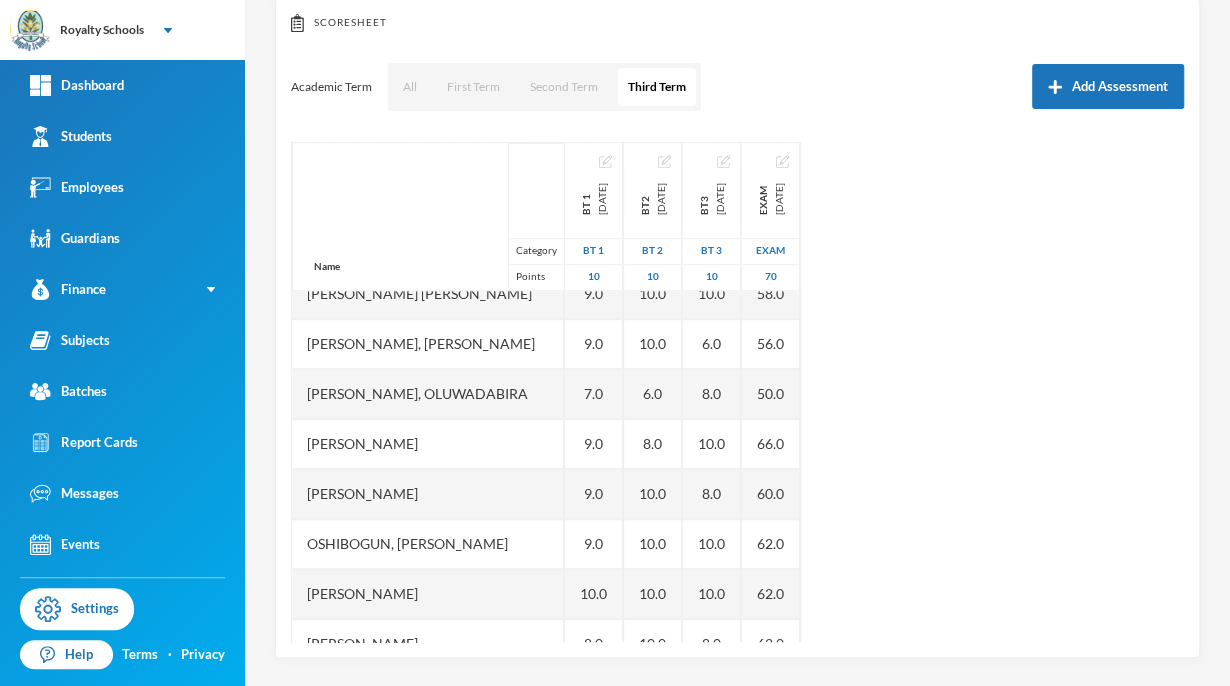 scroll, scrollTop: 521, scrollLeft: 0, axis: vertical 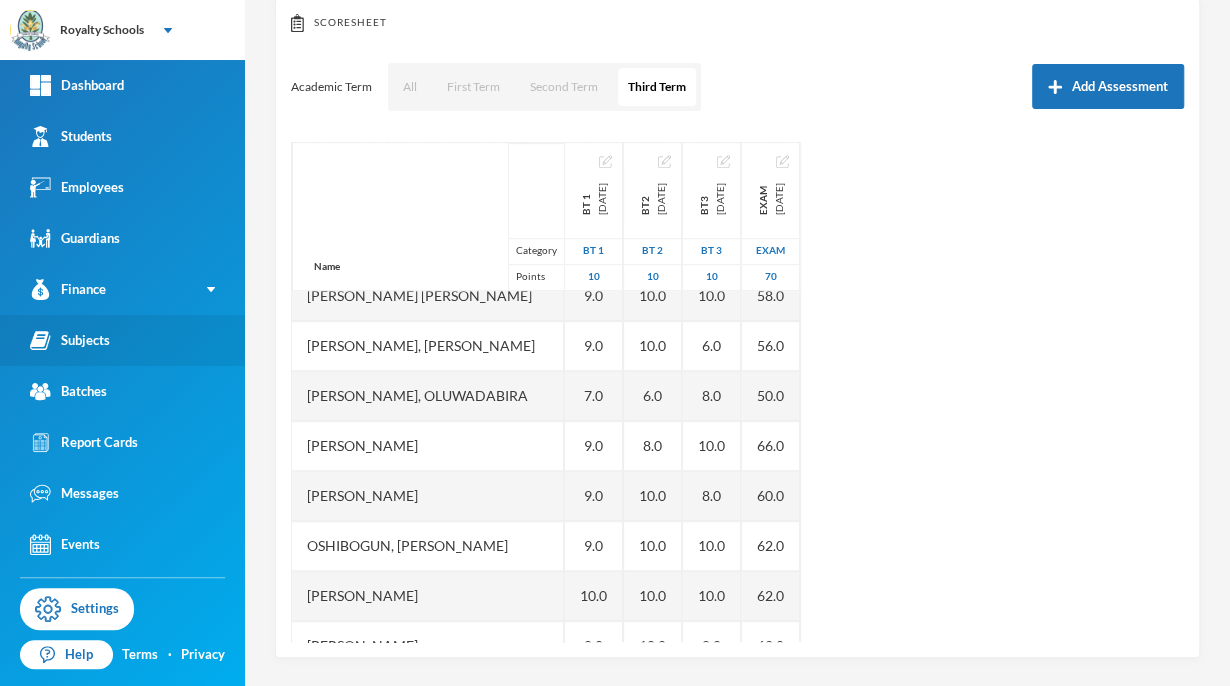 click on "Subjects" at bounding box center [70, 340] 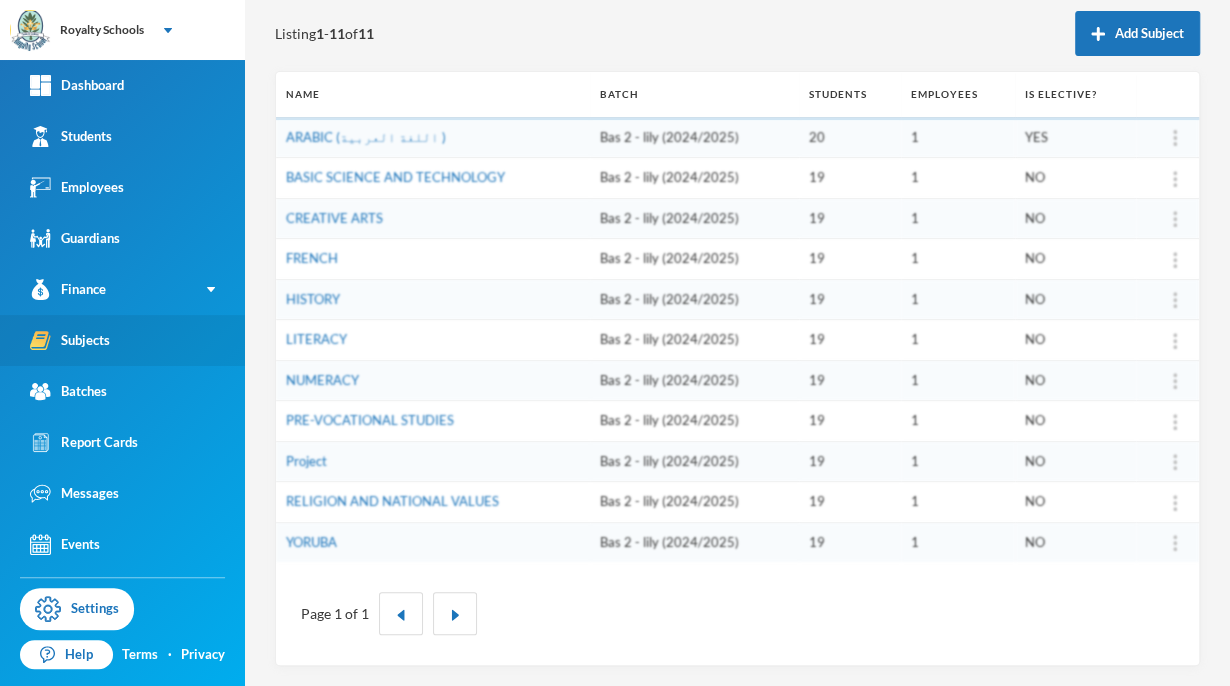 scroll, scrollTop: 216, scrollLeft: 0, axis: vertical 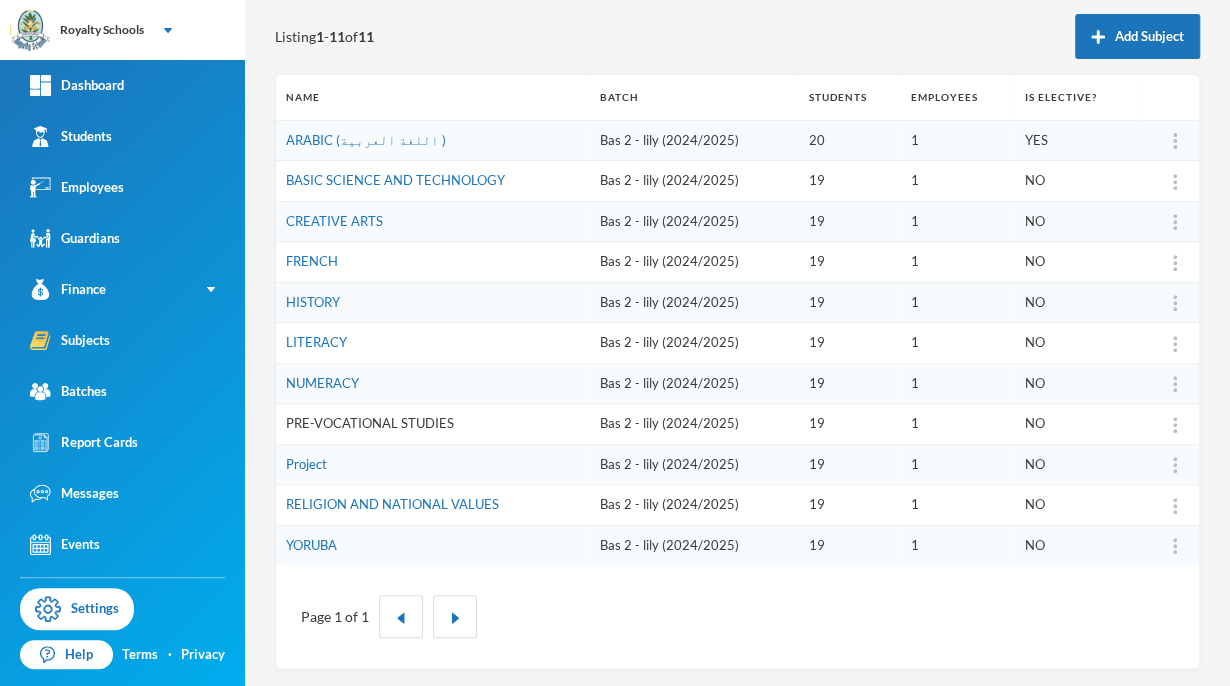 click on "PRE-VOCATIONAL STUDIES" at bounding box center [370, 423] 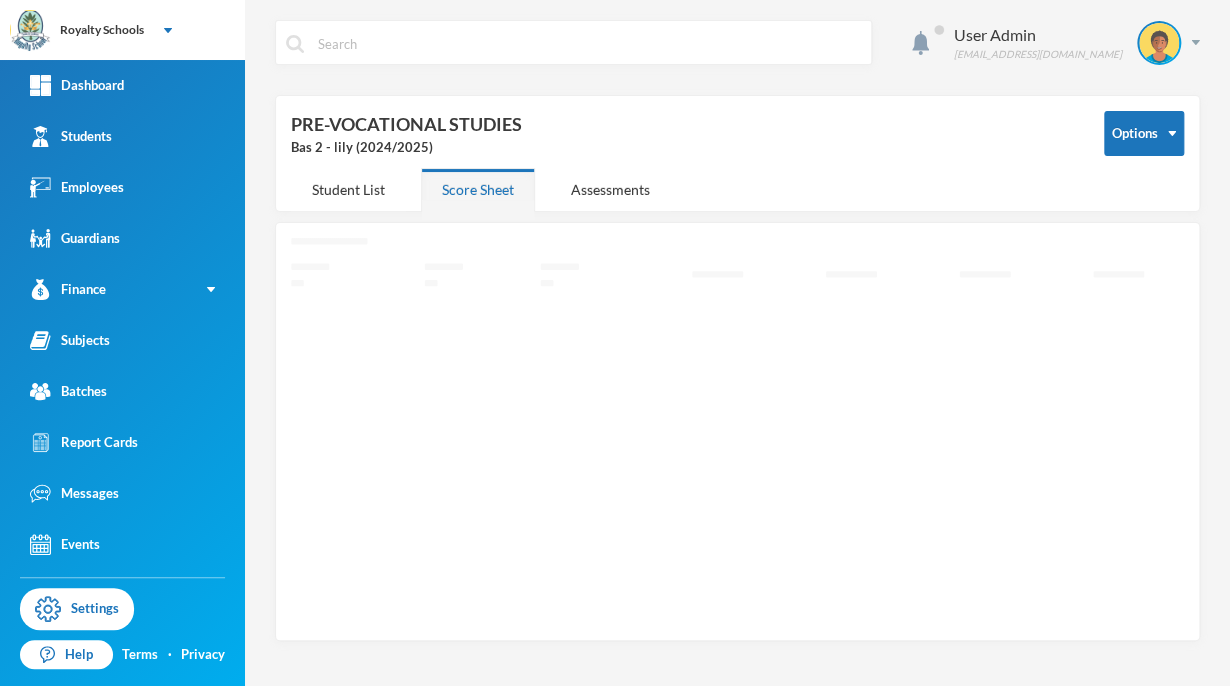 scroll, scrollTop: 0, scrollLeft: 0, axis: both 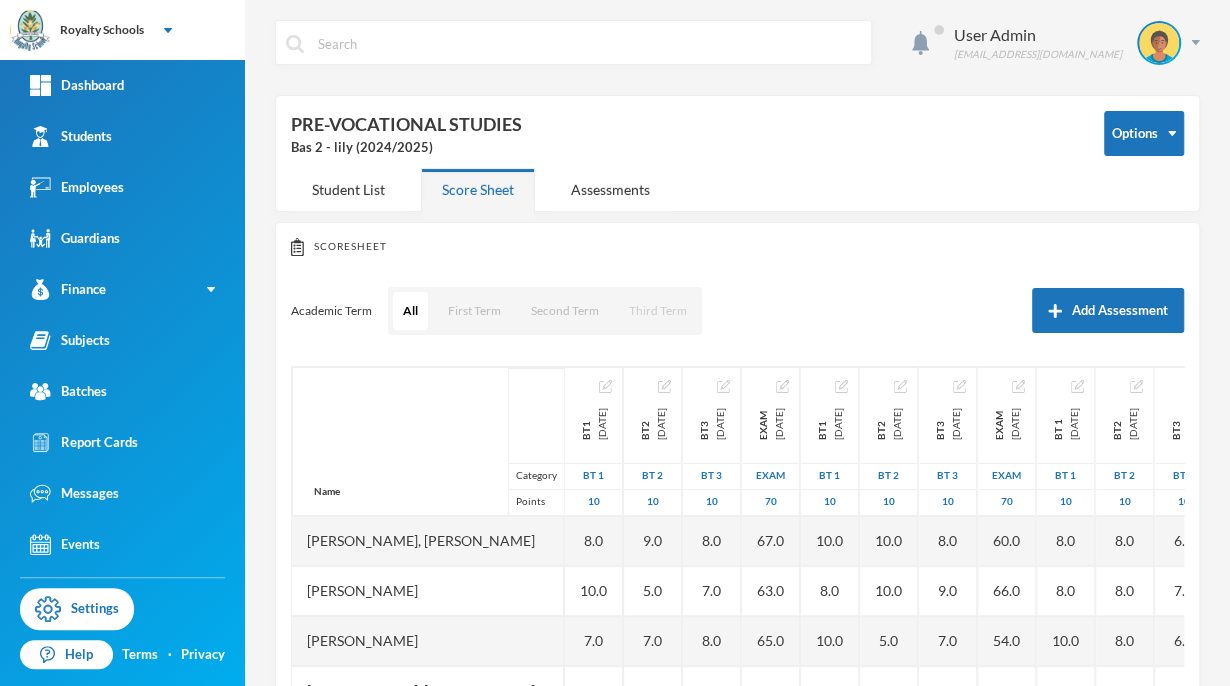 click on "Third Term" at bounding box center (658, 311) 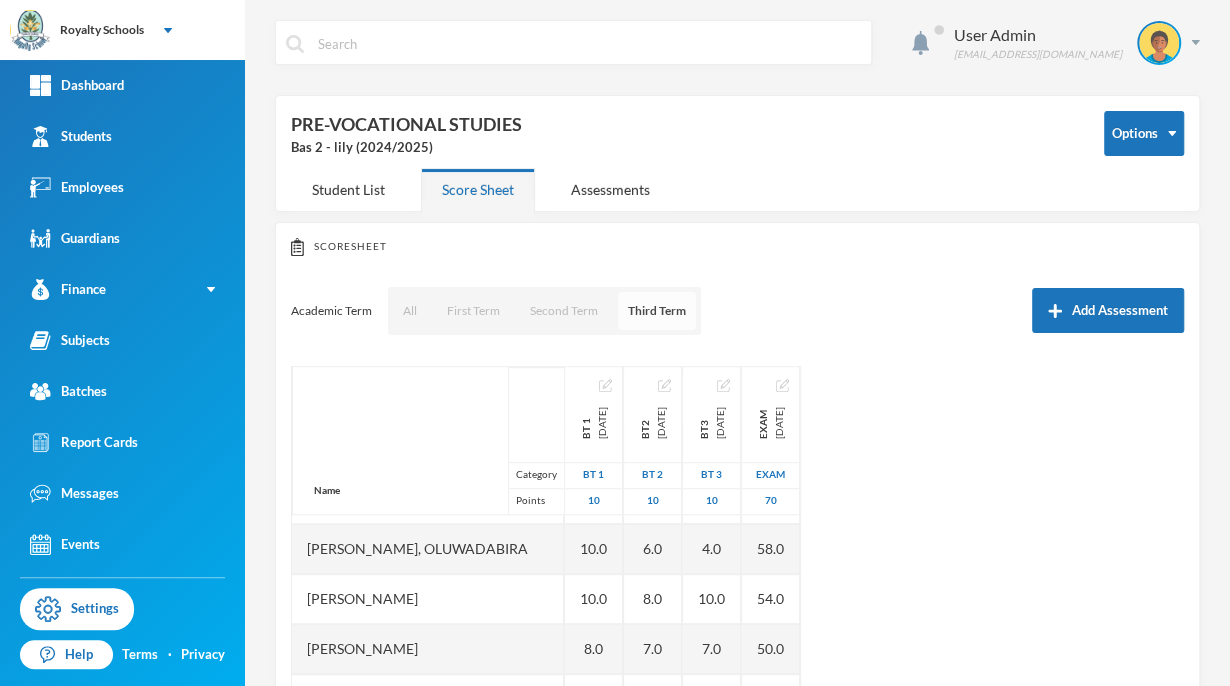 scroll, scrollTop: 600, scrollLeft: 0, axis: vertical 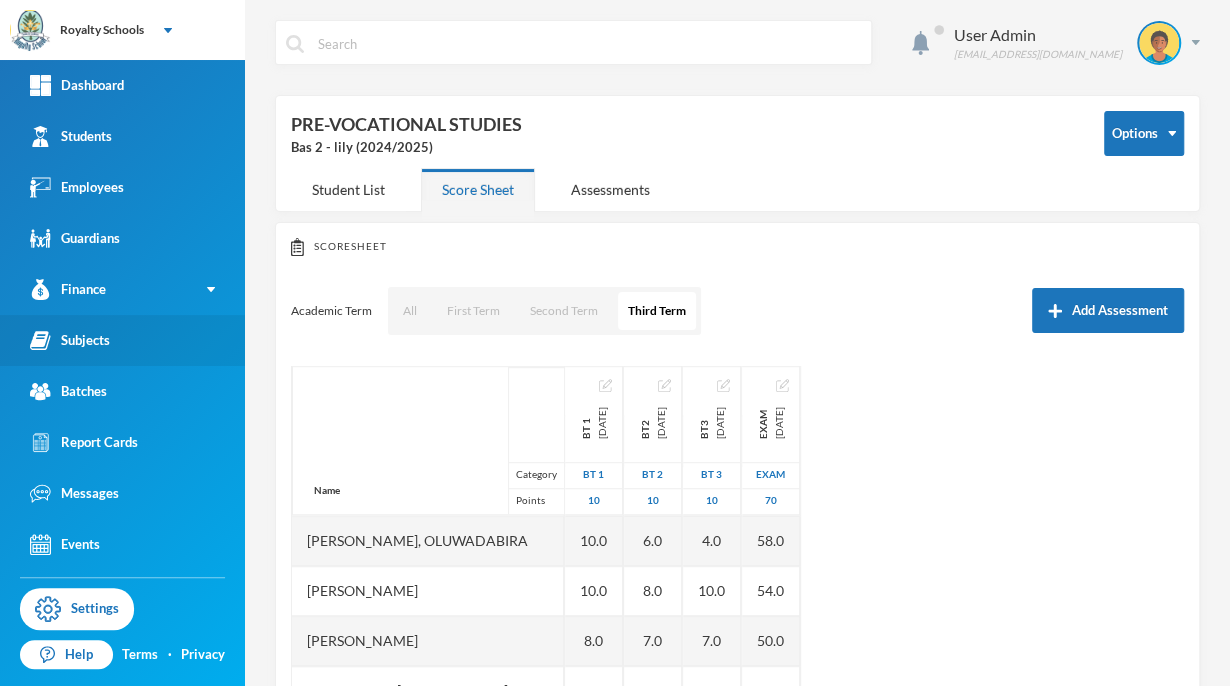 click on "Subjects" at bounding box center (70, 340) 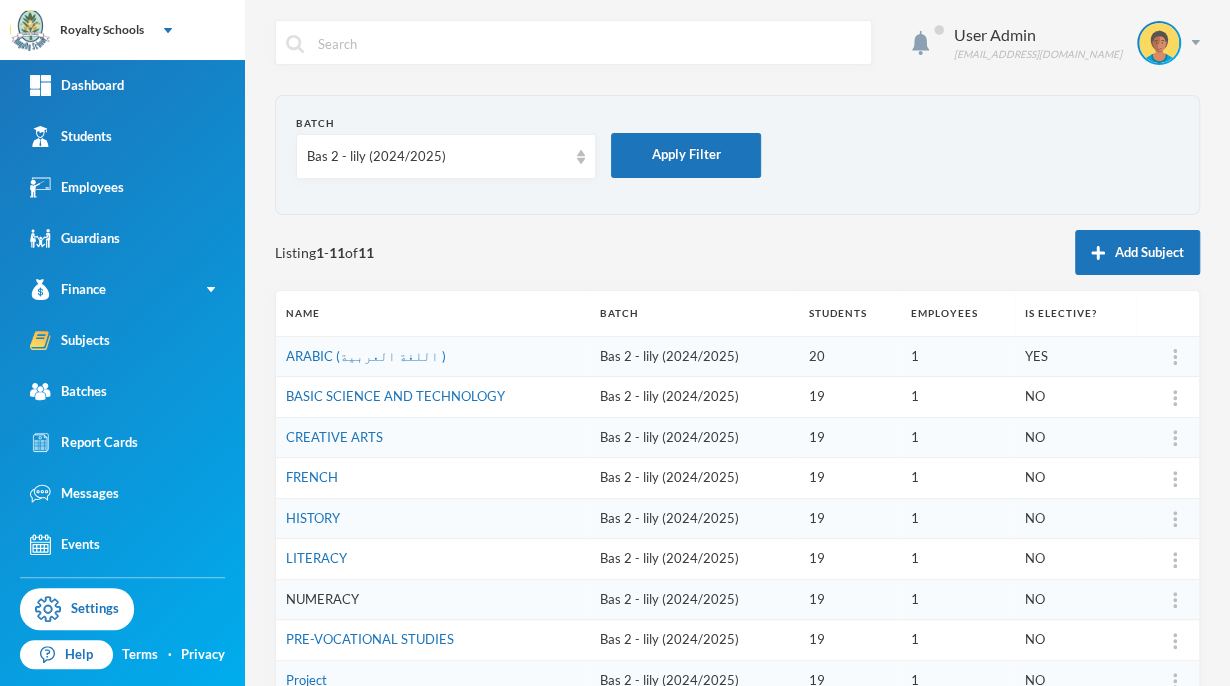 click on "NUMERACY" at bounding box center (322, 599) 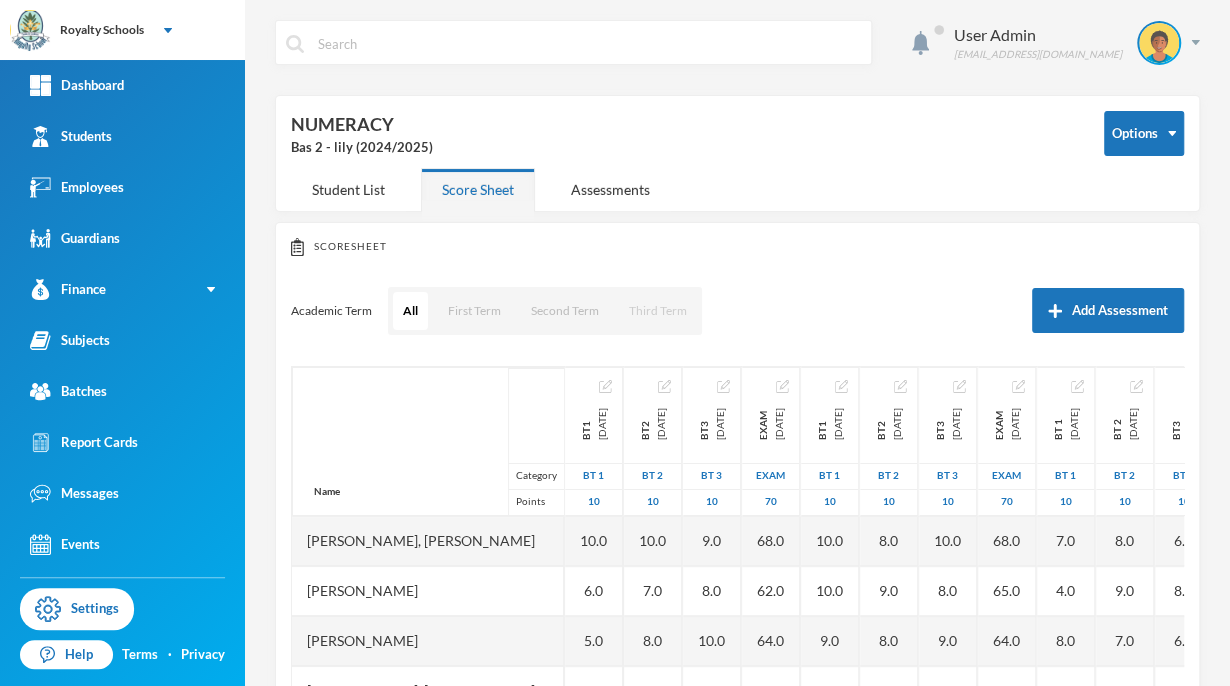 click on "Third Term" at bounding box center [658, 311] 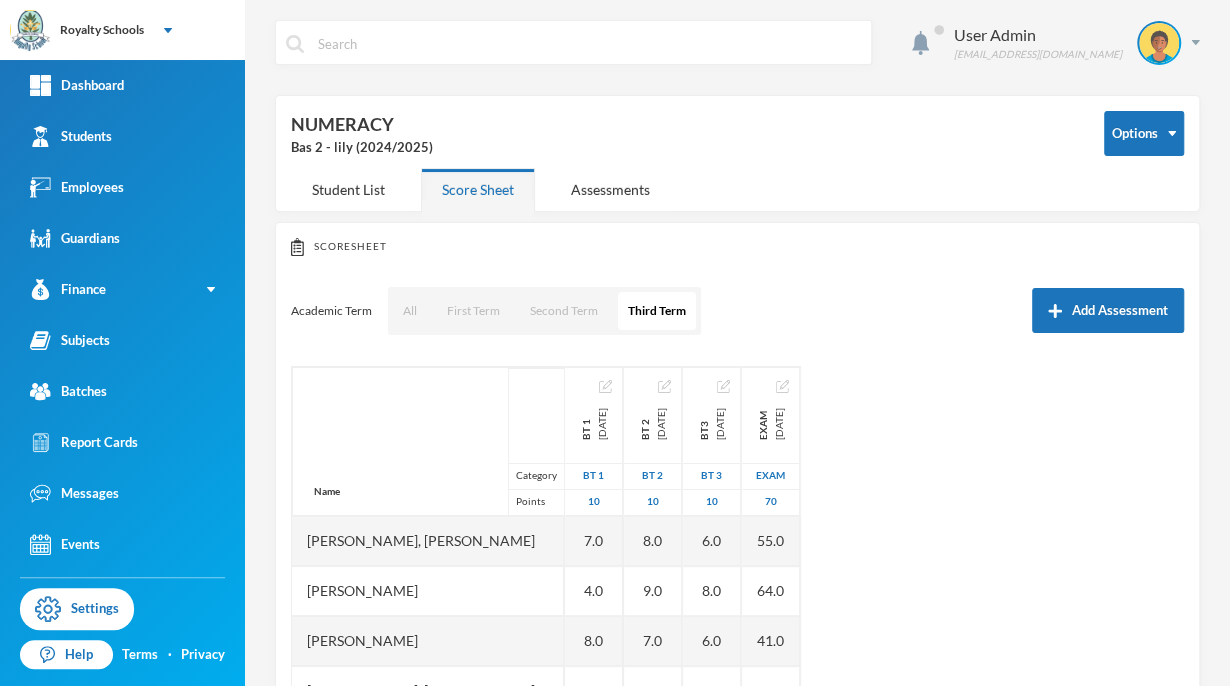 click on "Name   Category Points" at bounding box center [428, 441] 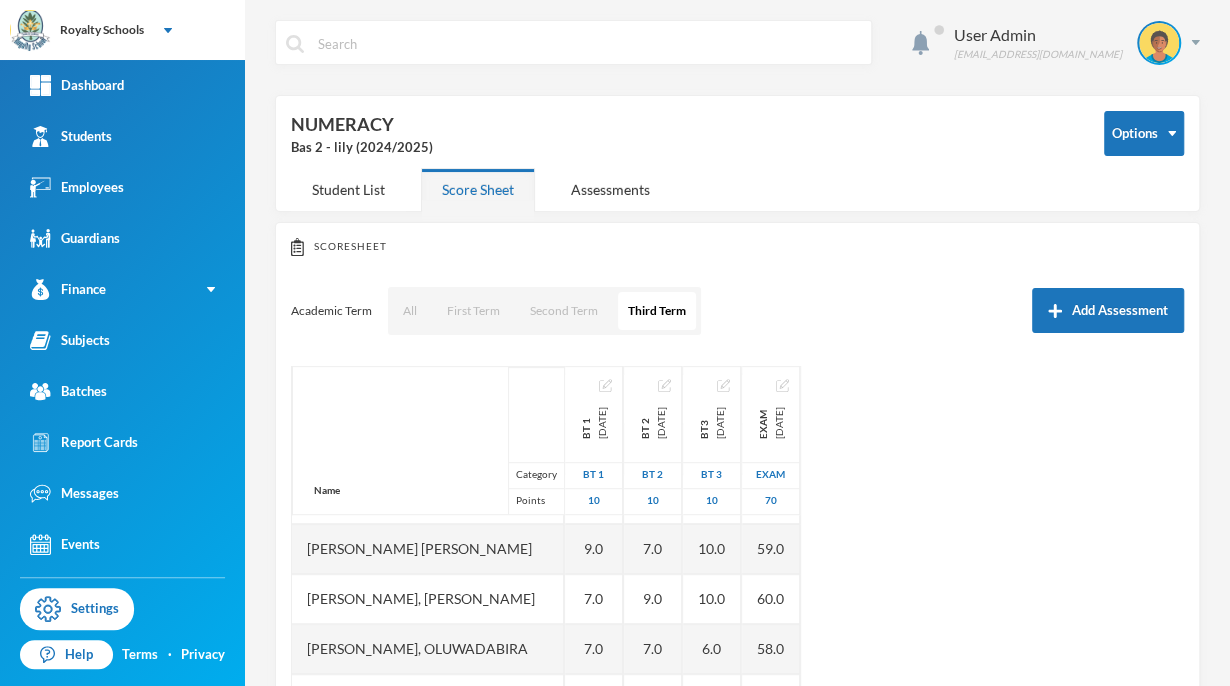 scroll, scrollTop: 600, scrollLeft: 0, axis: vertical 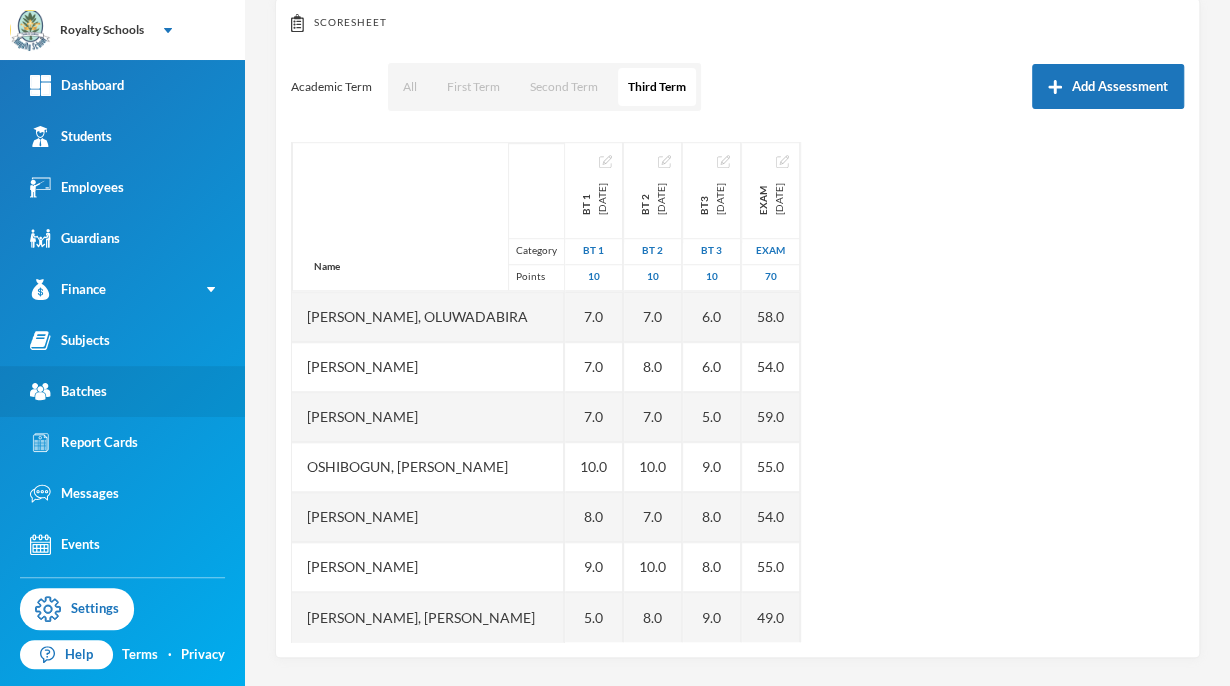 click on "Batches" at bounding box center [68, 391] 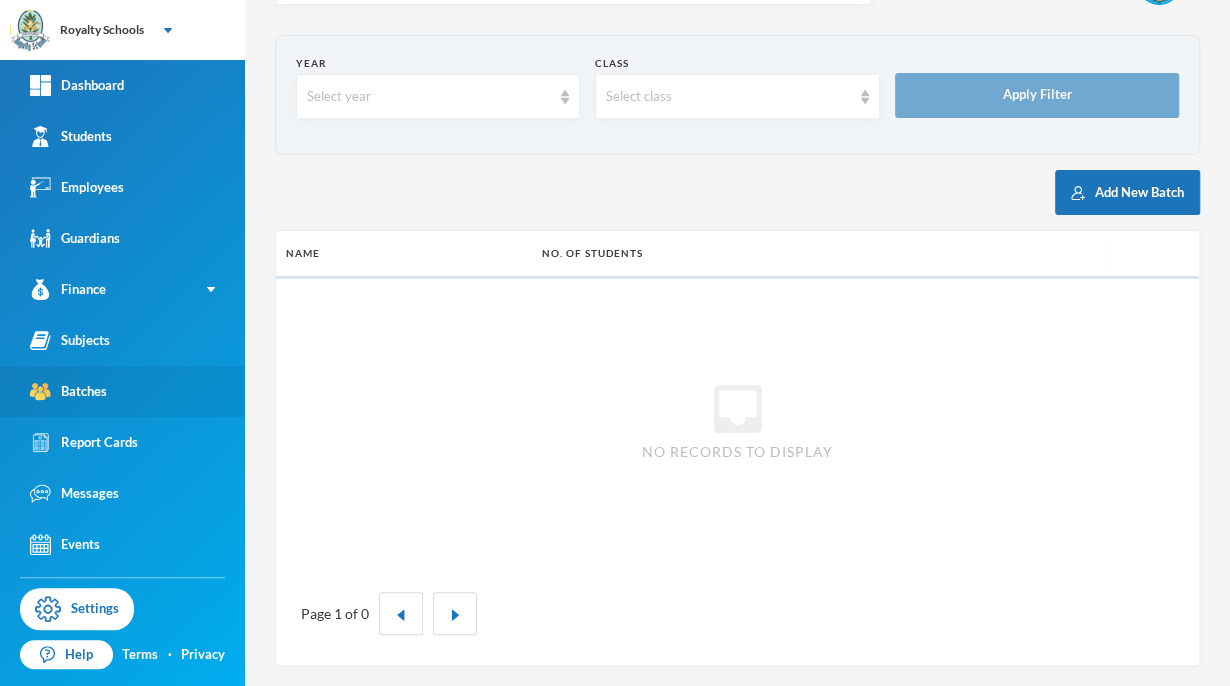scroll, scrollTop: 58, scrollLeft: 0, axis: vertical 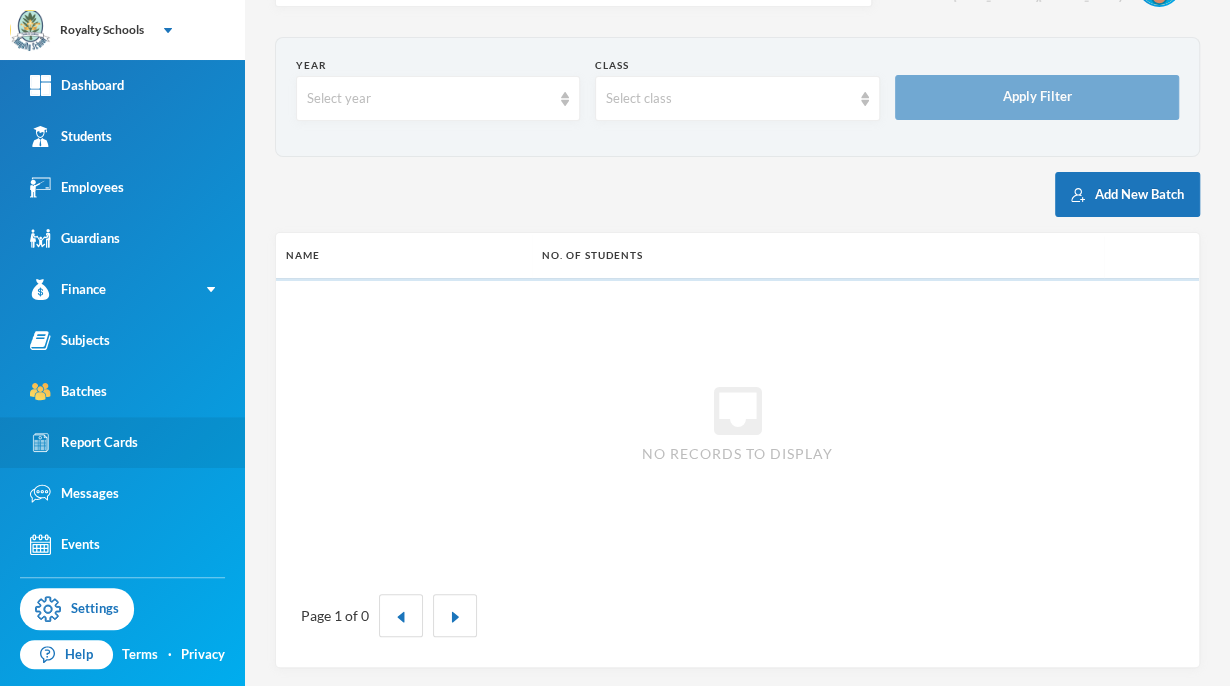 click on "Report Cards" at bounding box center [122, 442] 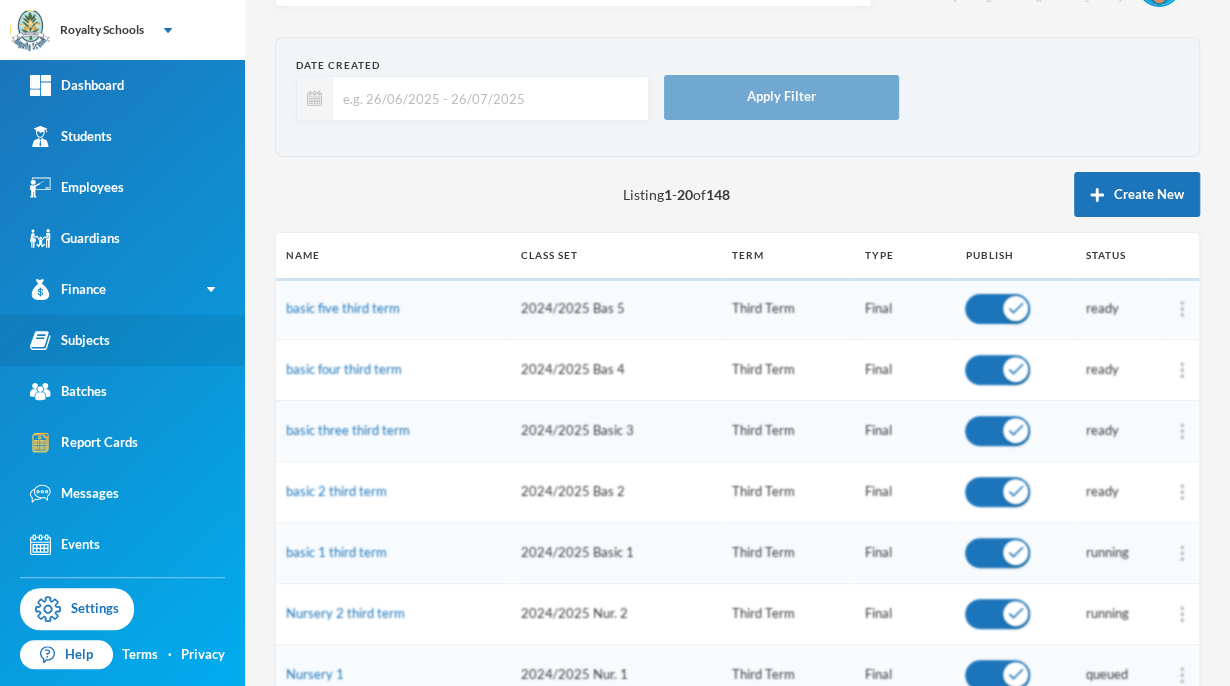 click on "Subjects" at bounding box center (70, 340) 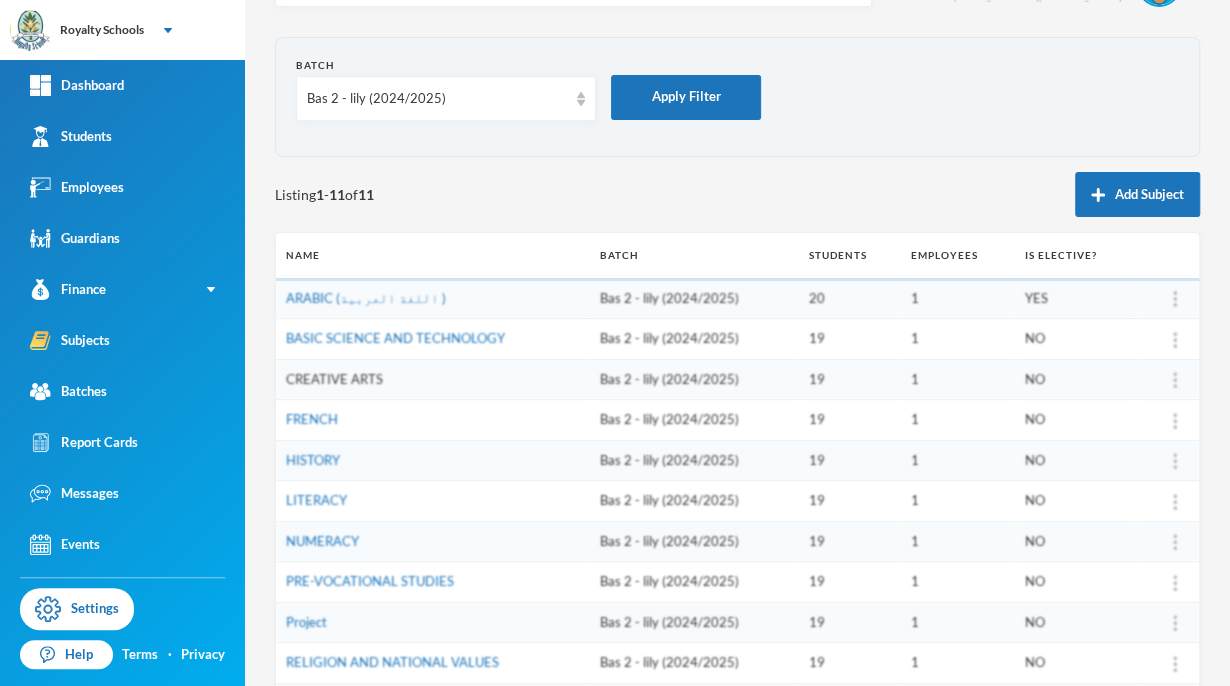 click on "CREATIVE ARTS" at bounding box center (334, 379) 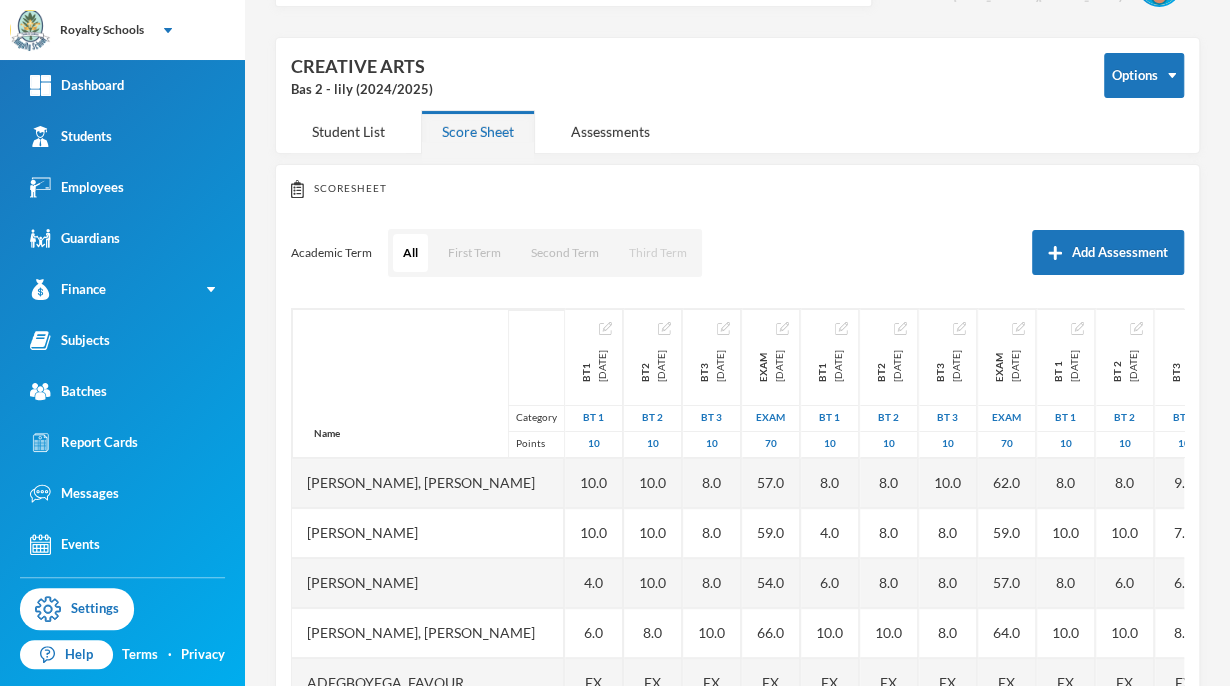 click on "Third Term" at bounding box center [658, 253] 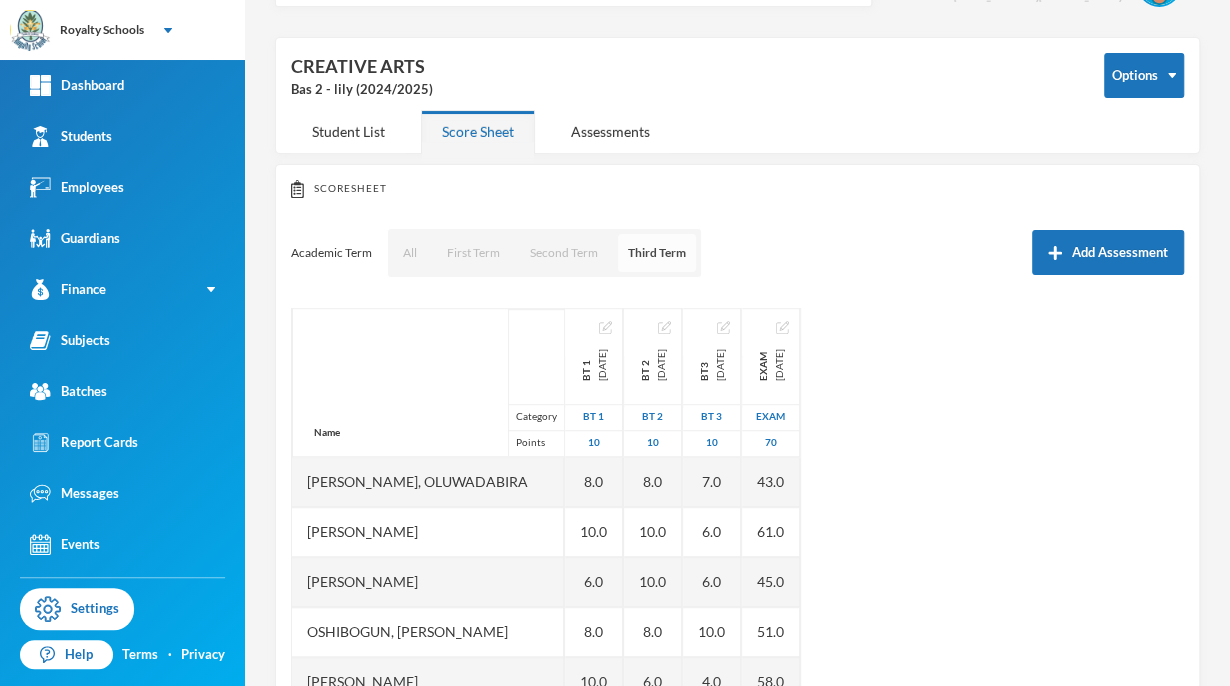 scroll, scrollTop: 600, scrollLeft: 0, axis: vertical 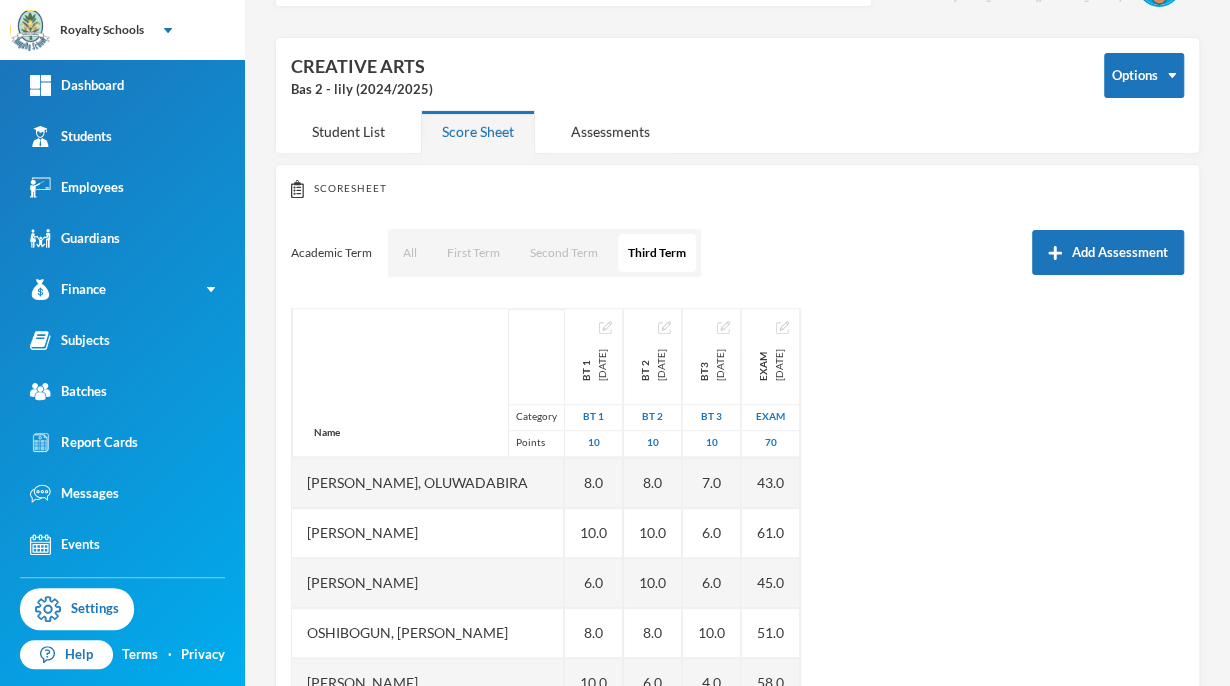type 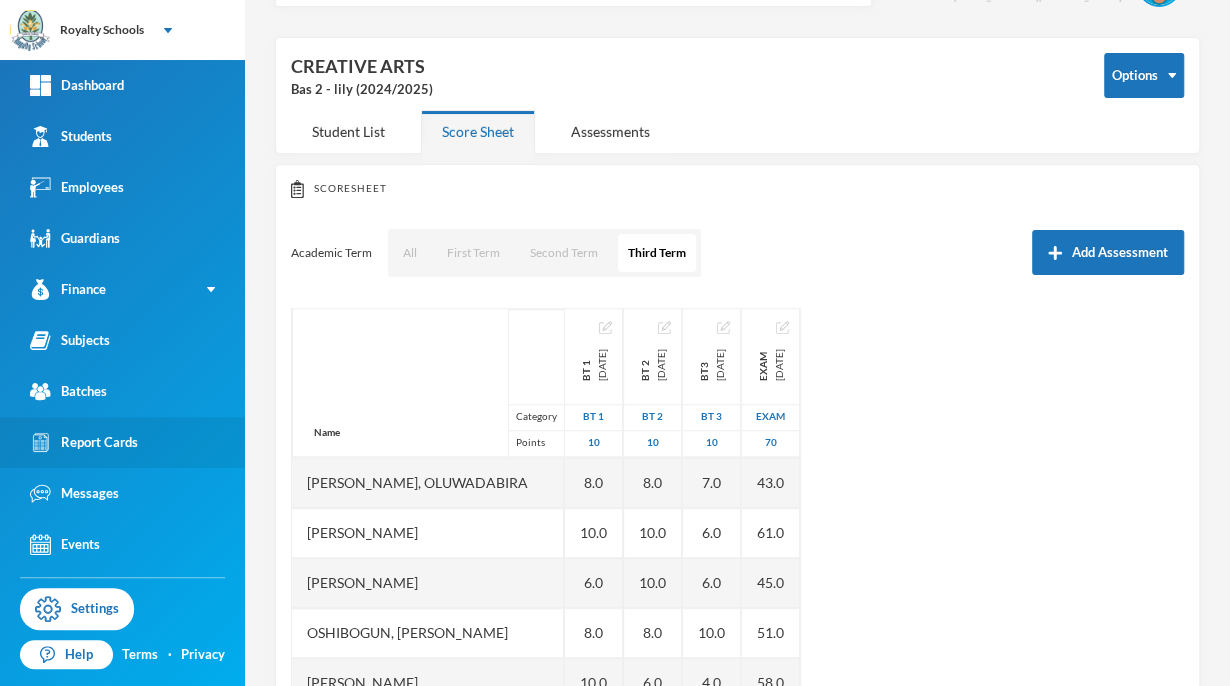 click on "Report Cards" at bounding box center [122, 442] 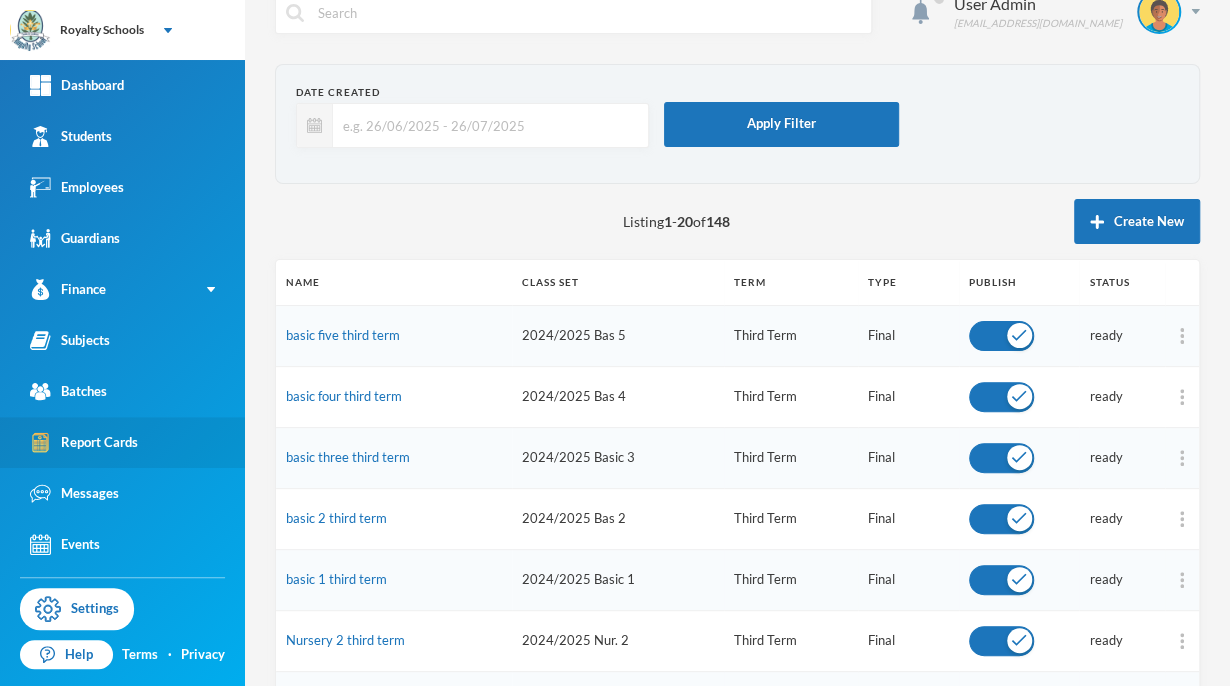 scroll, scrollTop: 0, scrollLeft: 0, axis: both 